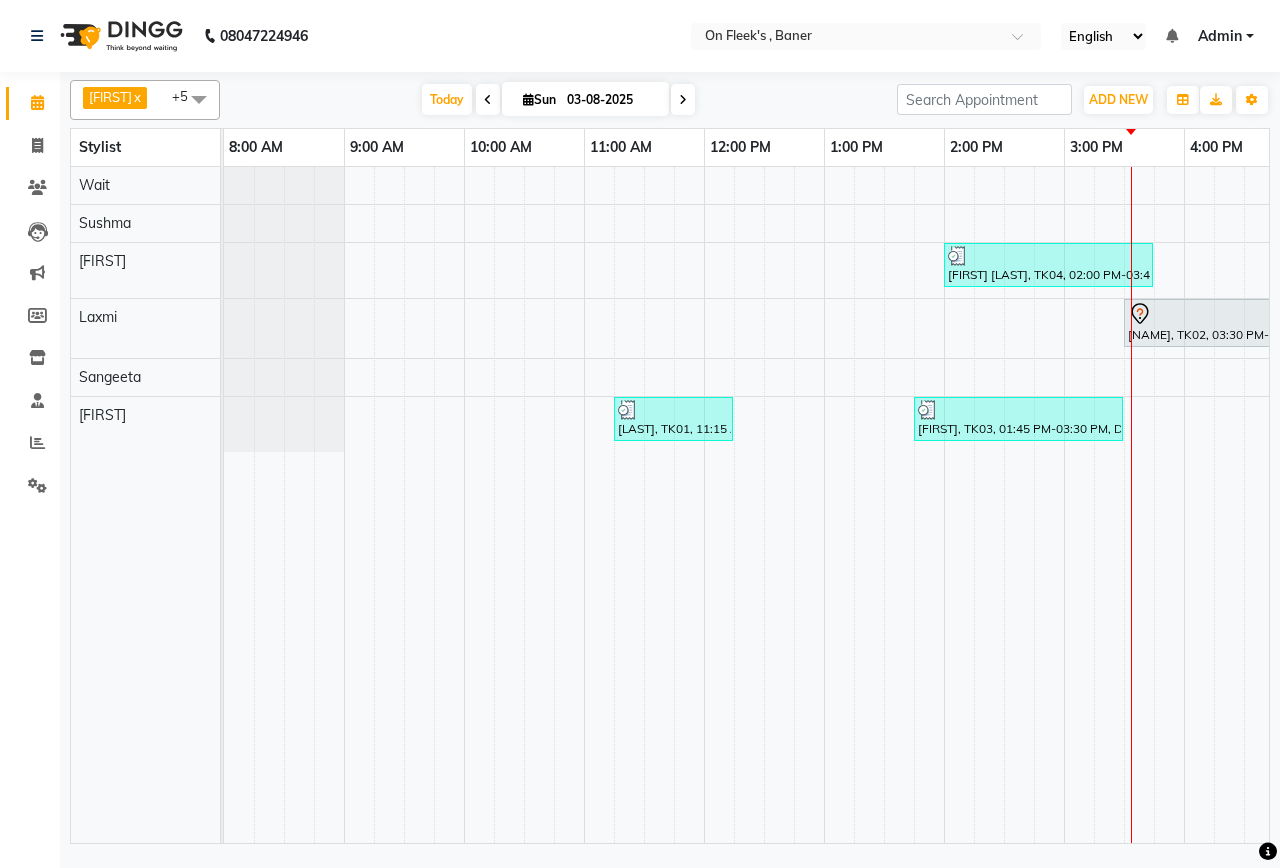 scroll, scrollTop: 0, scrollLeft: 0, axis: both 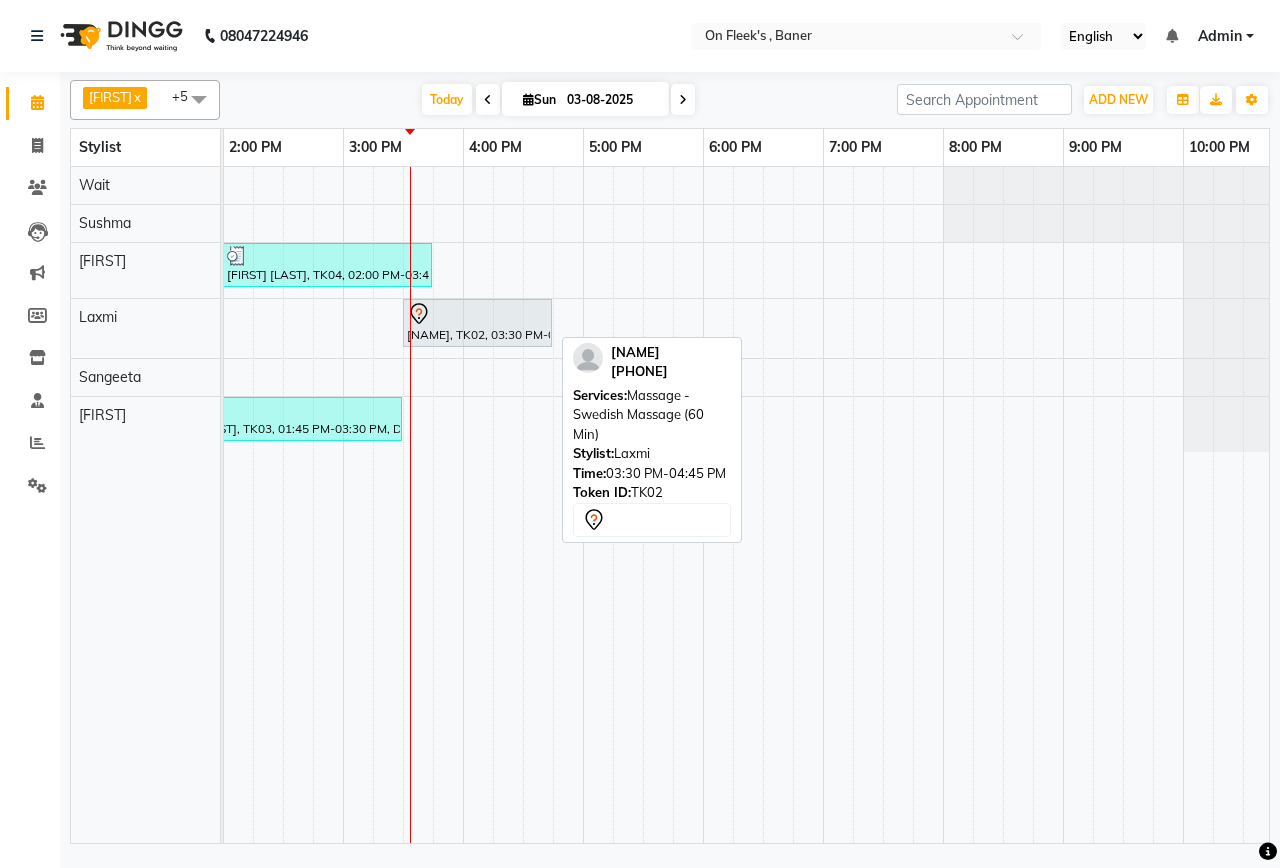 click at bounding box center [477, 314] 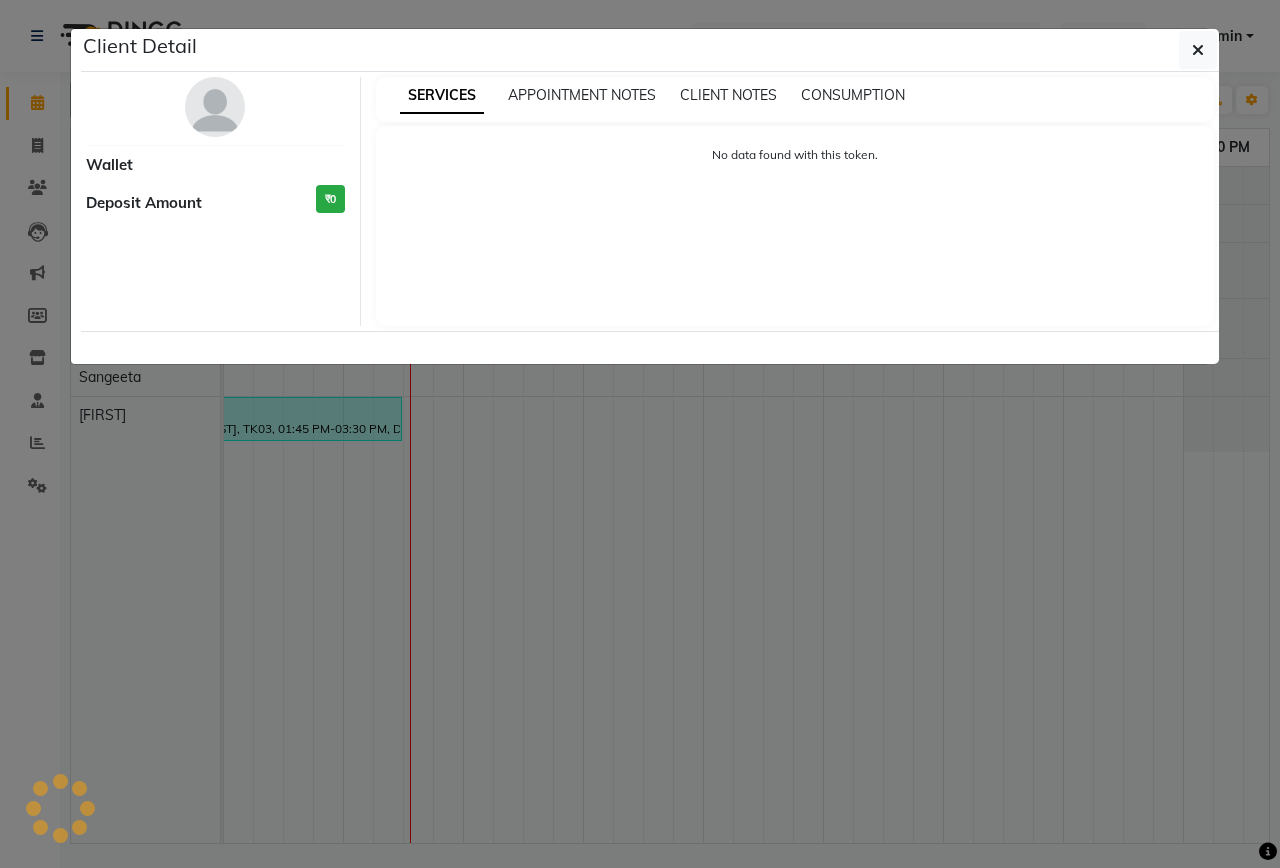 select on "7" 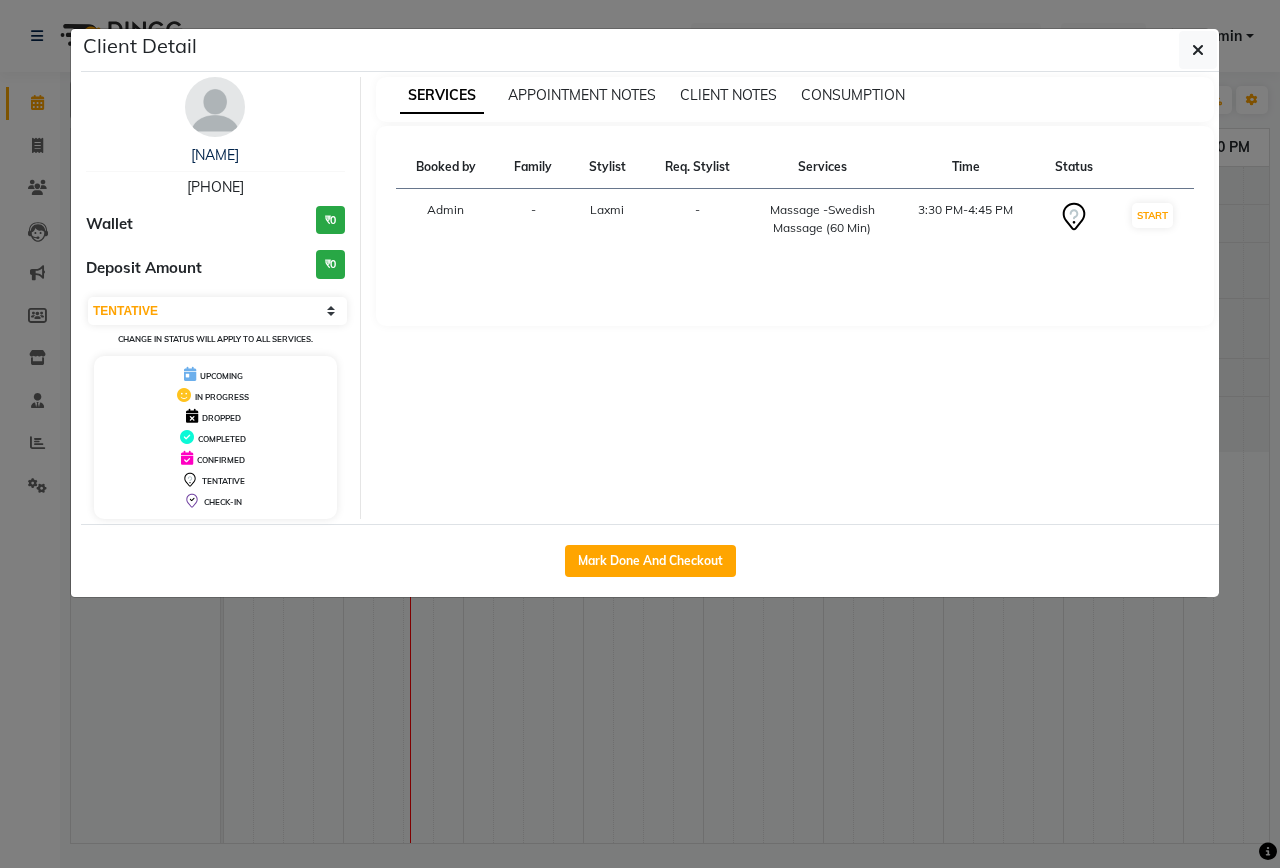 click at bounding box center (215, 107) 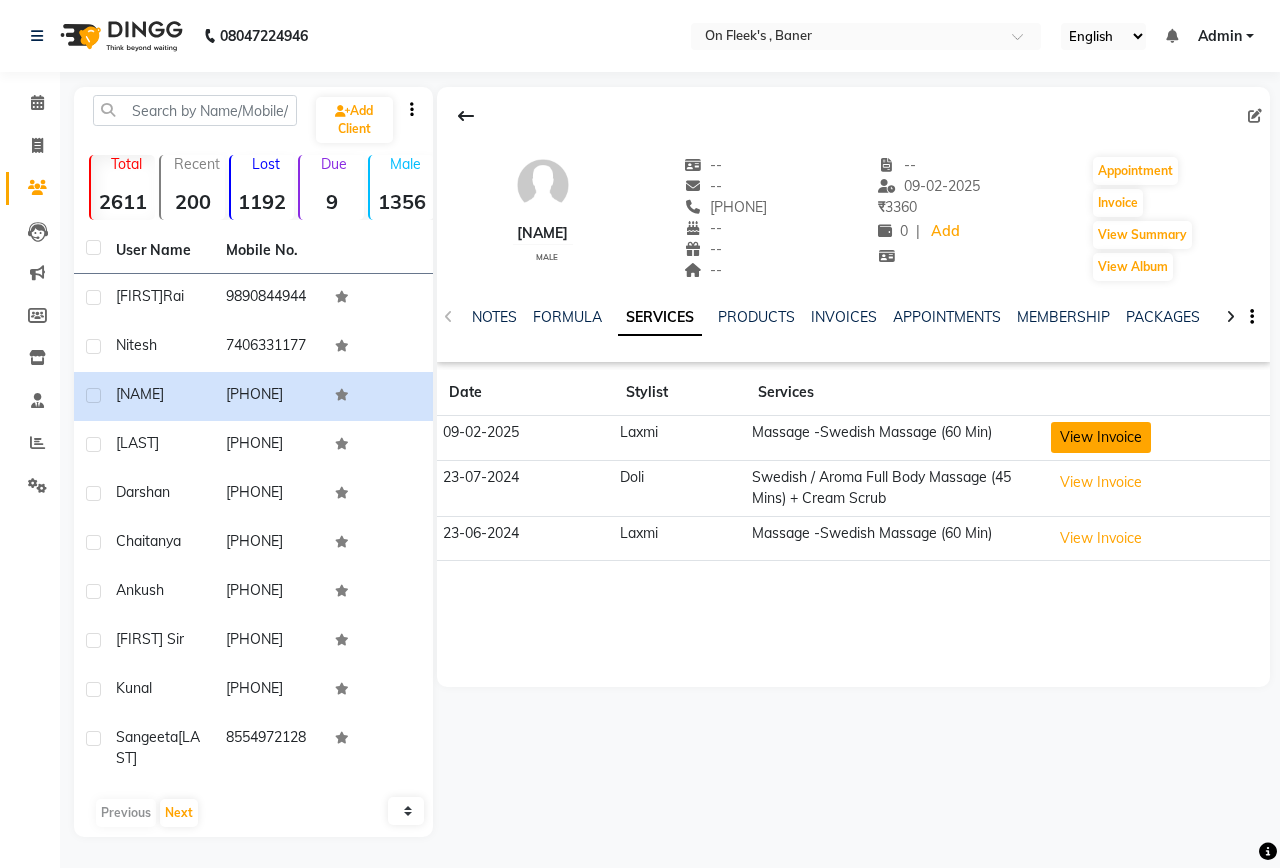 click on "View Invoice" 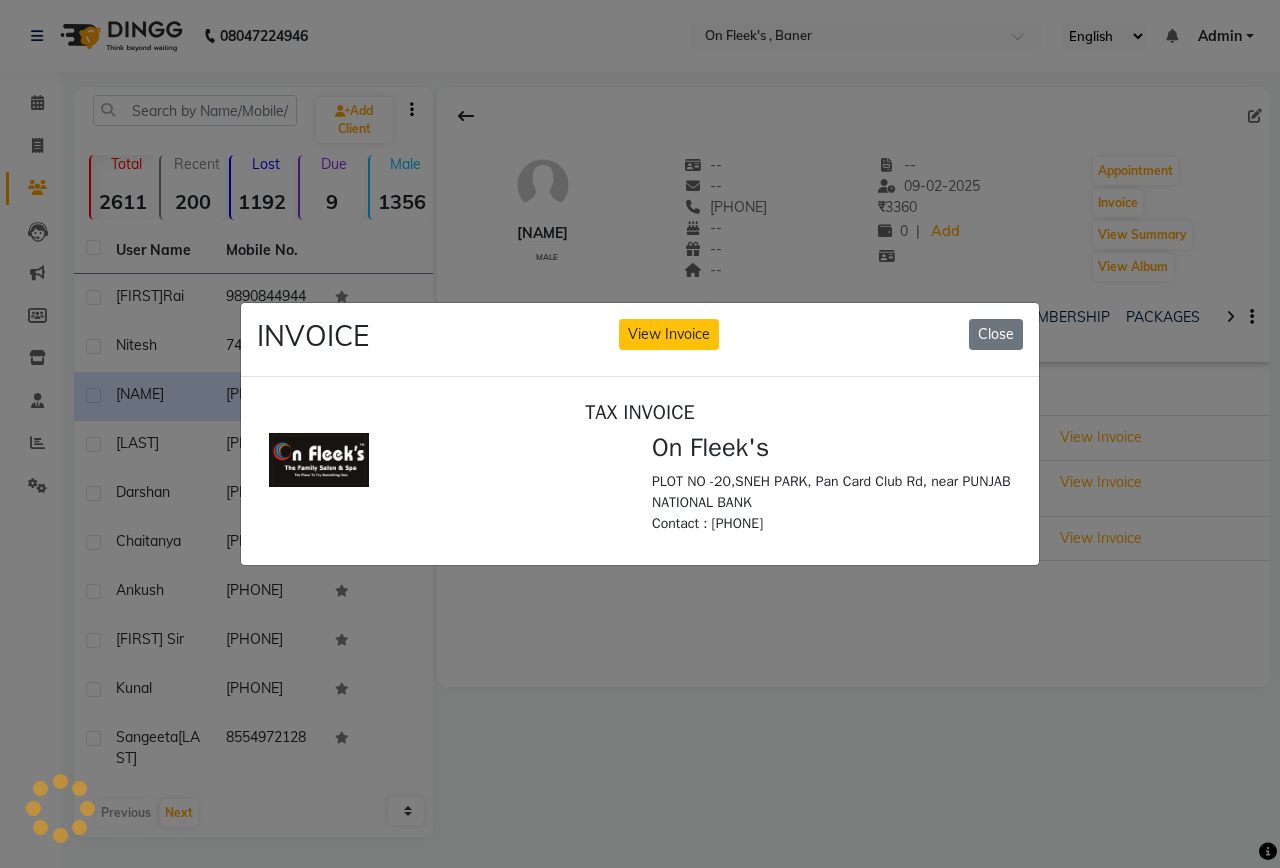 scroll, scrollTop: 0, scrollLeft: 0, axis: both 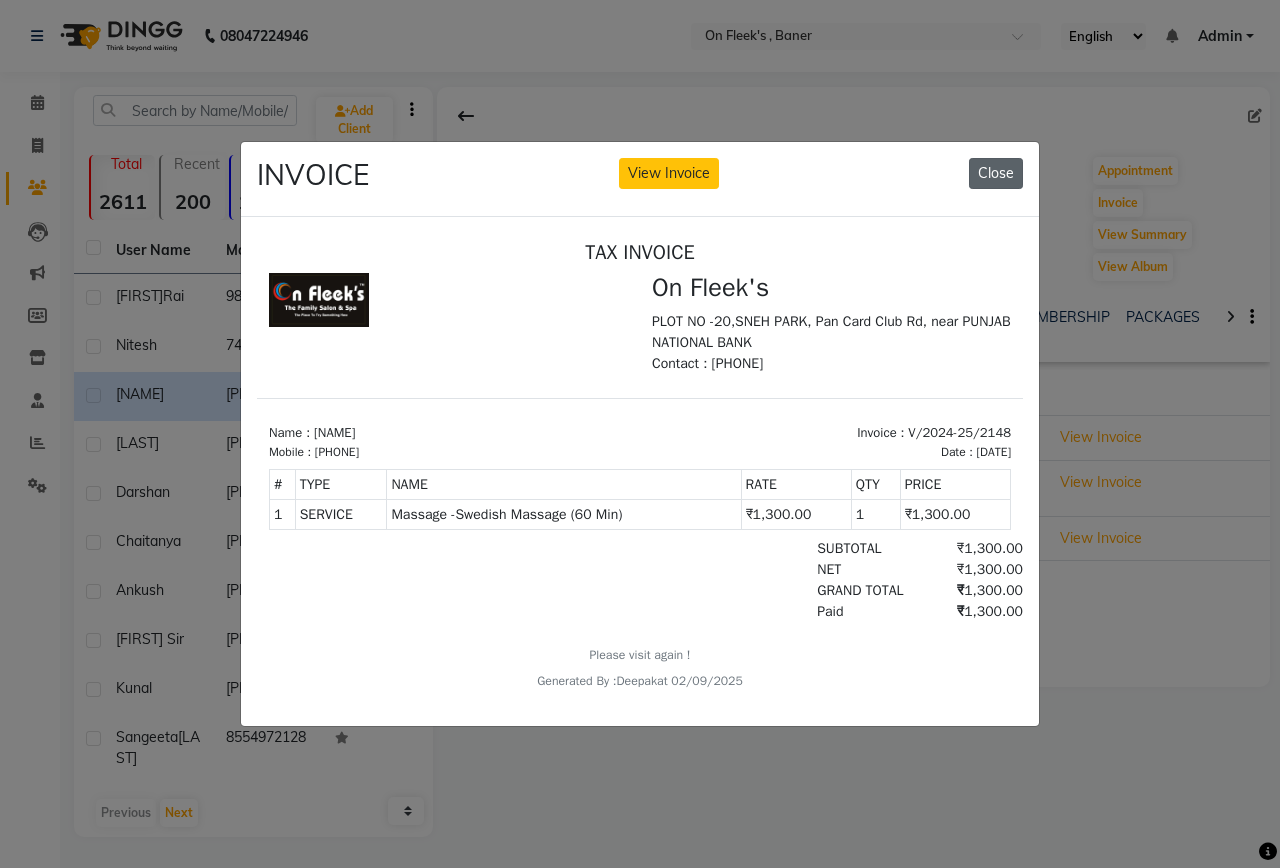 click on "Close" 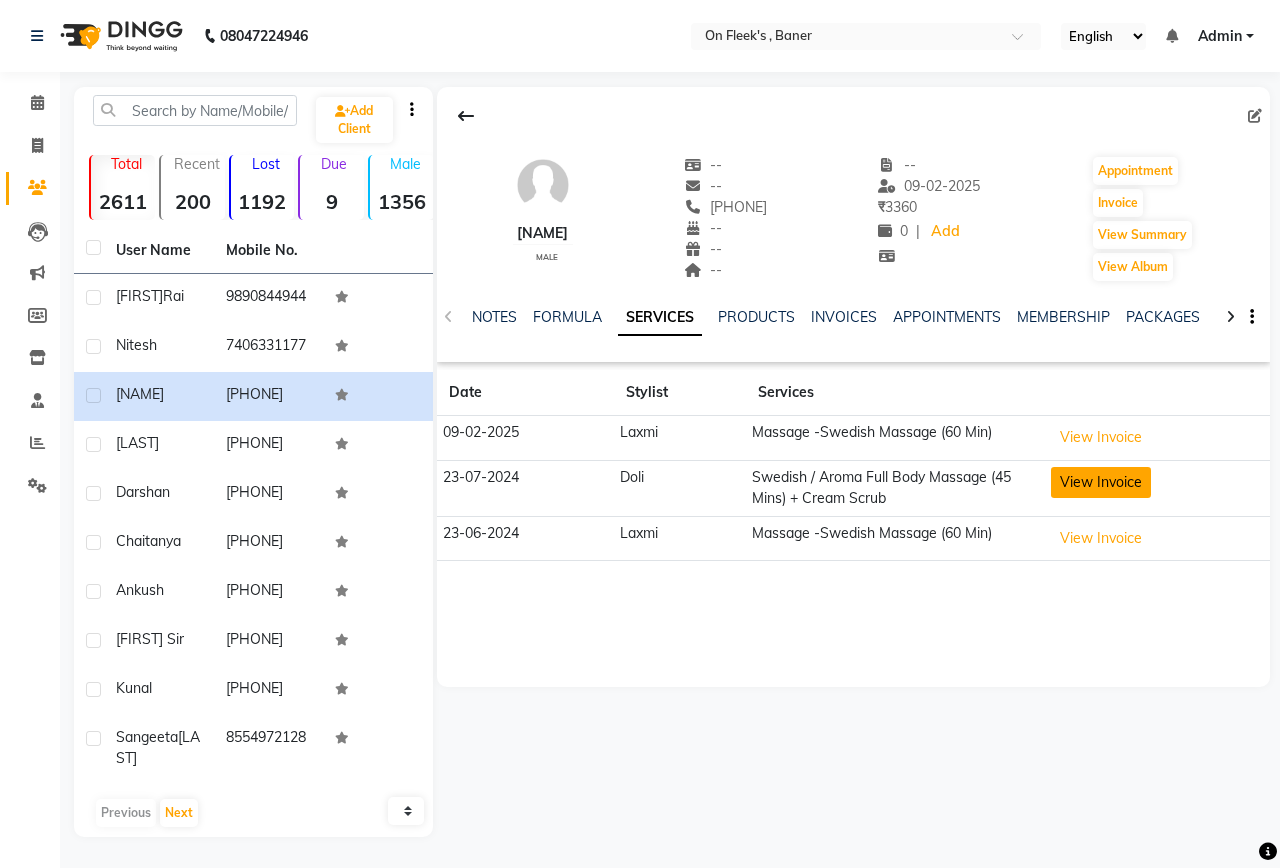 click on "View Invoice" 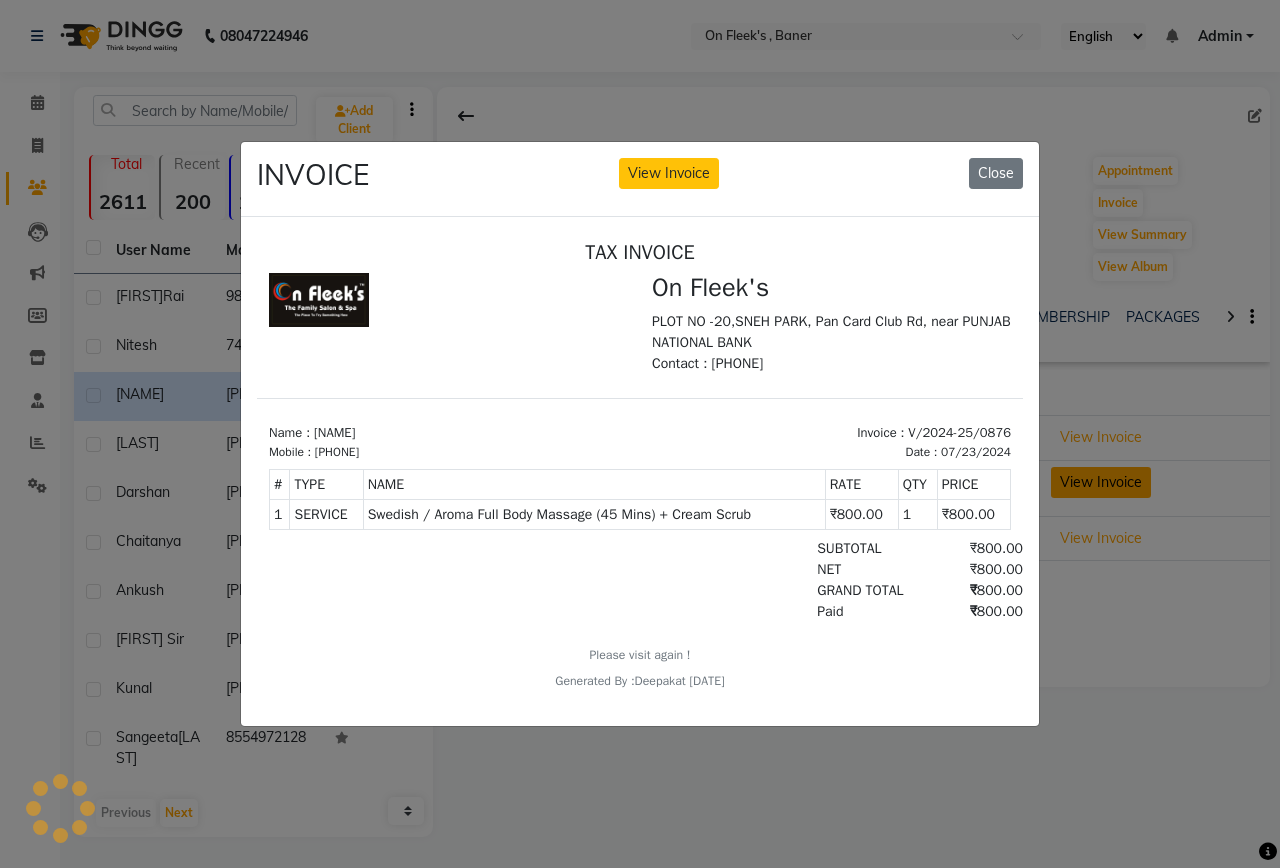 scroll, scrollTop: 0, scrollLeft: 0, axis: both 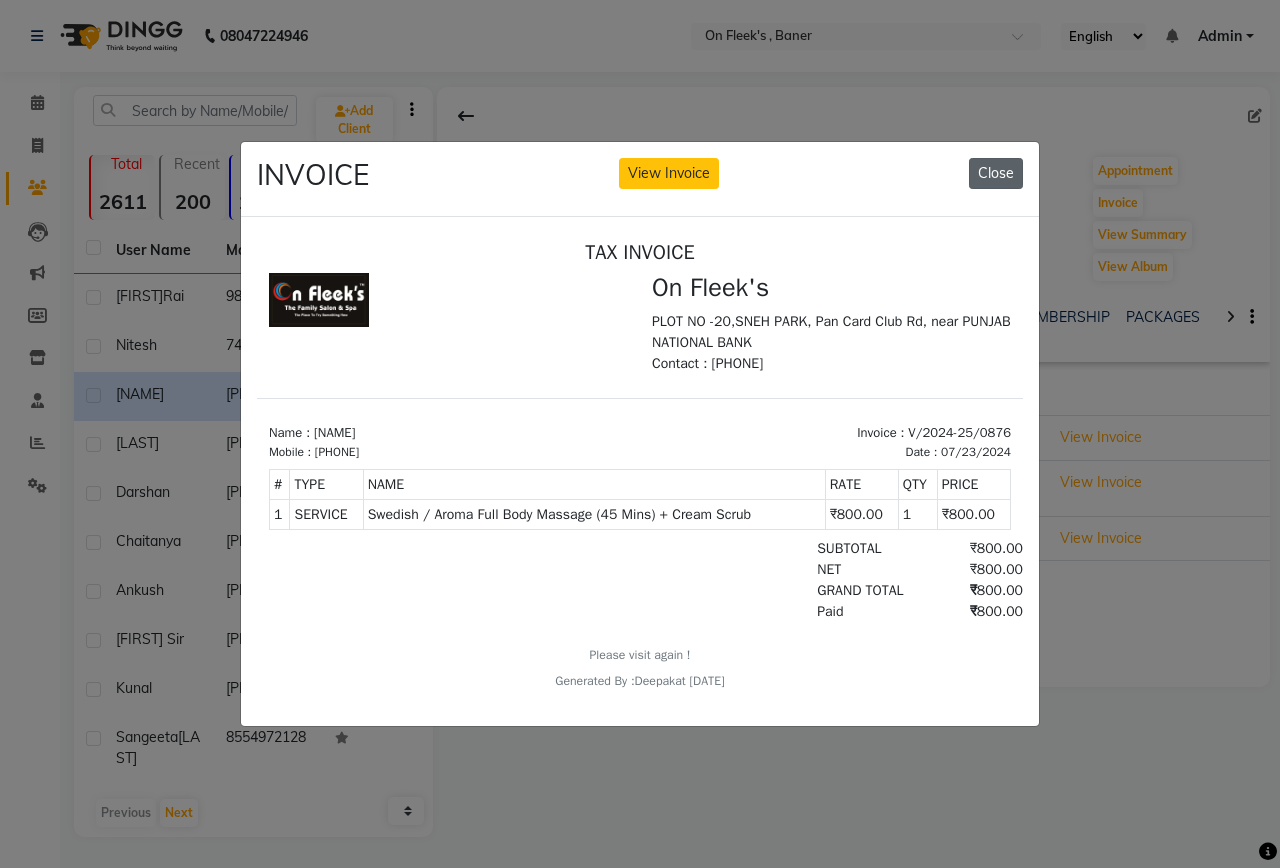 click on "Close" 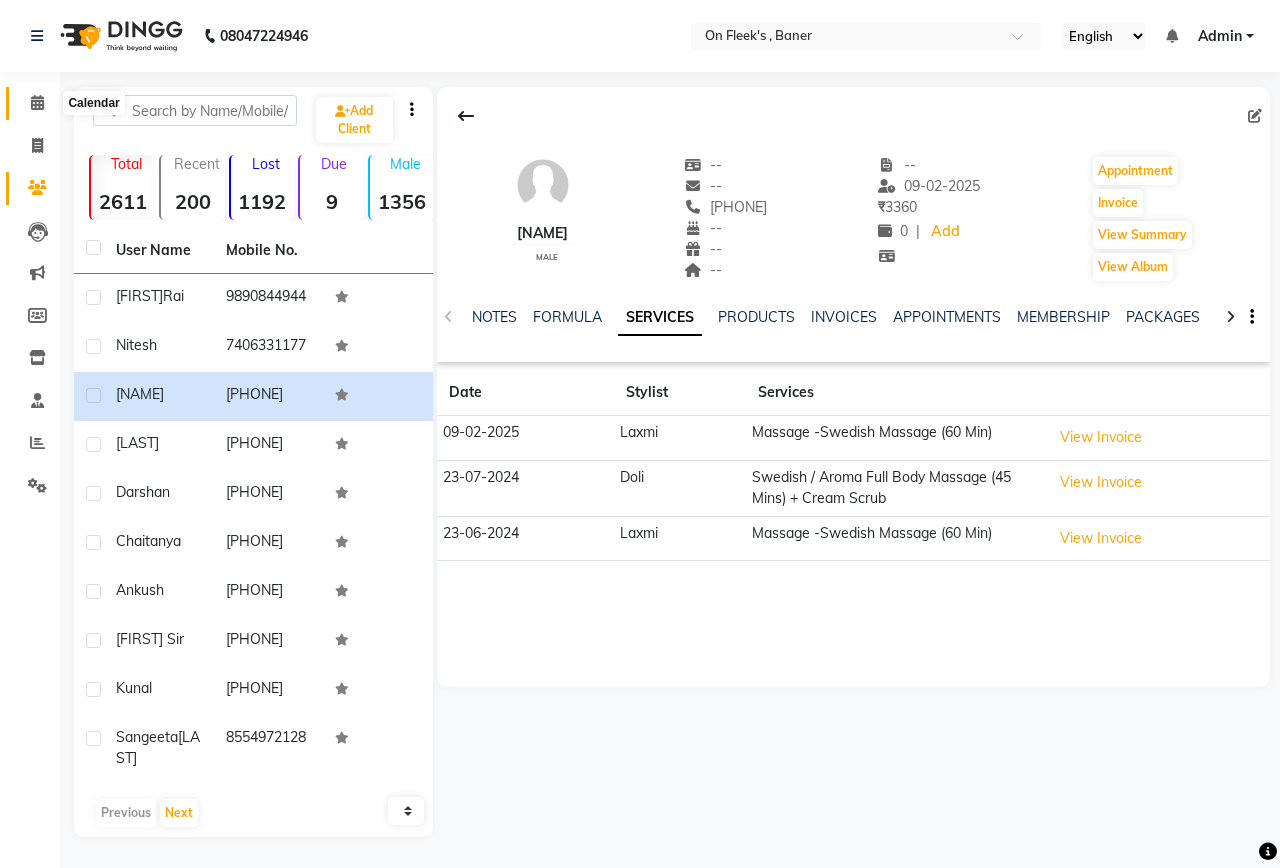click 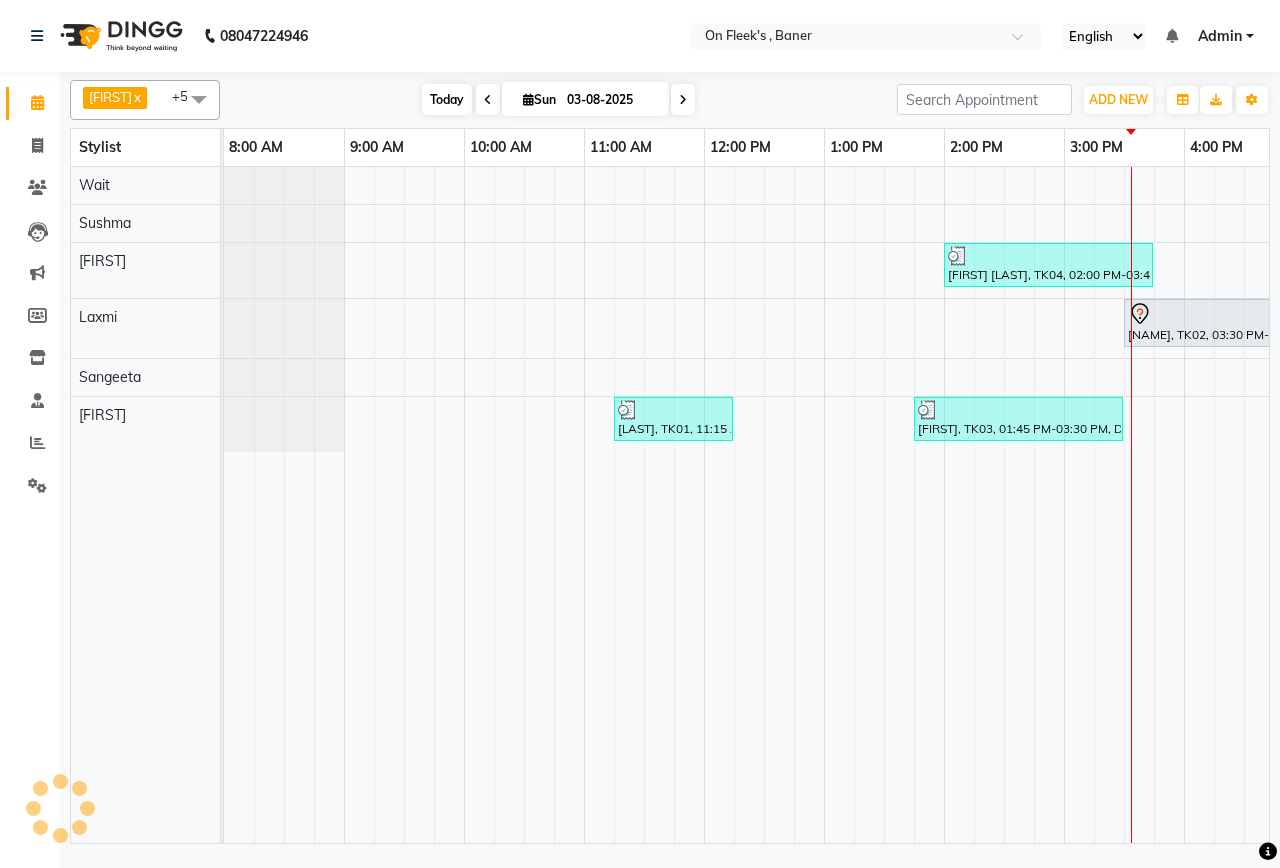 click on "Today" at bounding box center [447, 99] 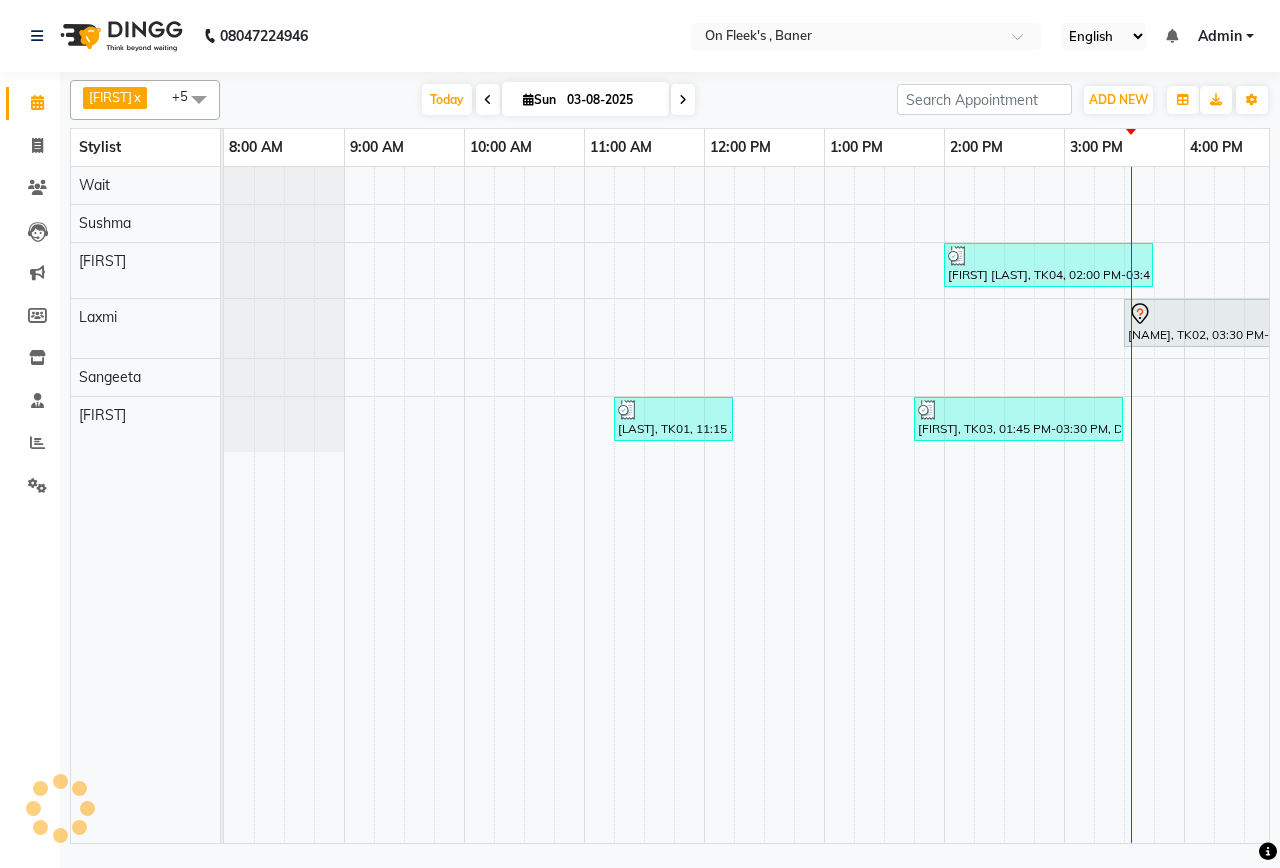 scroll, scrollTop: 0, scrollLeft: 755, axis: horizontal 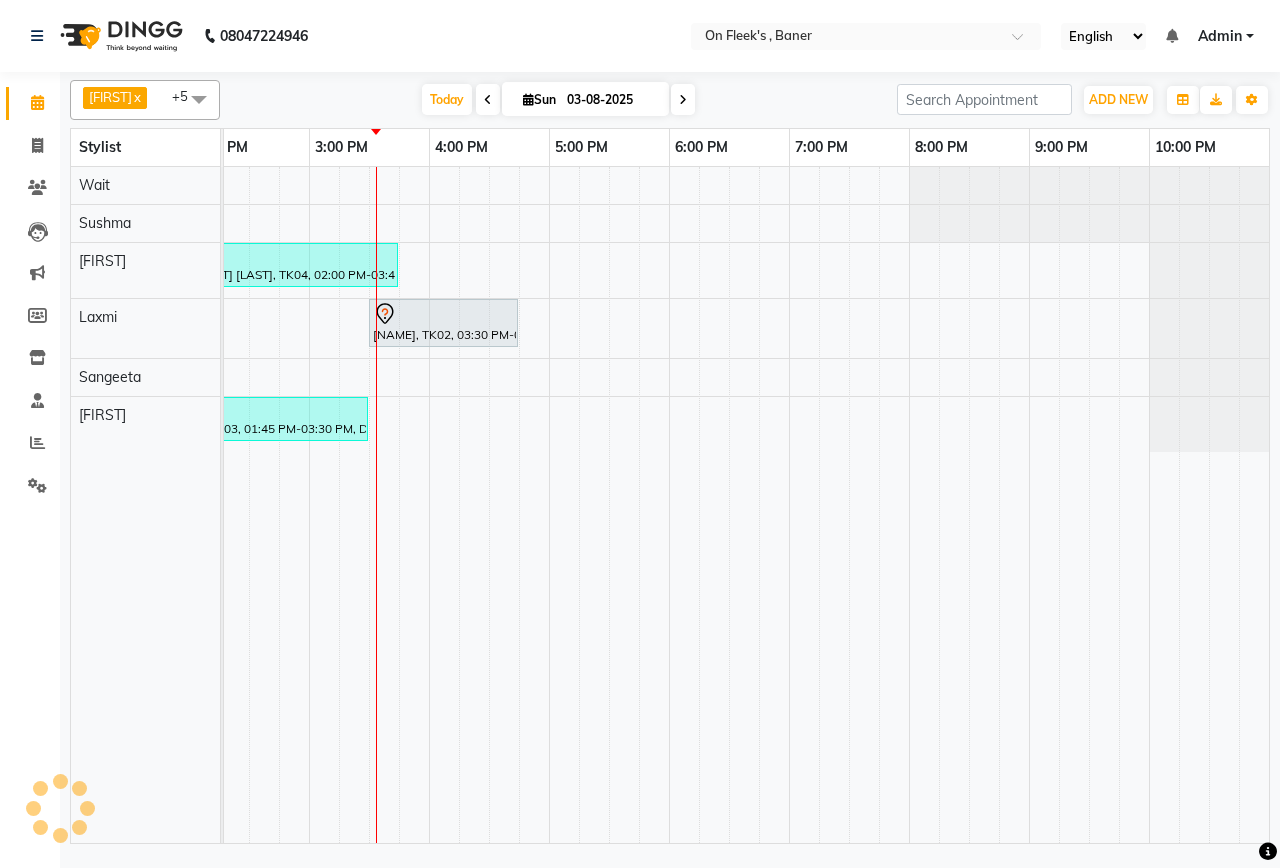 click on "[FIRST]  x [FIRST]  x [FIRST]  x [FIRST]  x [FIRST]  x Wait  x +5 Select All [FIRST] [FIRST] [FIRST] [FIRST] [FIRST] [FIRST] Wait Group By  Staff View   Room View  View as Vertical  Vertical - Week View  Horizontal  Horizontal - Week View  List  Toggle Dropdown Calendar Settings Manage Tags   Arrange Stylists   Reset Stylists  Full Screen  Show Available Stylist  Appointment Form Zoom 100%" at bounding box center (670, 100) 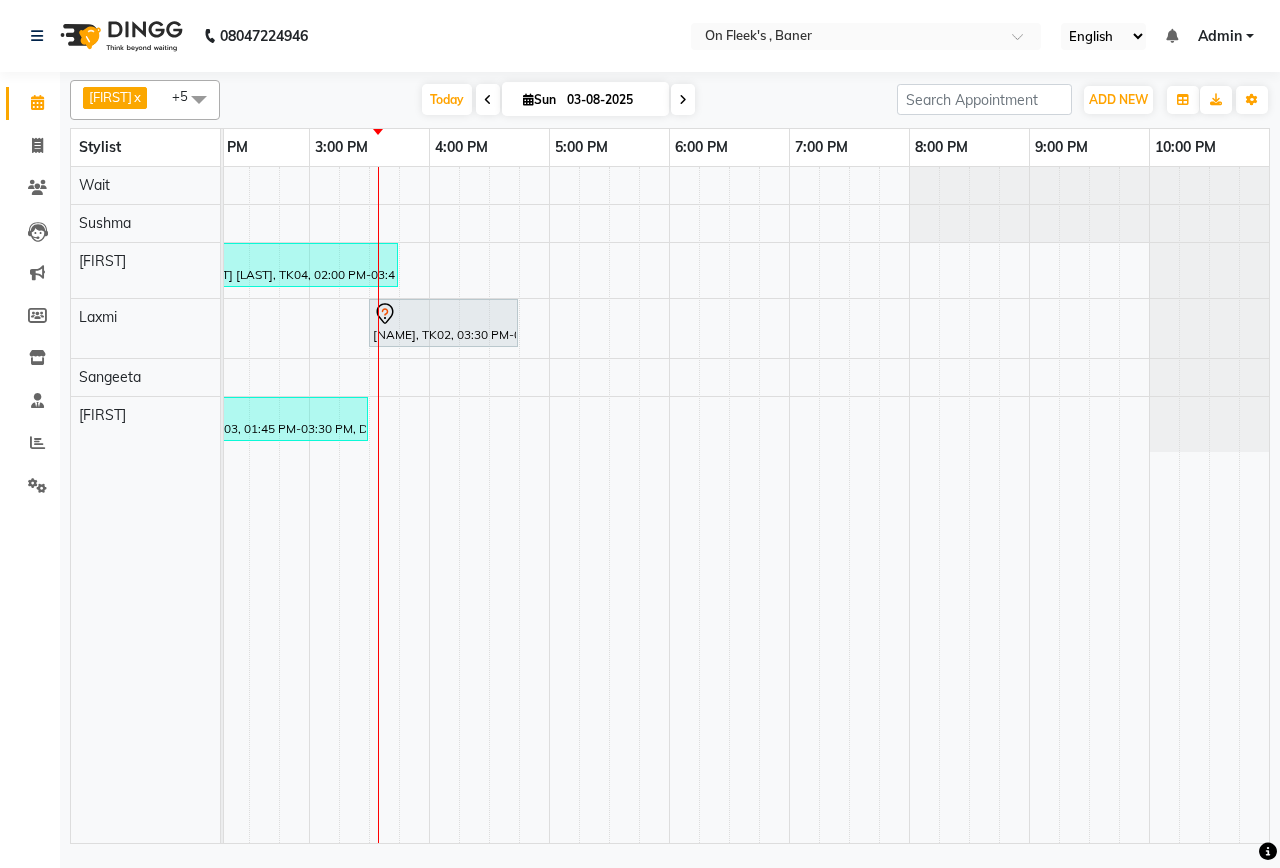 click on "[FIRST] [LAST], TK04, 02:00 PM-03:45 PM, Deep Tissue Full Body Massage (90 mins)              [NAME], TK02, 03:30 PM-04:45 PM, Massage -Swedish  Massage (60 Min)     [LAST], TK01, 11:15 AM-12:15 PM, Massage - Deep Tissue Massage (60 Min)     [FIRST], TK03, 01:45 PM-03:30 PM, Deep Tissue Full Body Massage (90 mins)" at bounding box center [369, 505] 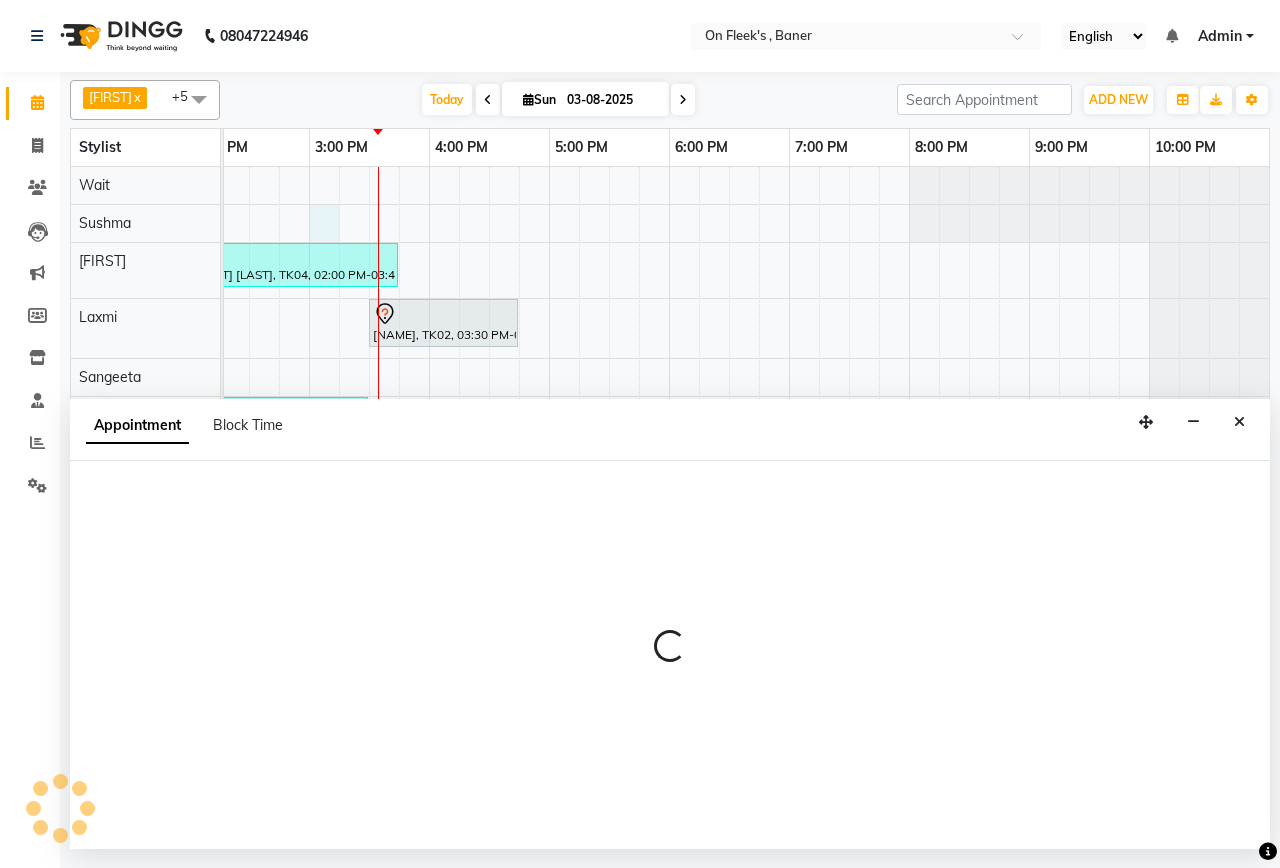 select on "9050" 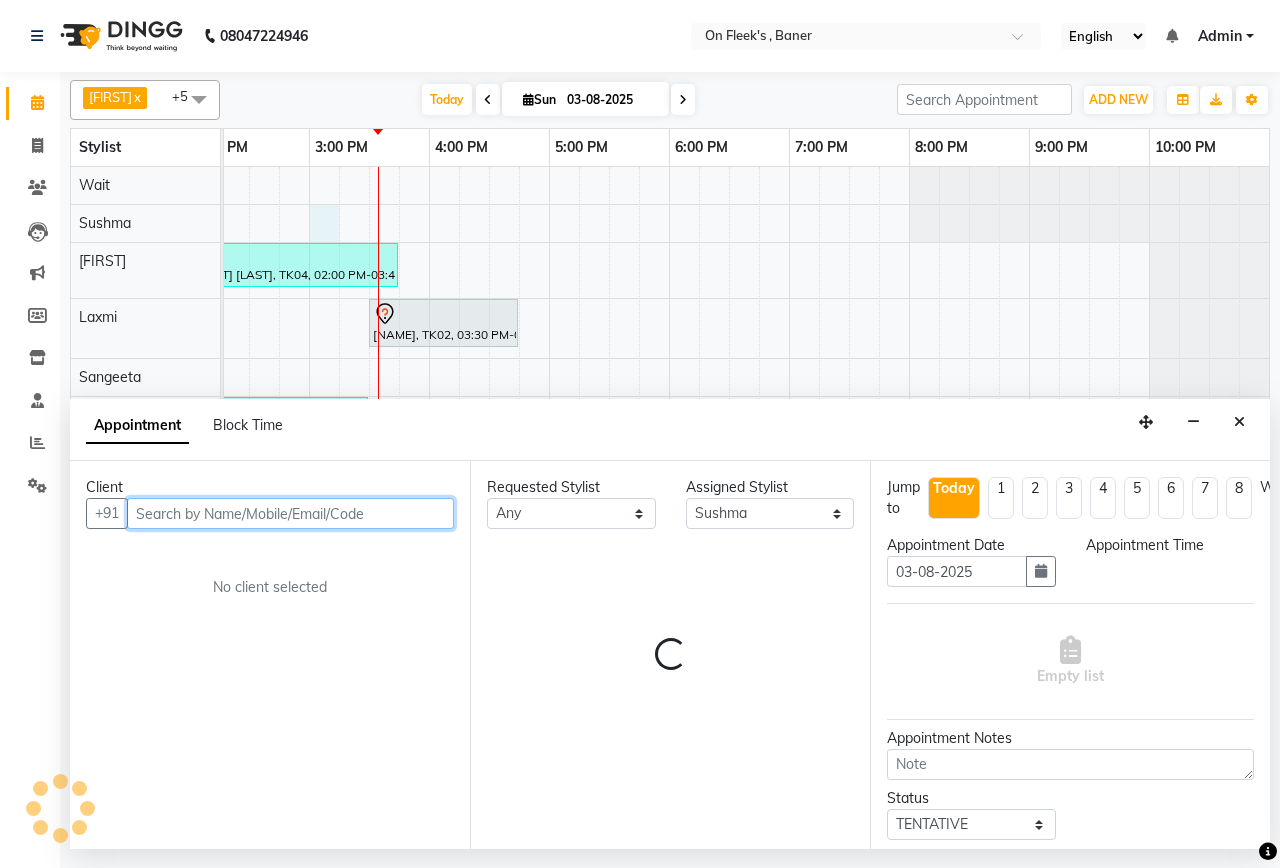 select on "900" 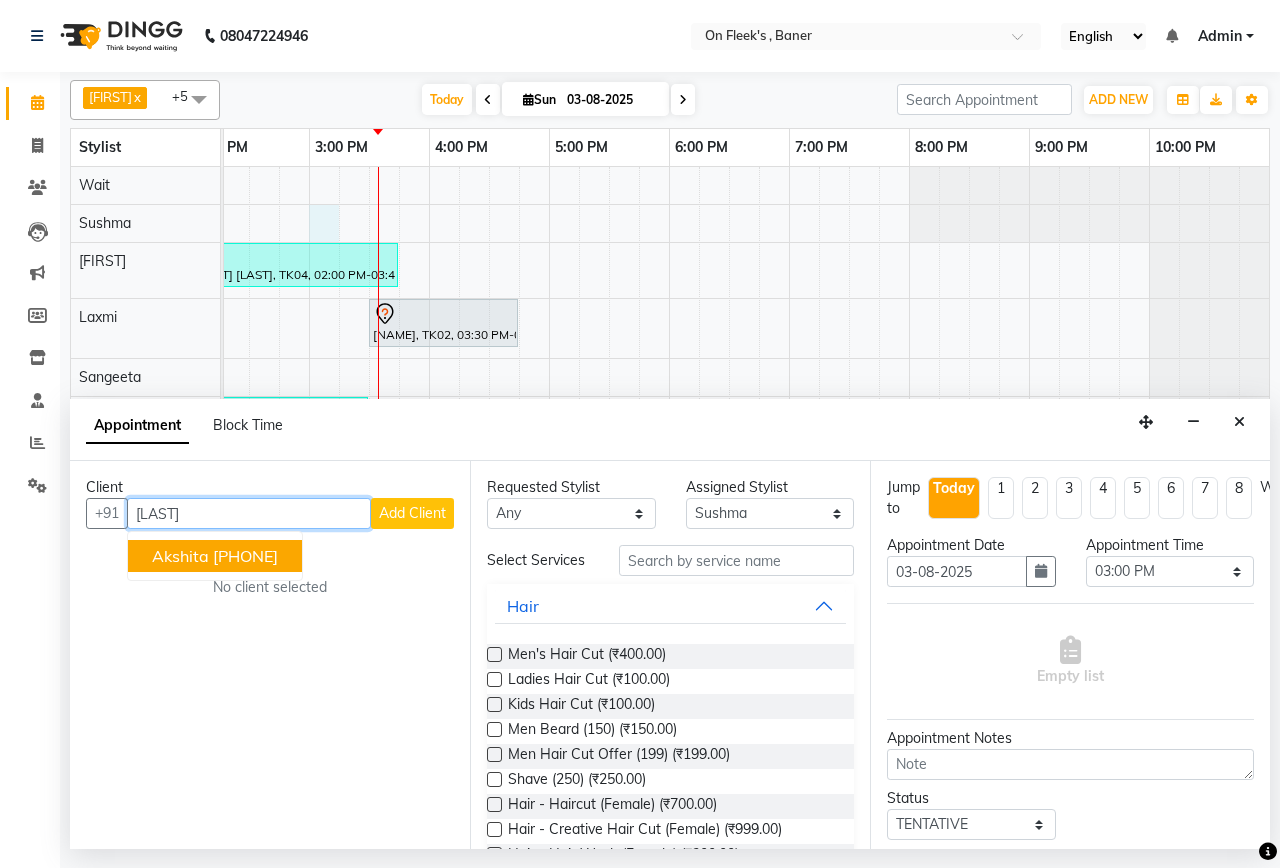 click on "[FIRST]  [PHONE]" at bounding box center (215, 556) 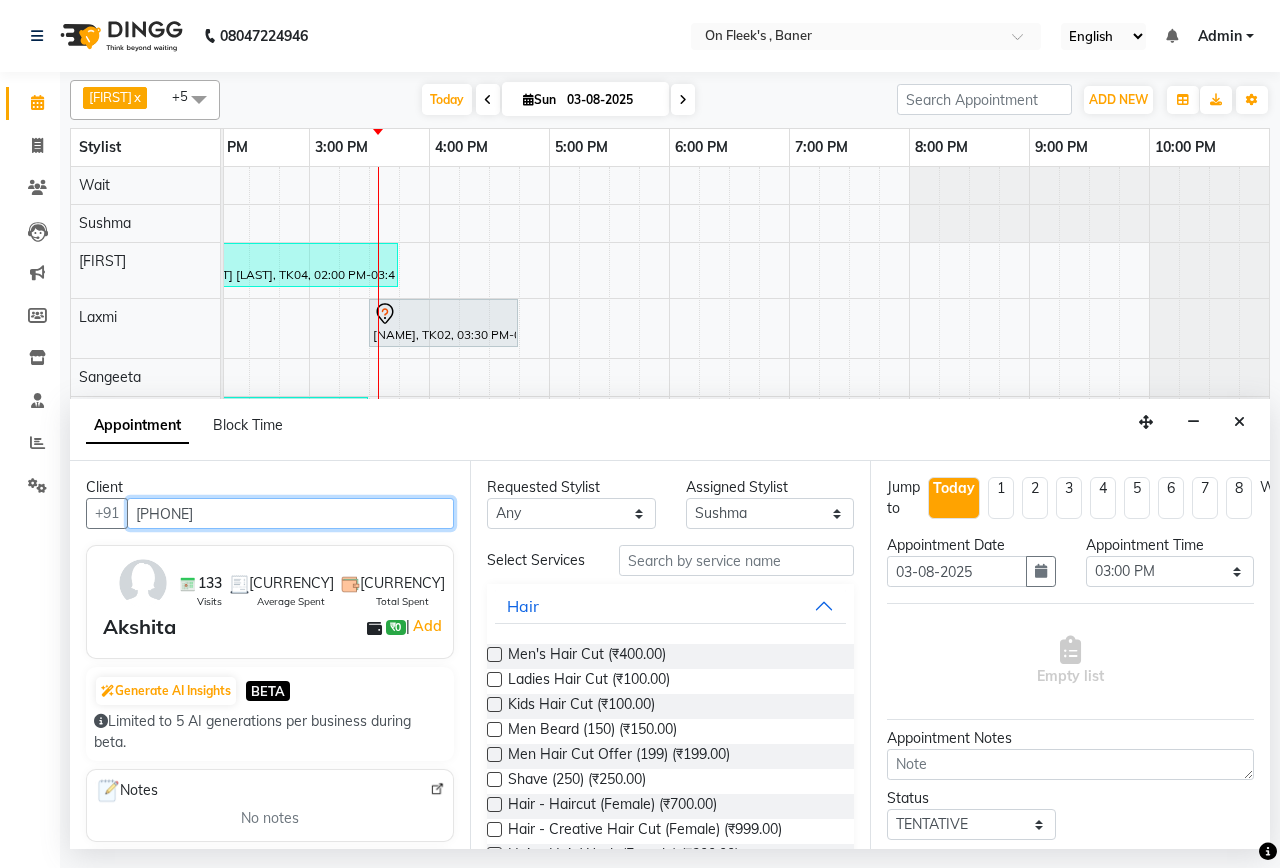 type on "[PHONE]" 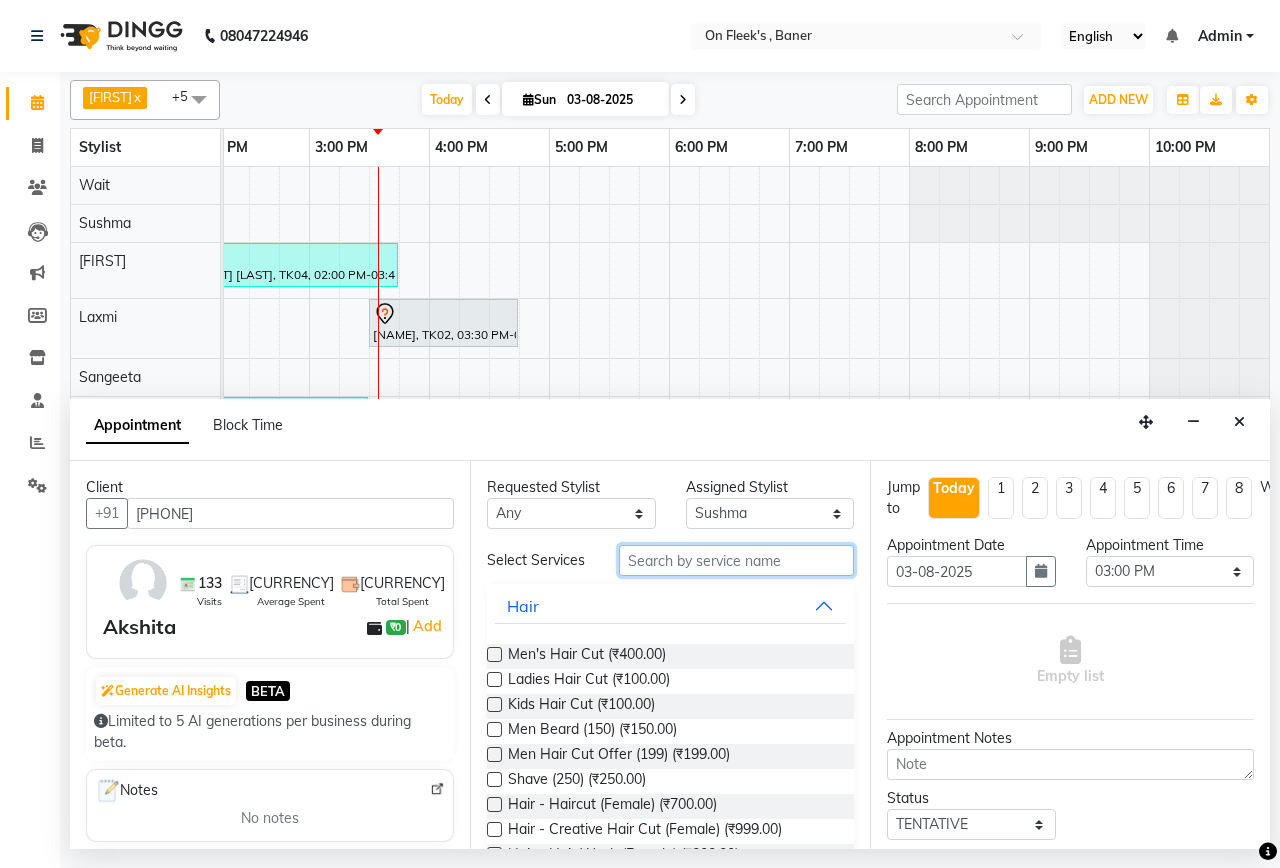 click at bounding box center [736, 560] 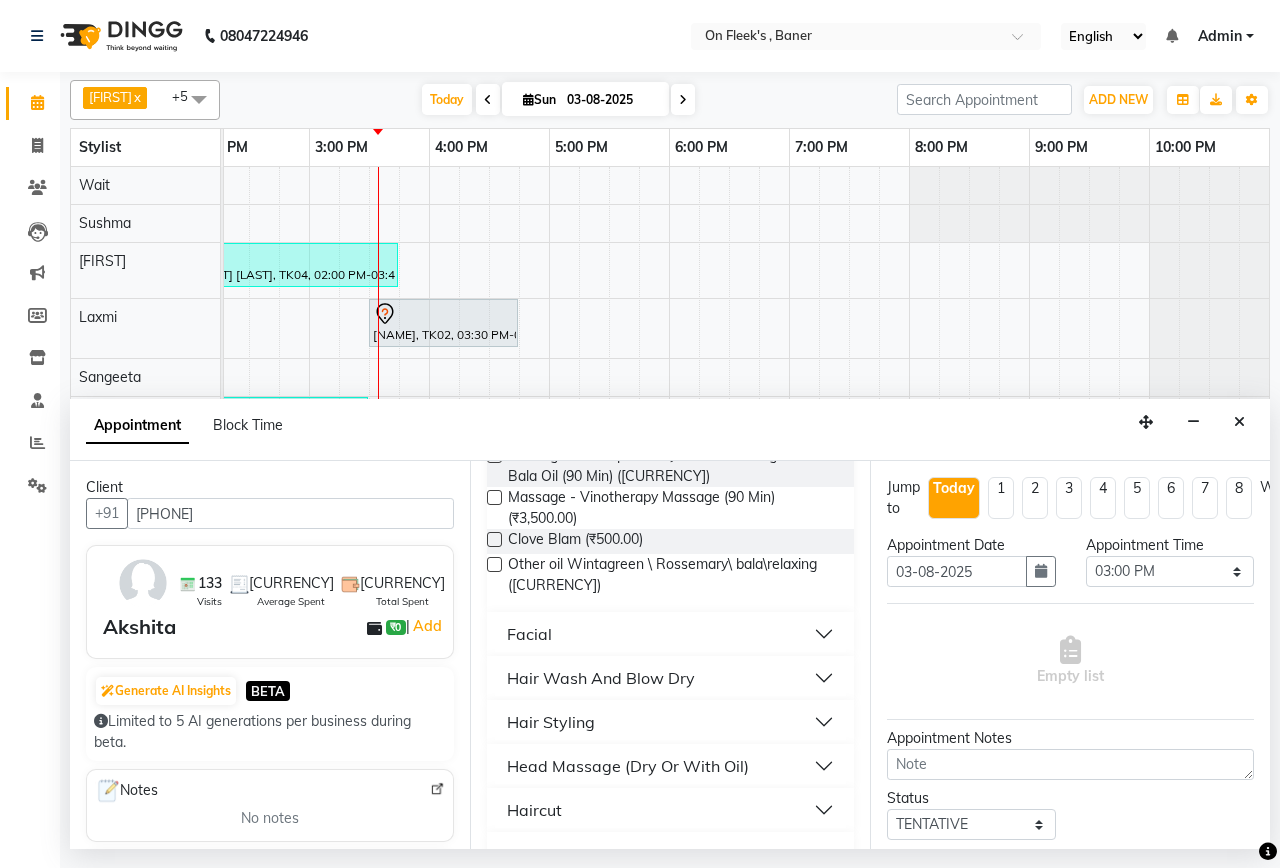 scroll, scrollTop: 200, scrollLeft: 0, axis: vertical 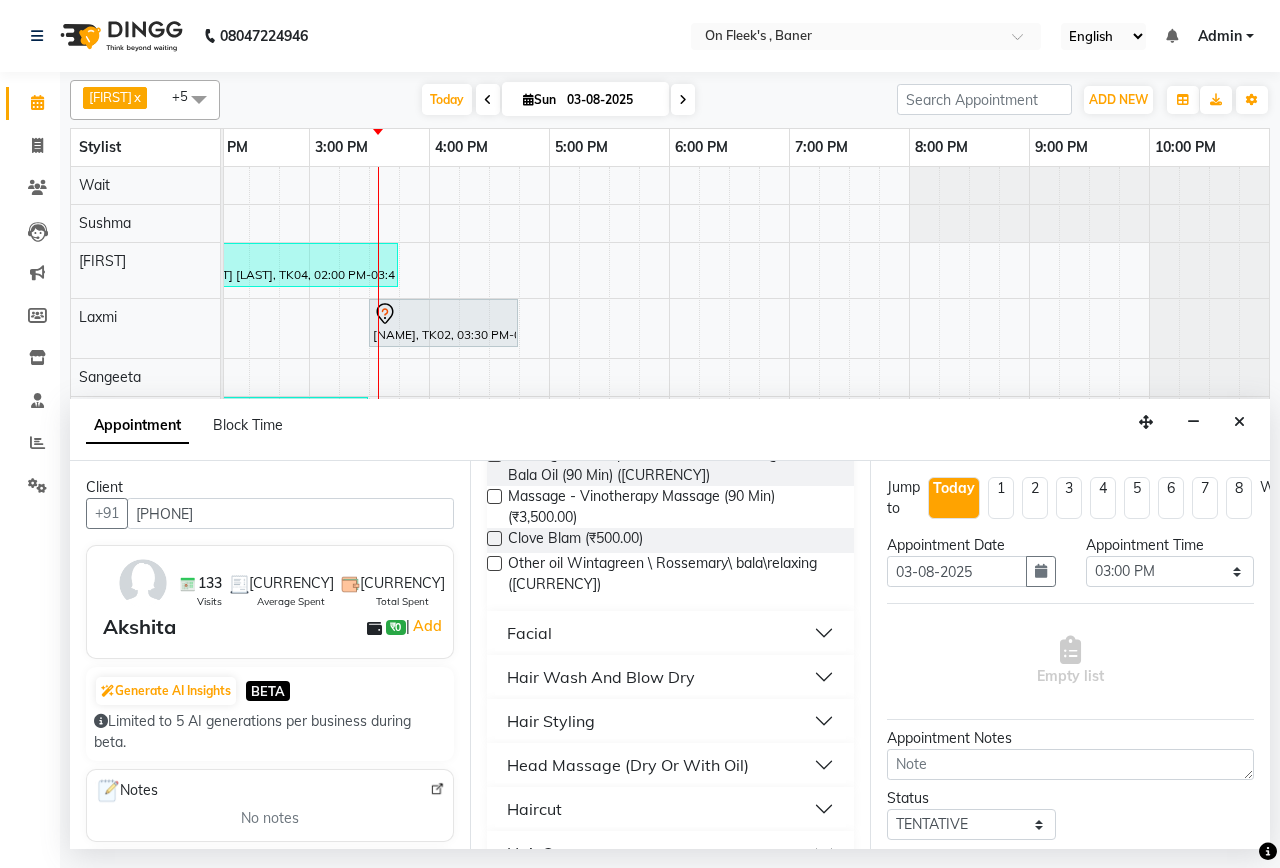 type on "500" 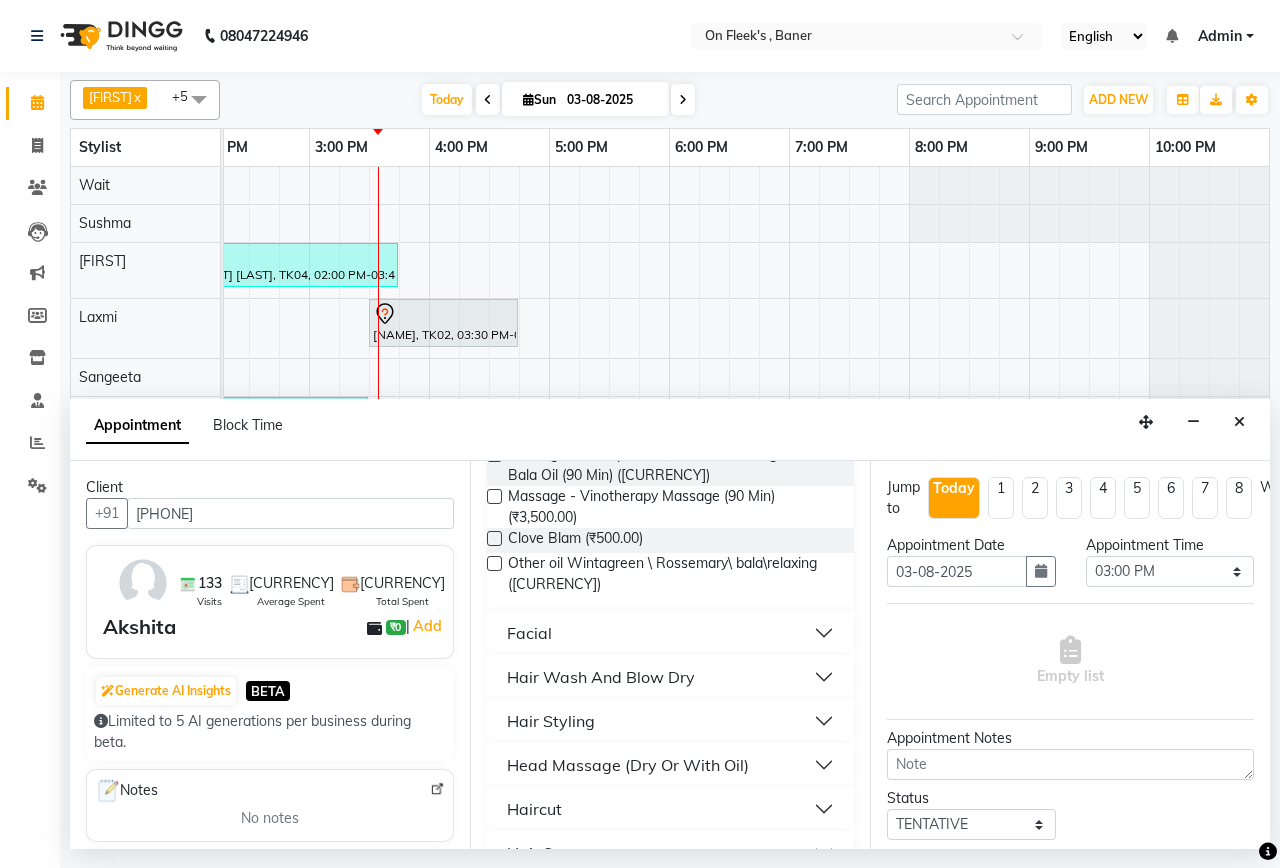 click on "Hair Wash And Blow Dry" at bounding box center (601, 677) 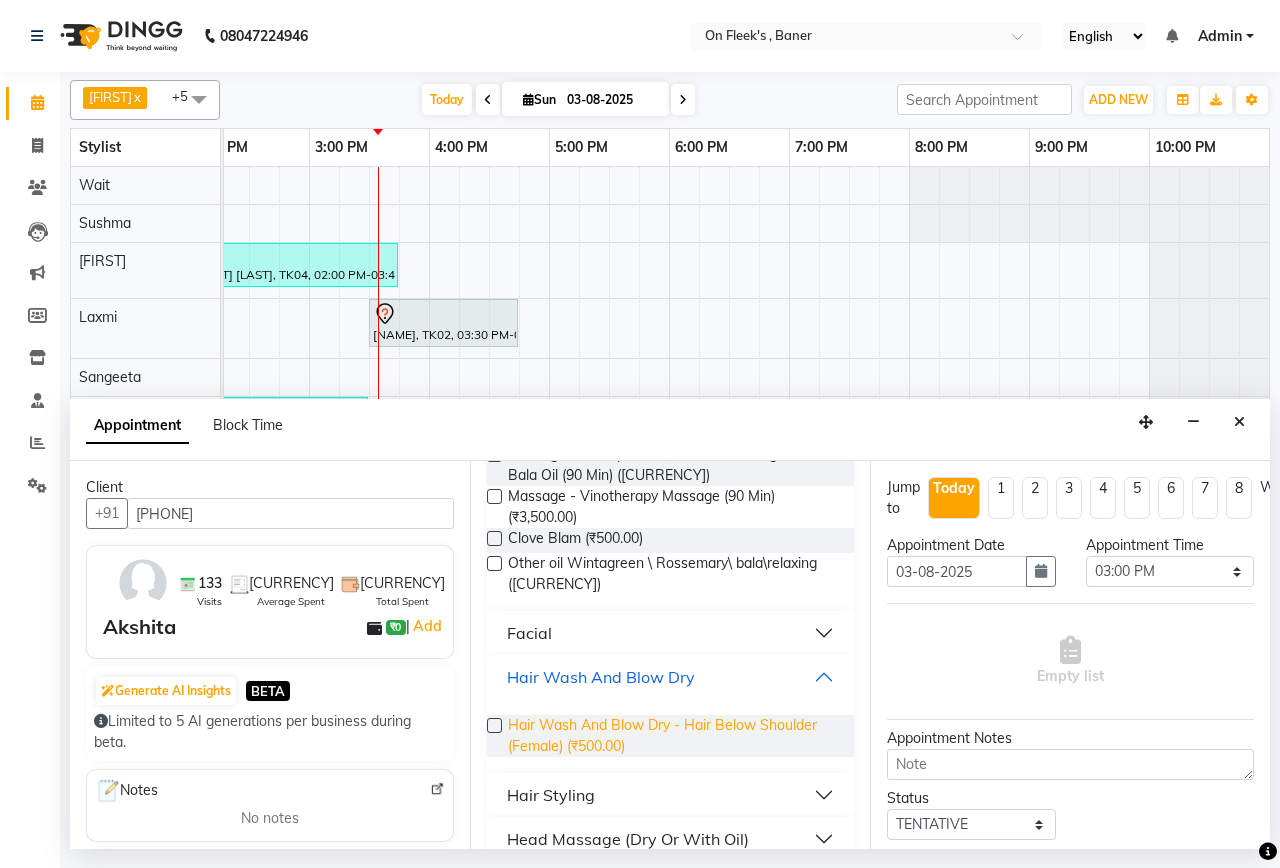 scroll, scrollTop: 400, scrollLeft: 0, axis: vertical 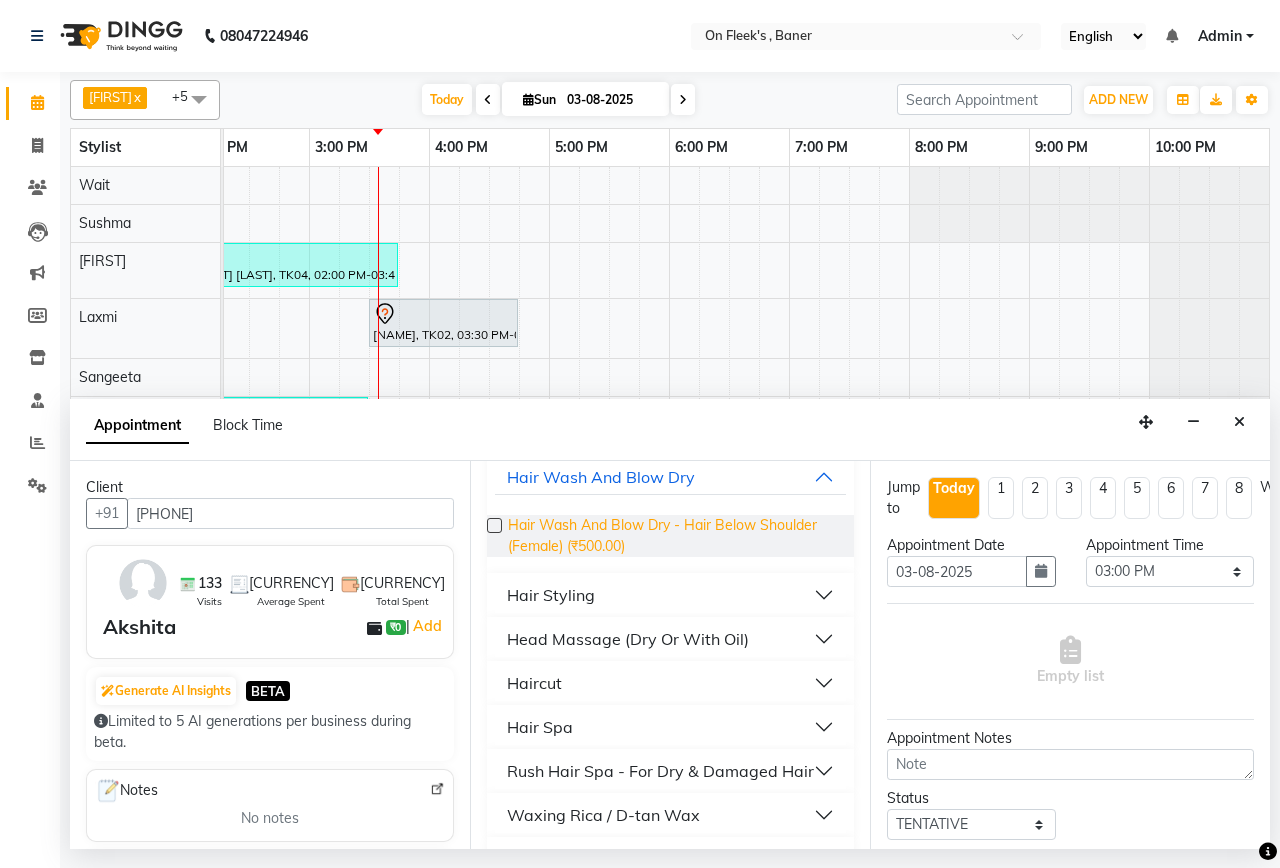 click on "Hair Wash And Blow Dry - Hair Below Shoulder (Female) (₹500.00)" at bounding box center (673, 536) 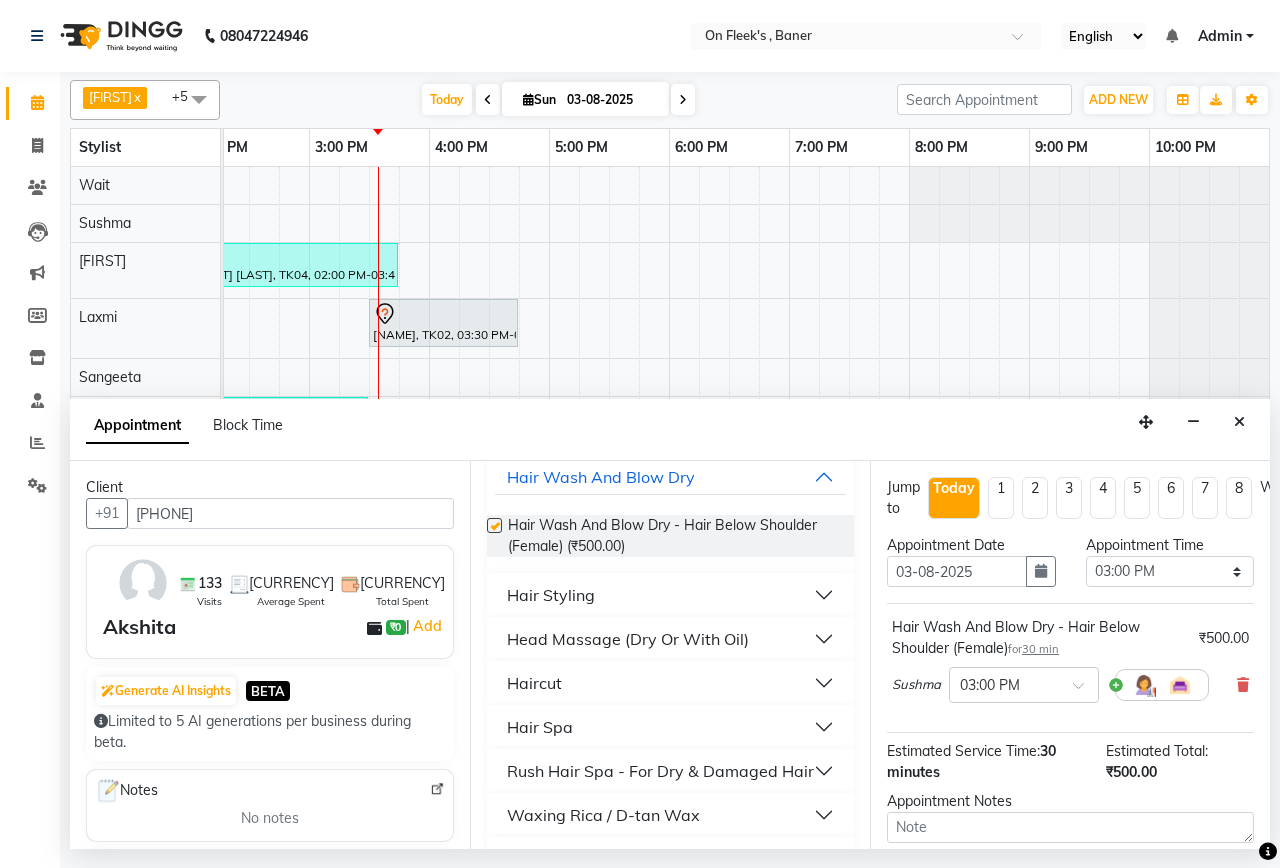 checkbox on "false" 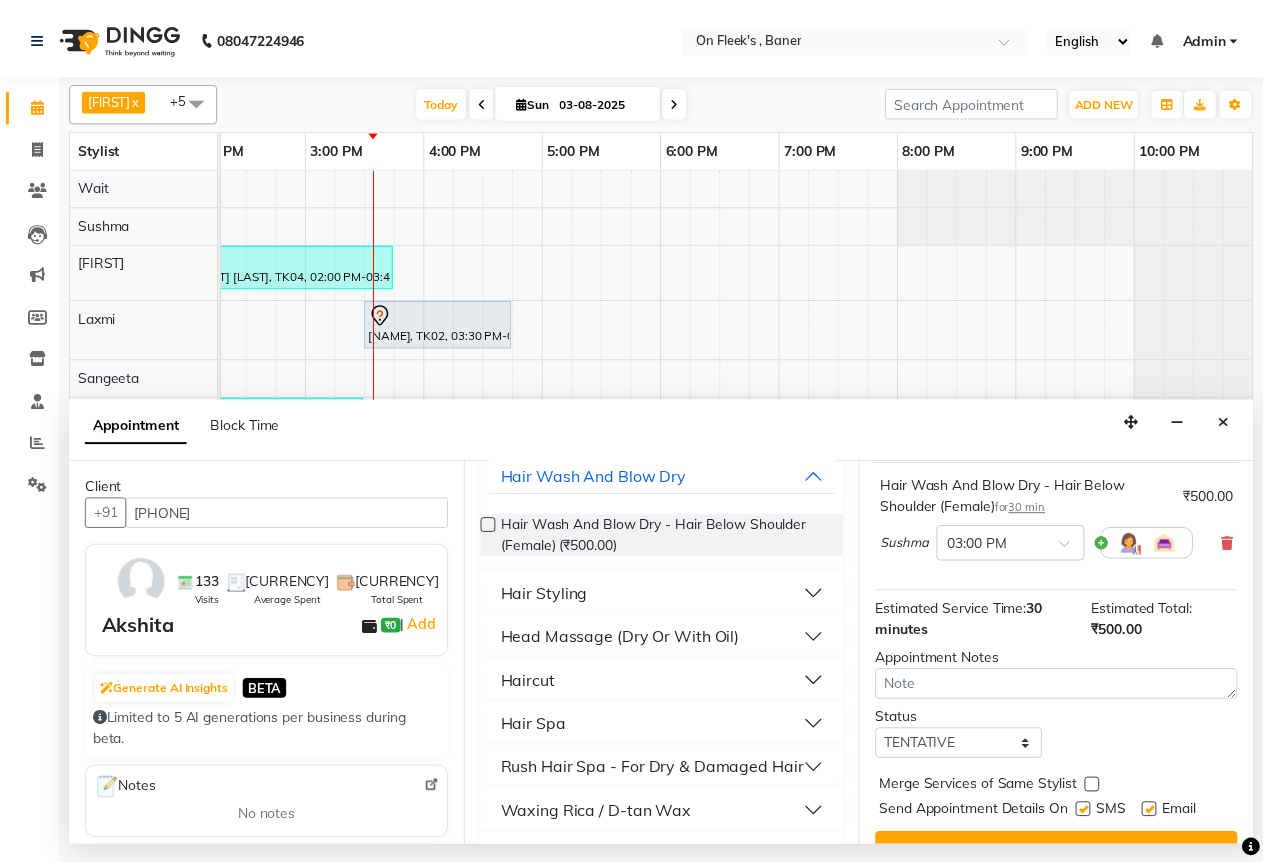 scroll, scrollTop: 197, scrollLeft: 0, axis: vertical 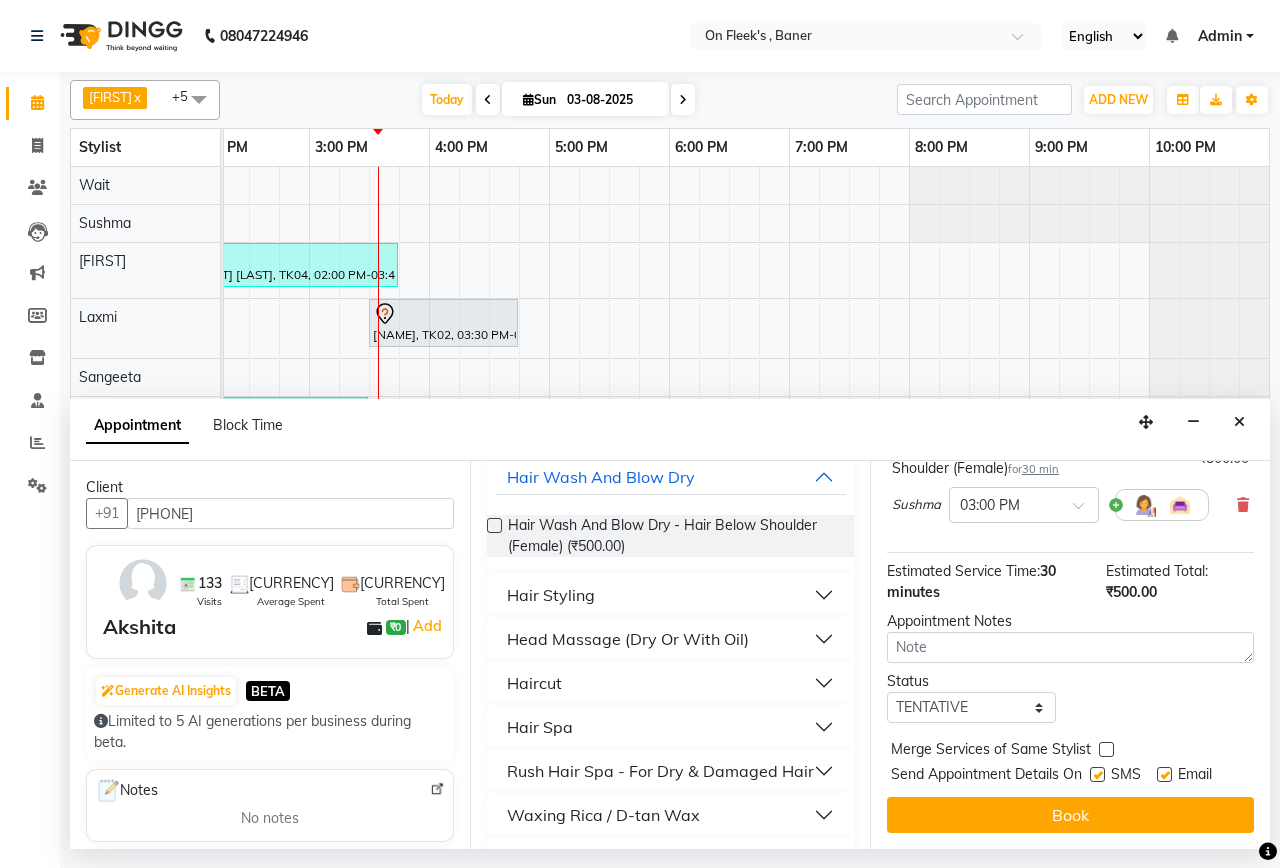 click at bounding box center (1106, 749) 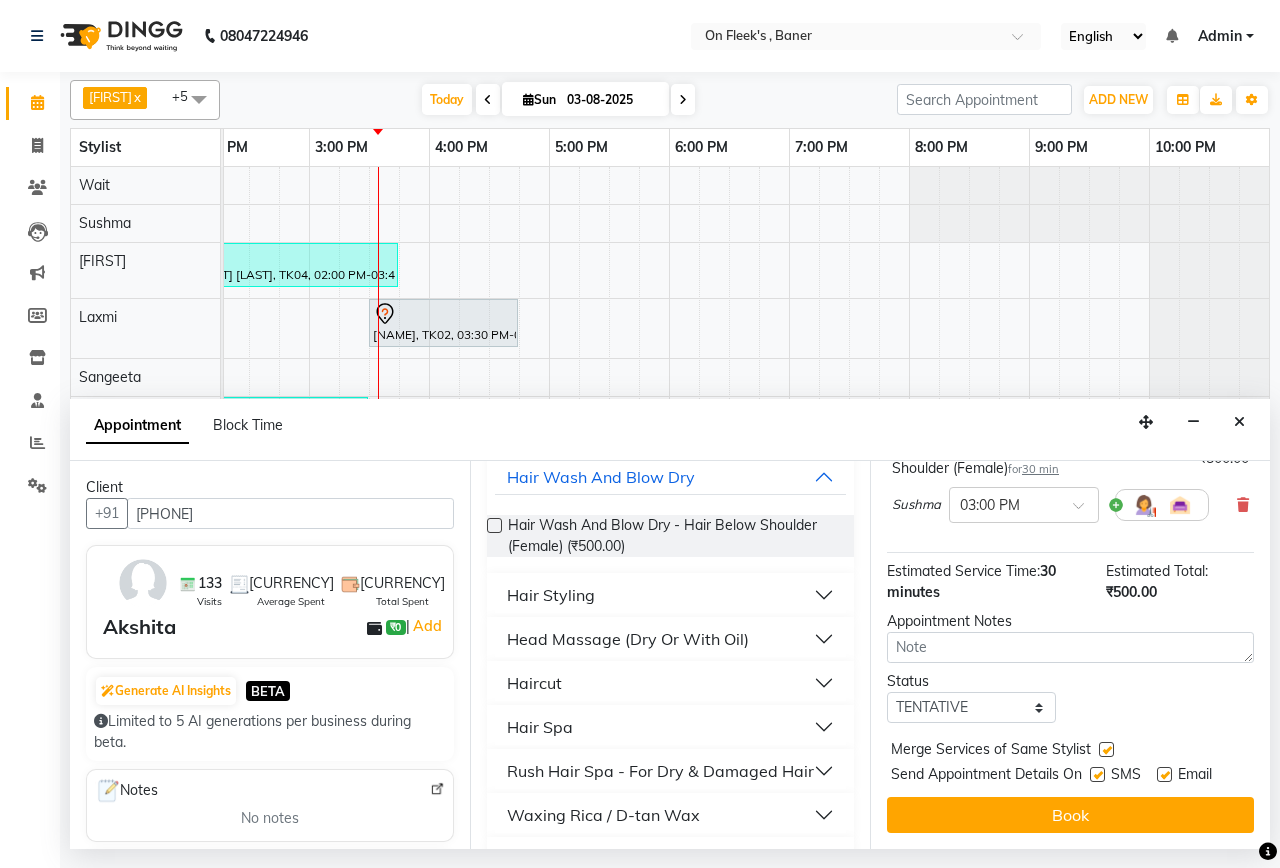 click at bounding box center (1097, 774) 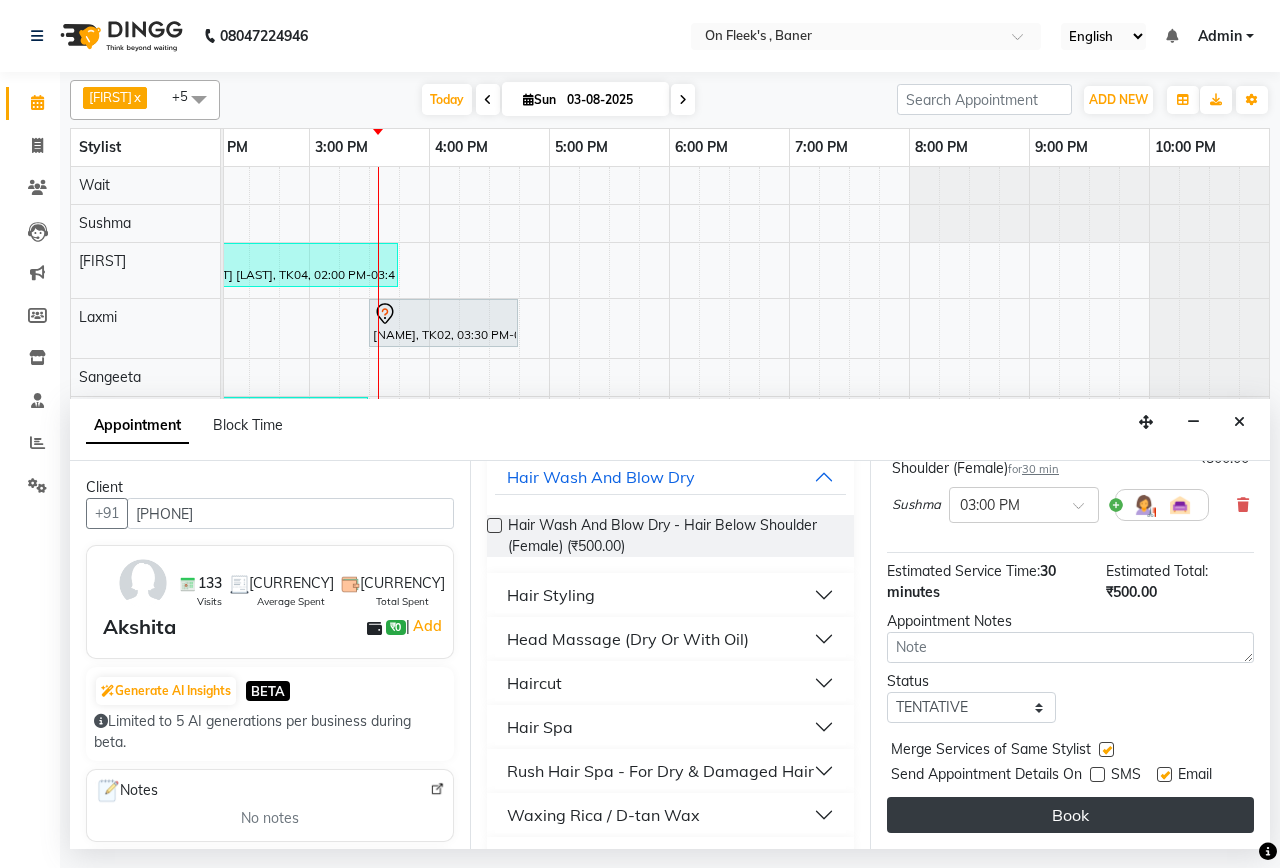 click on "Book" at bounding box center [1070, 815] 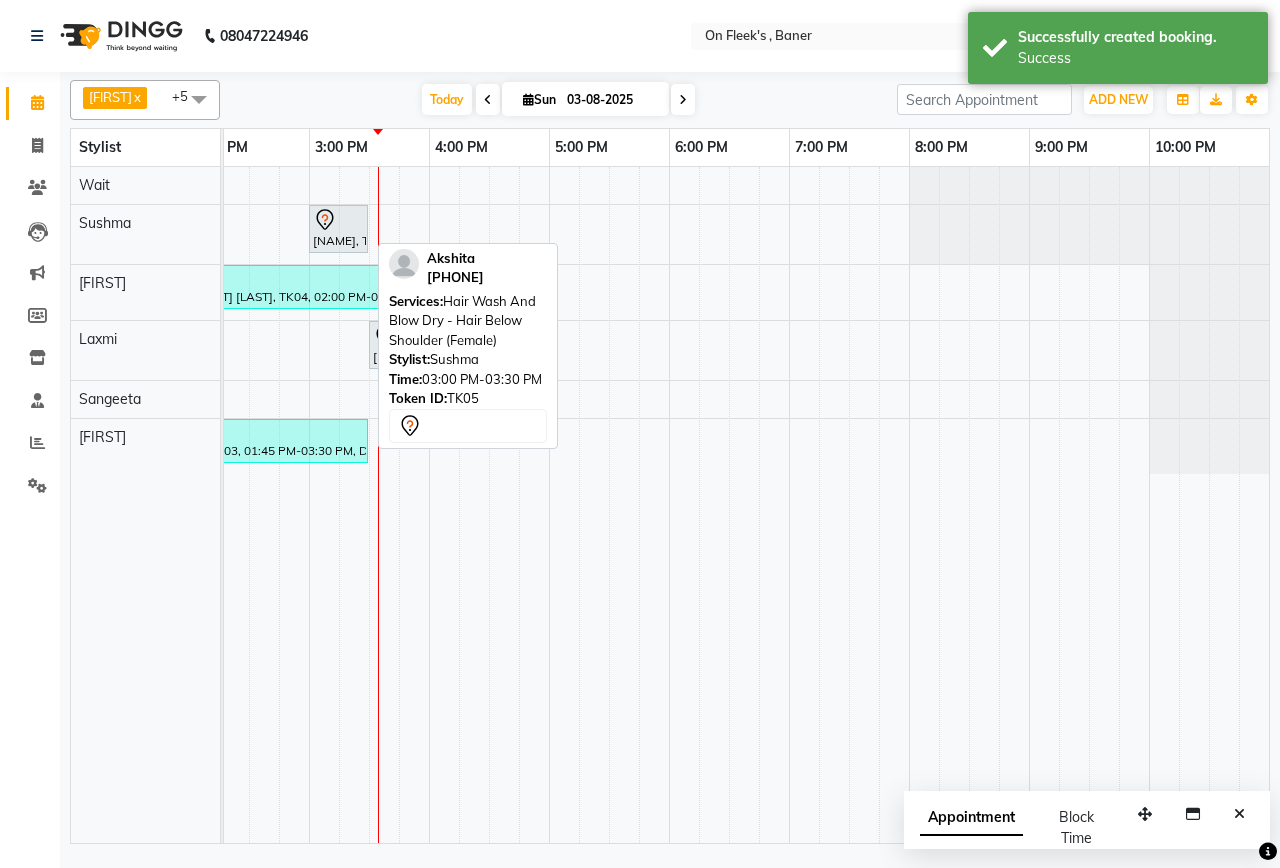 click at bounding box center [338, 220] 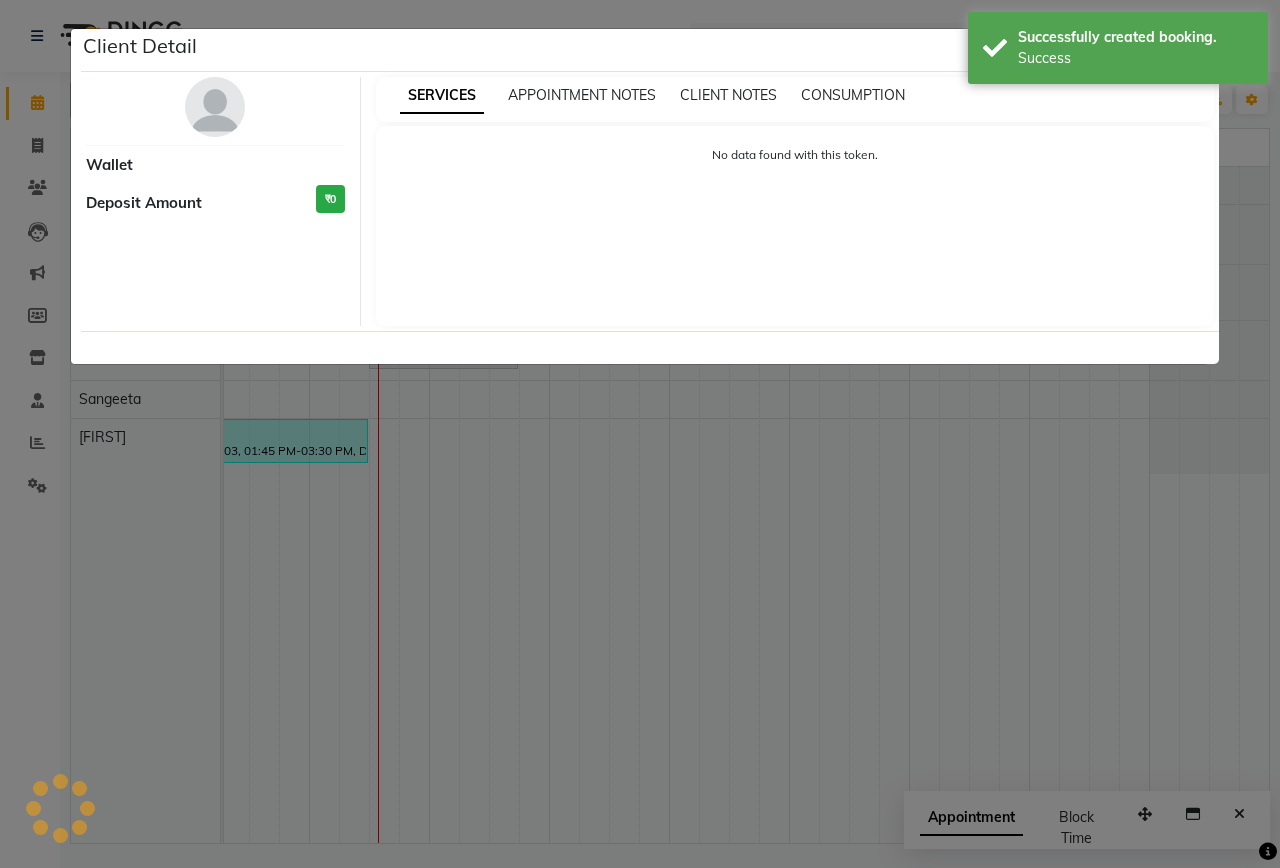 select on "7" 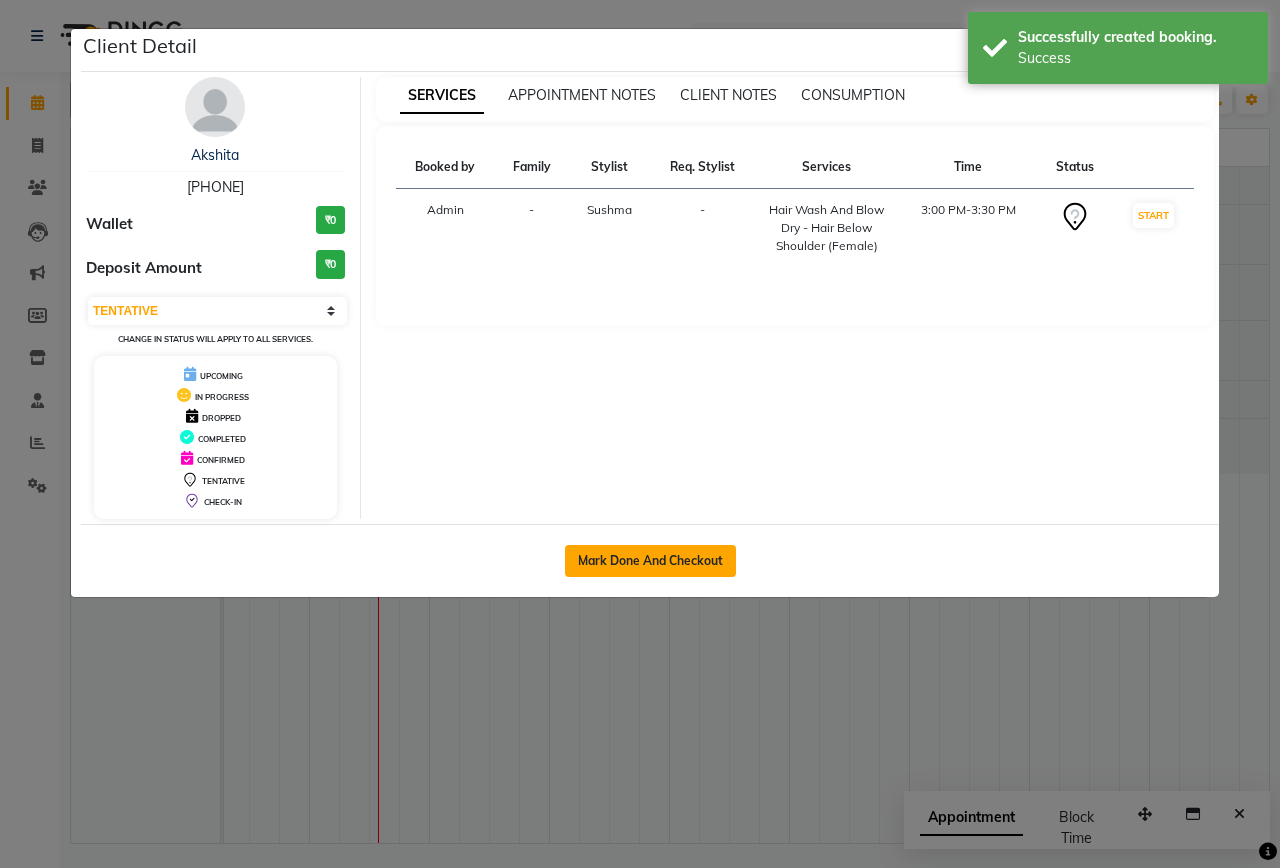 click on "Mark Done And Checkout" 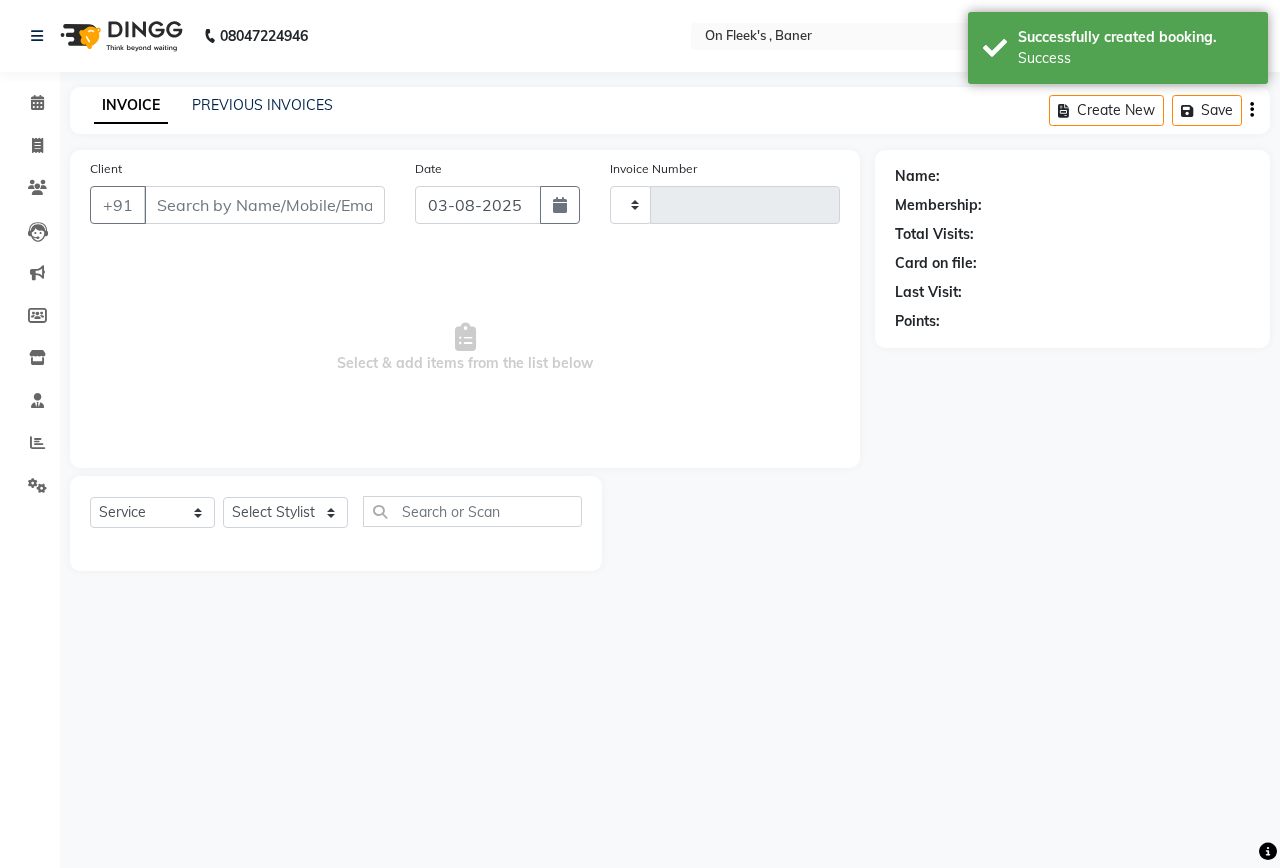 type on "0674" 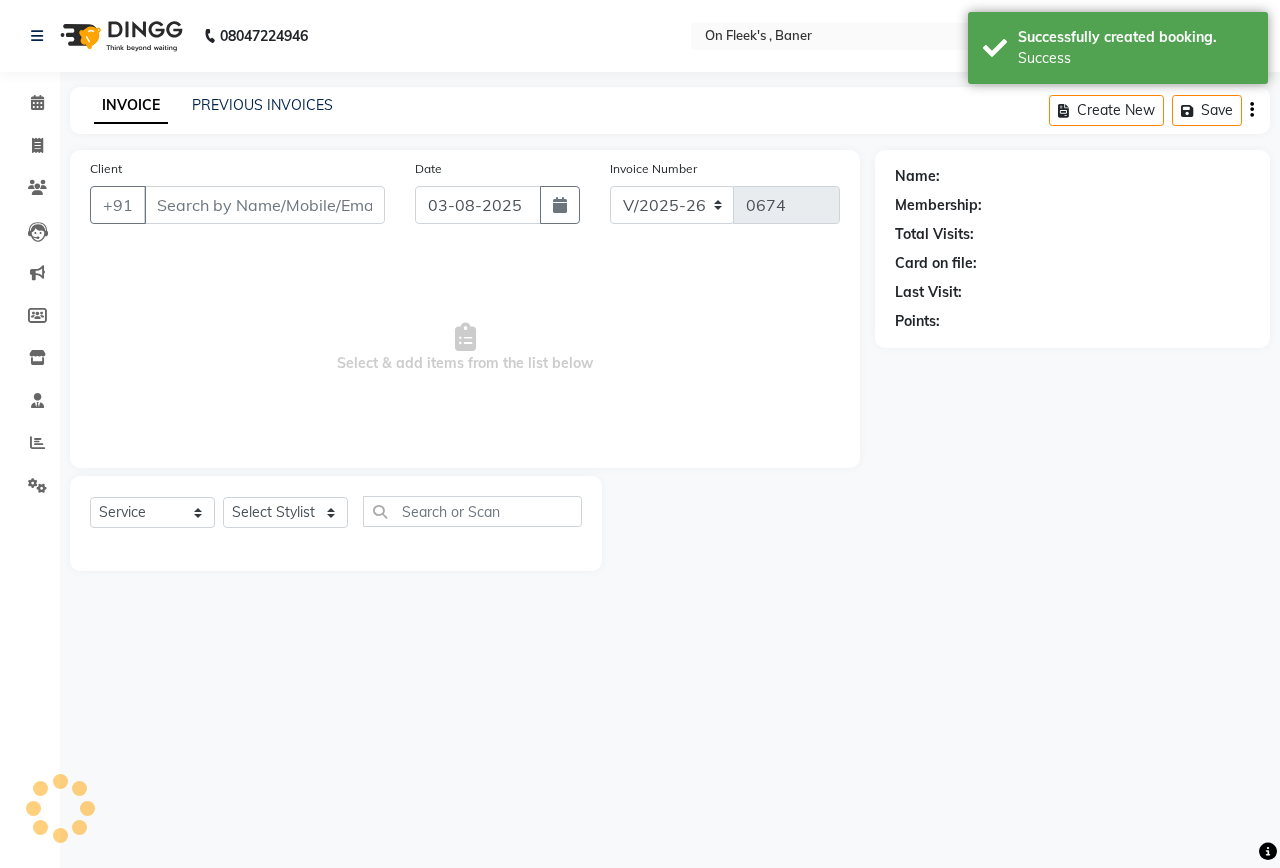 type on "[PHONE]" 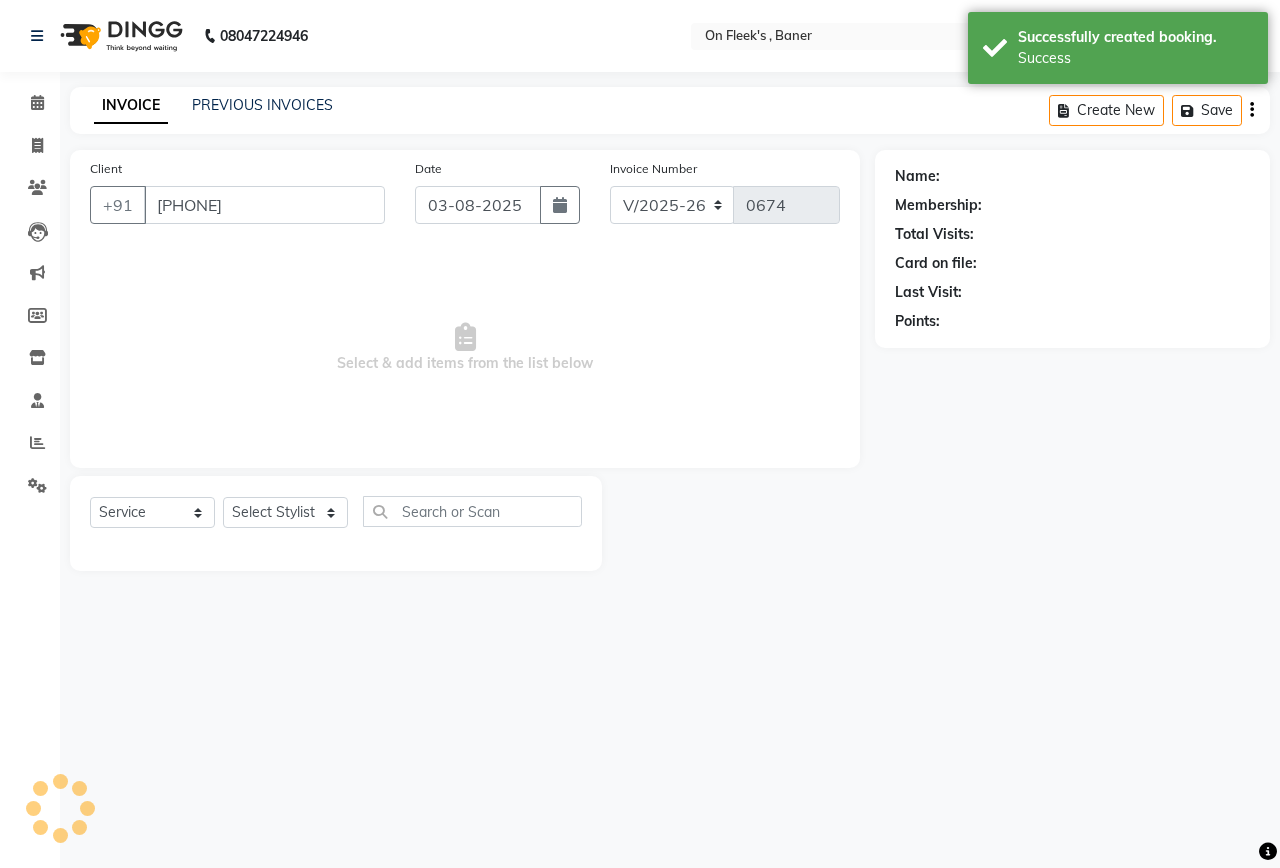 select on "9050" 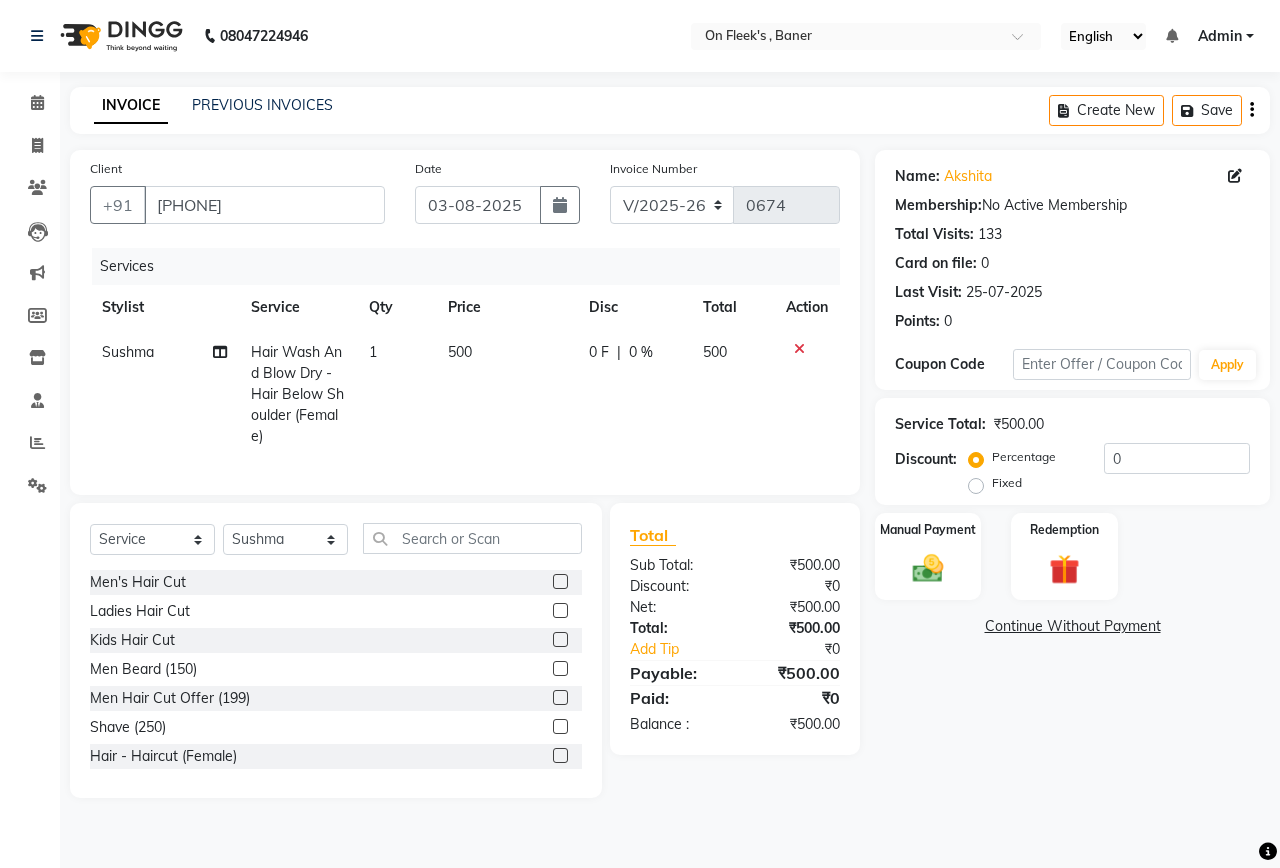 click on "500" 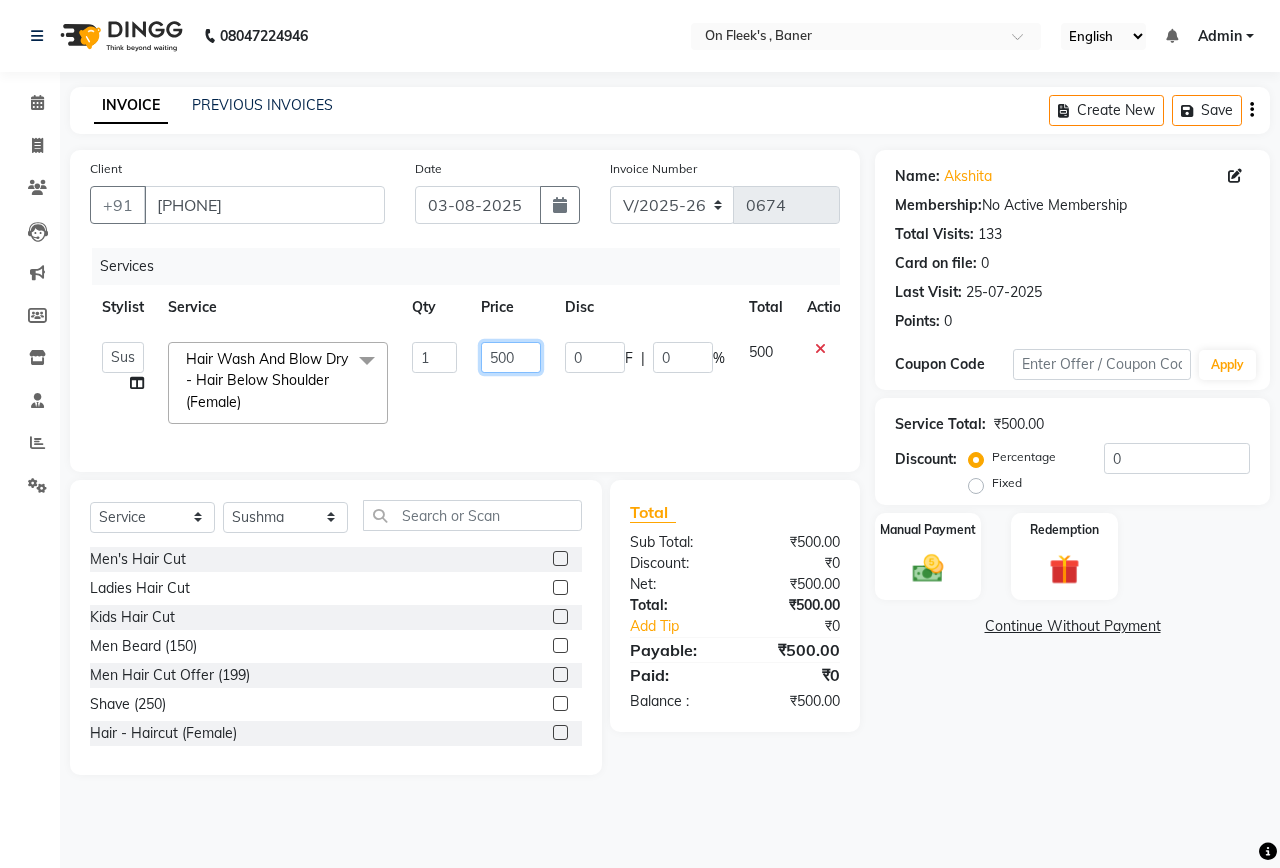 click on "500" 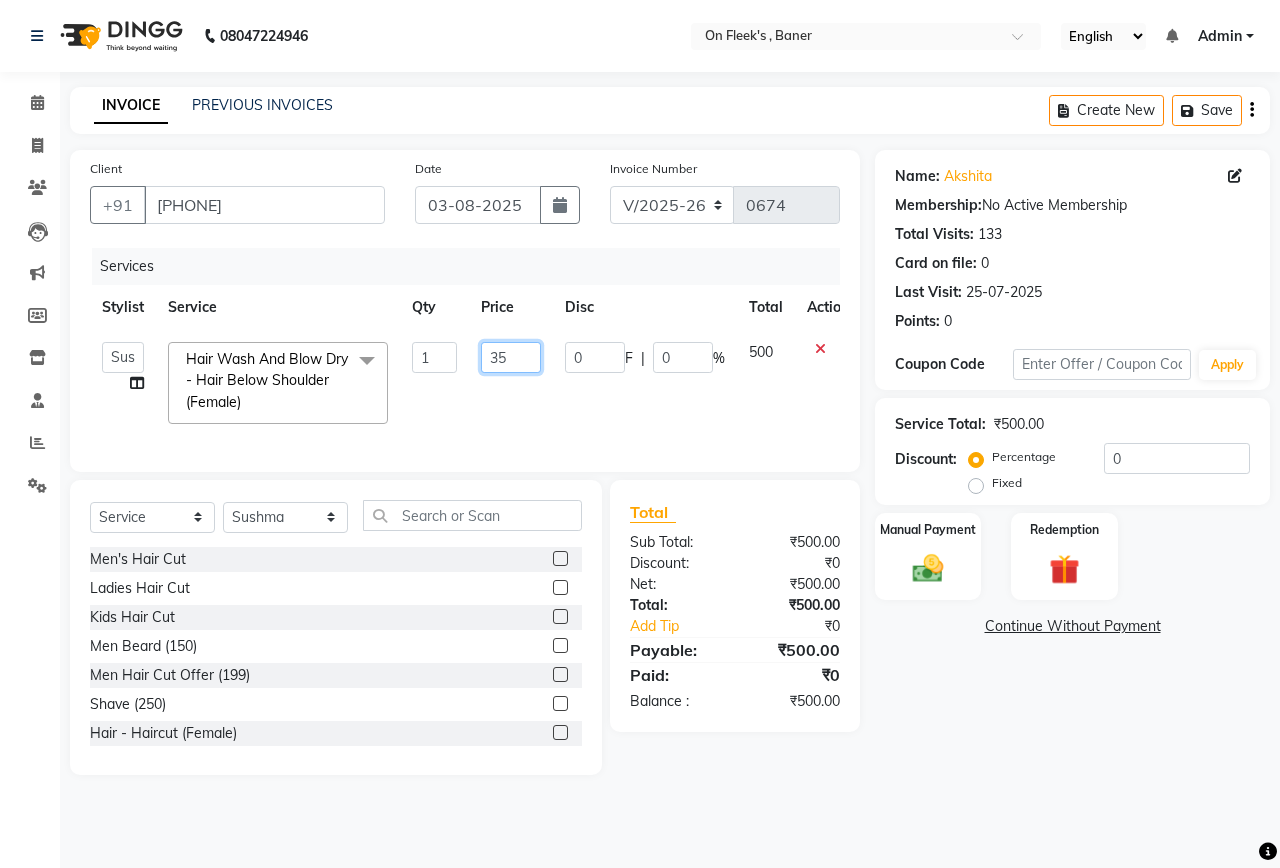 type on "350" 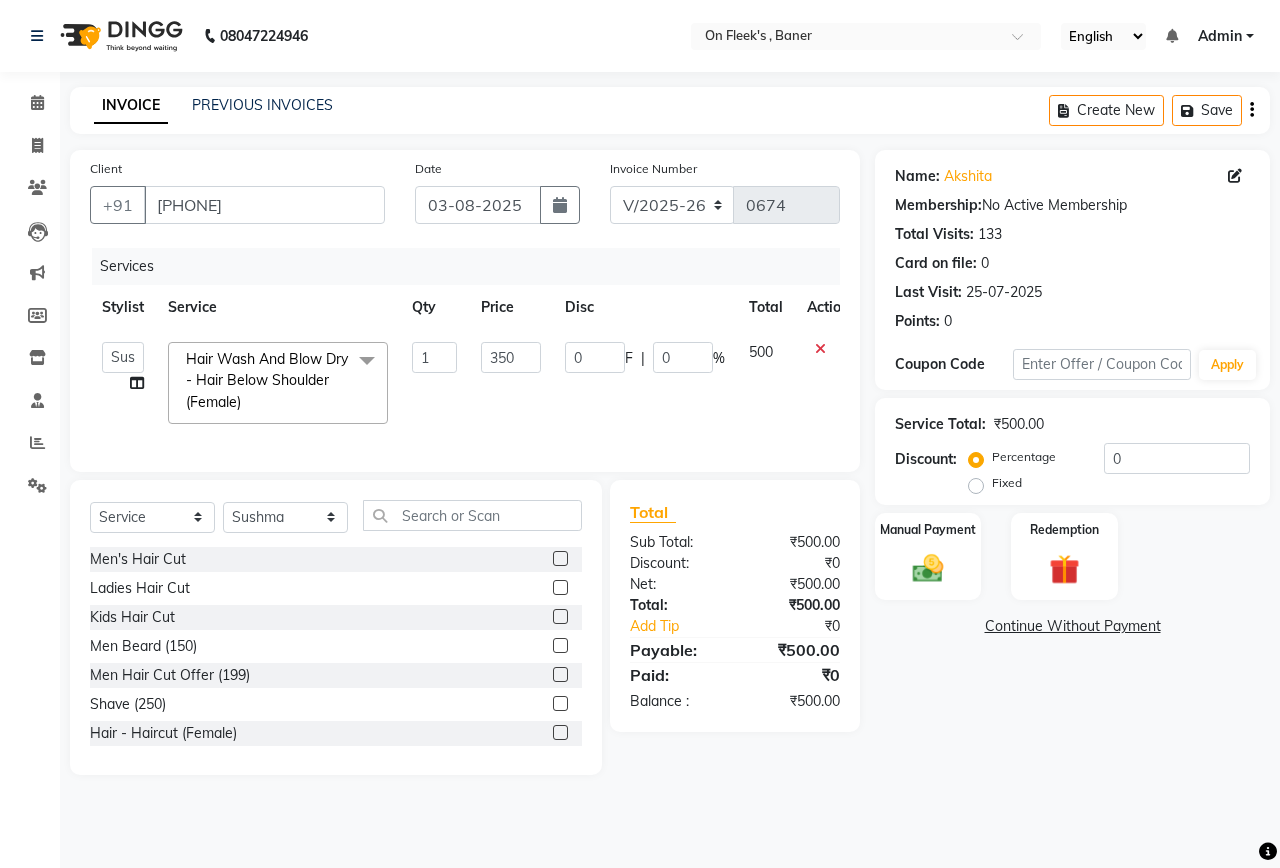 click on "Name: [FIRST] Membership: No Active Membership Total Visits: [NUMBER] Card on file: 0 Last Visit: [DATE] Points: 0 Coupon Code Apply Service Total: [CURRENCY] Discount: Percentage Fixed 0 Manual Payment Redemption Continue Without Payment" 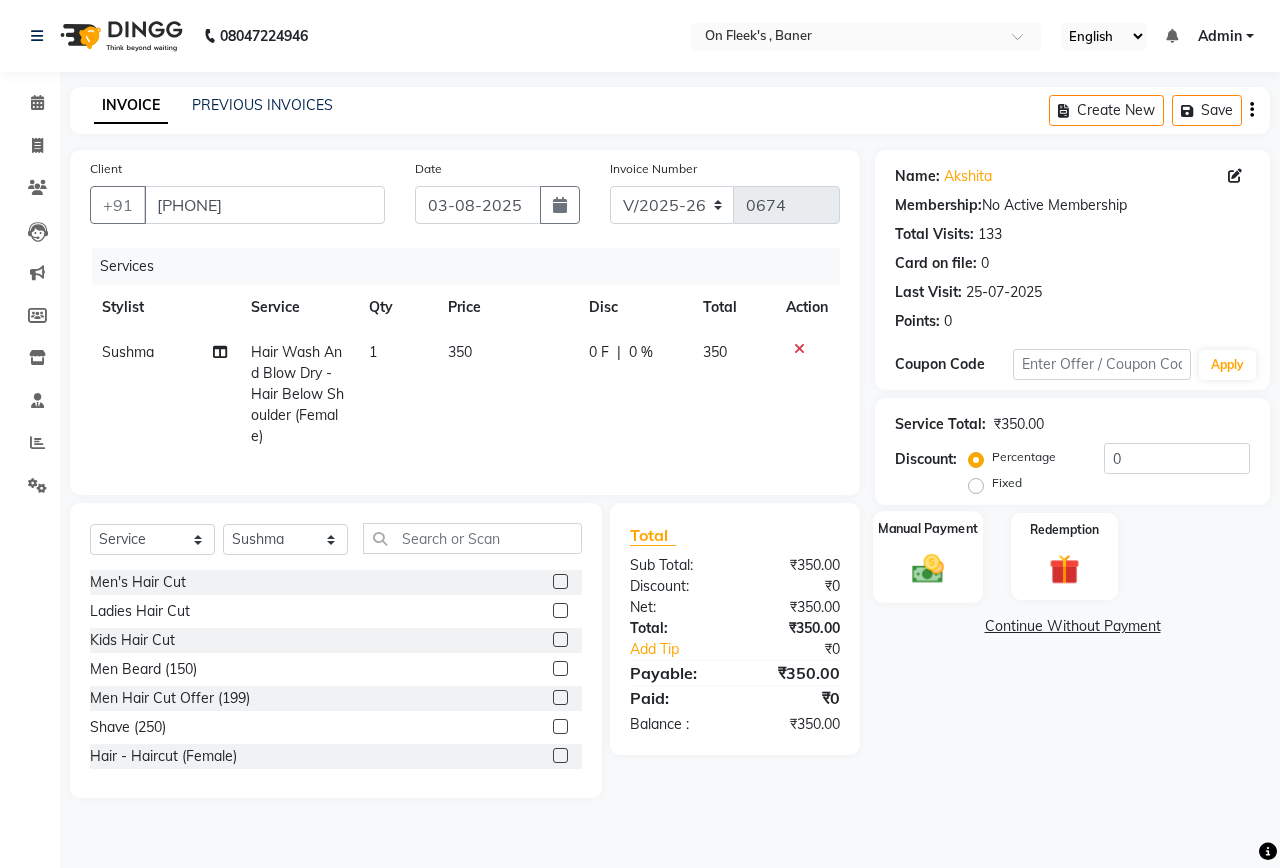 click 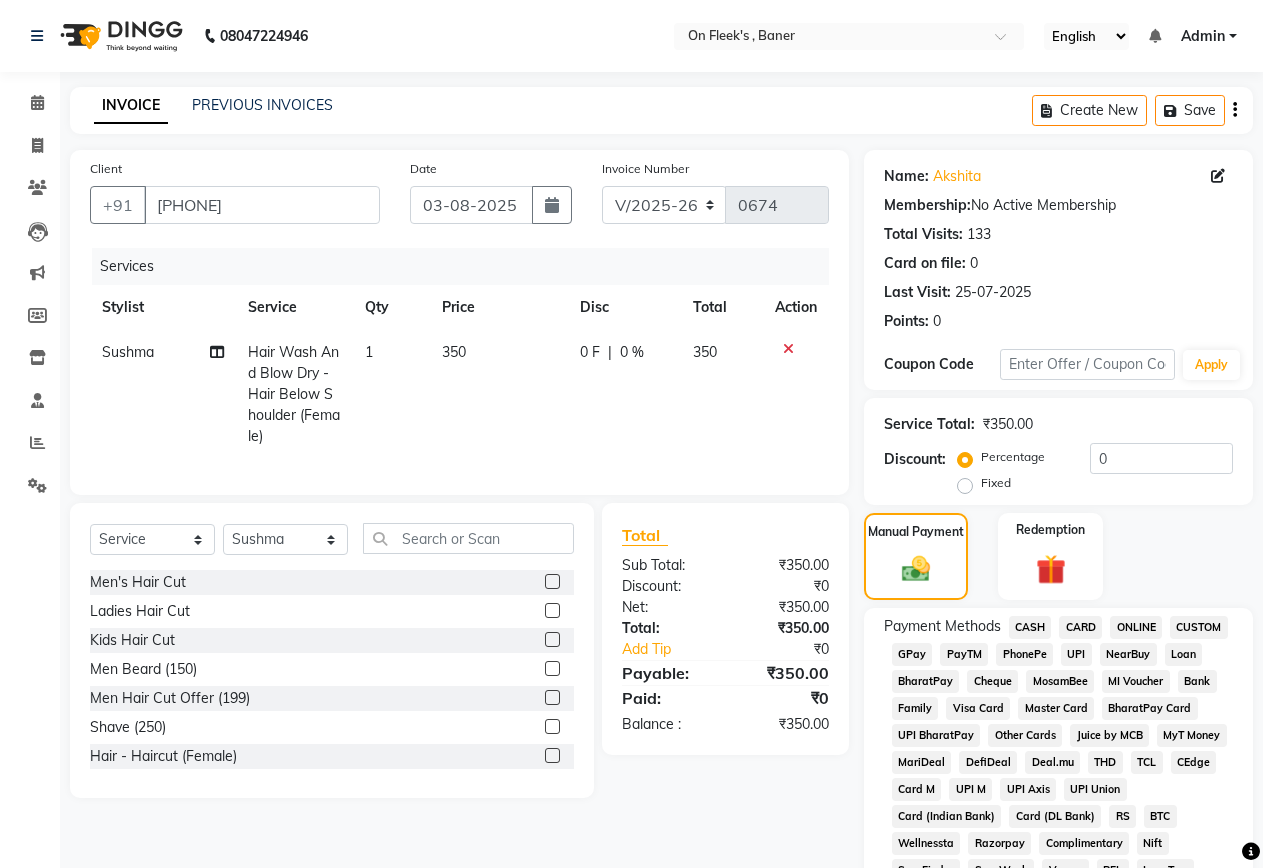 click on "GPay" 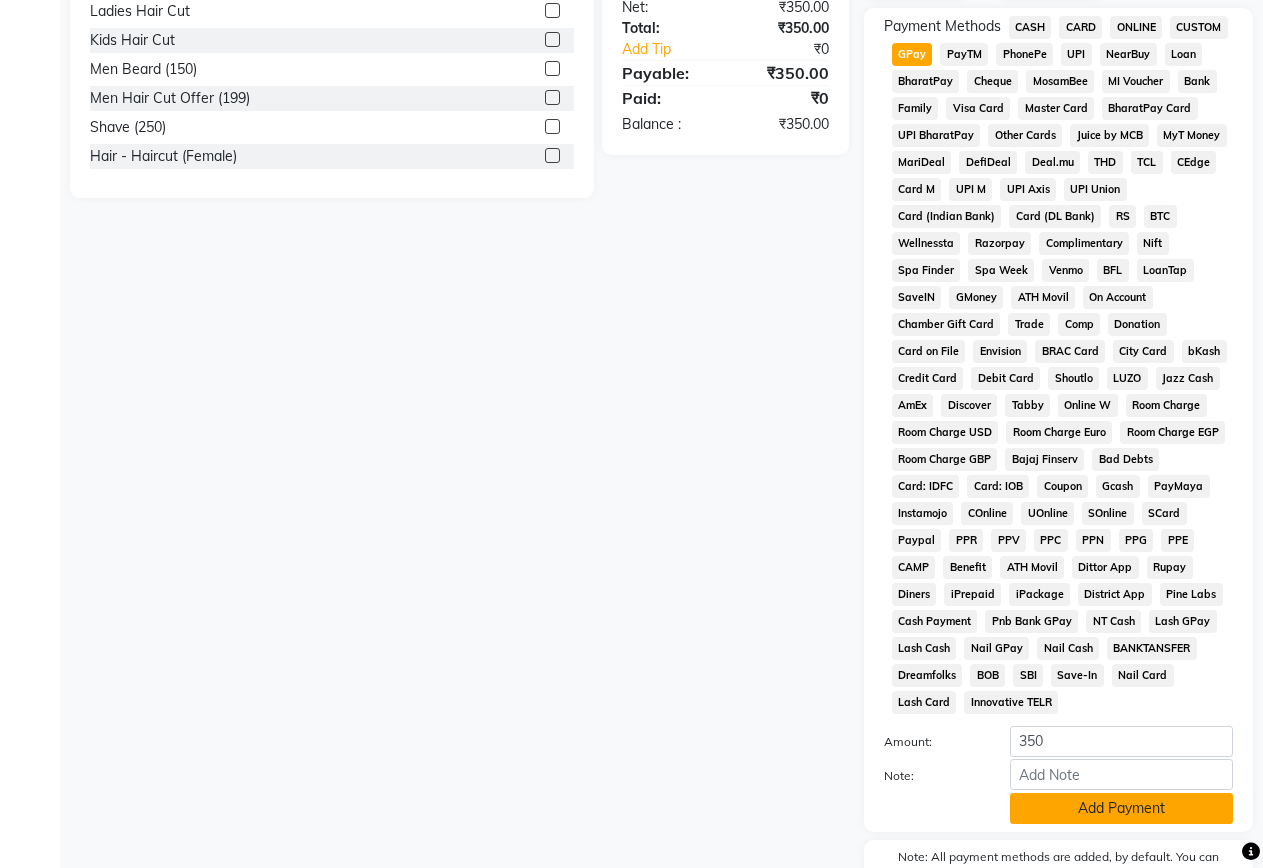 click on "Add Payment" 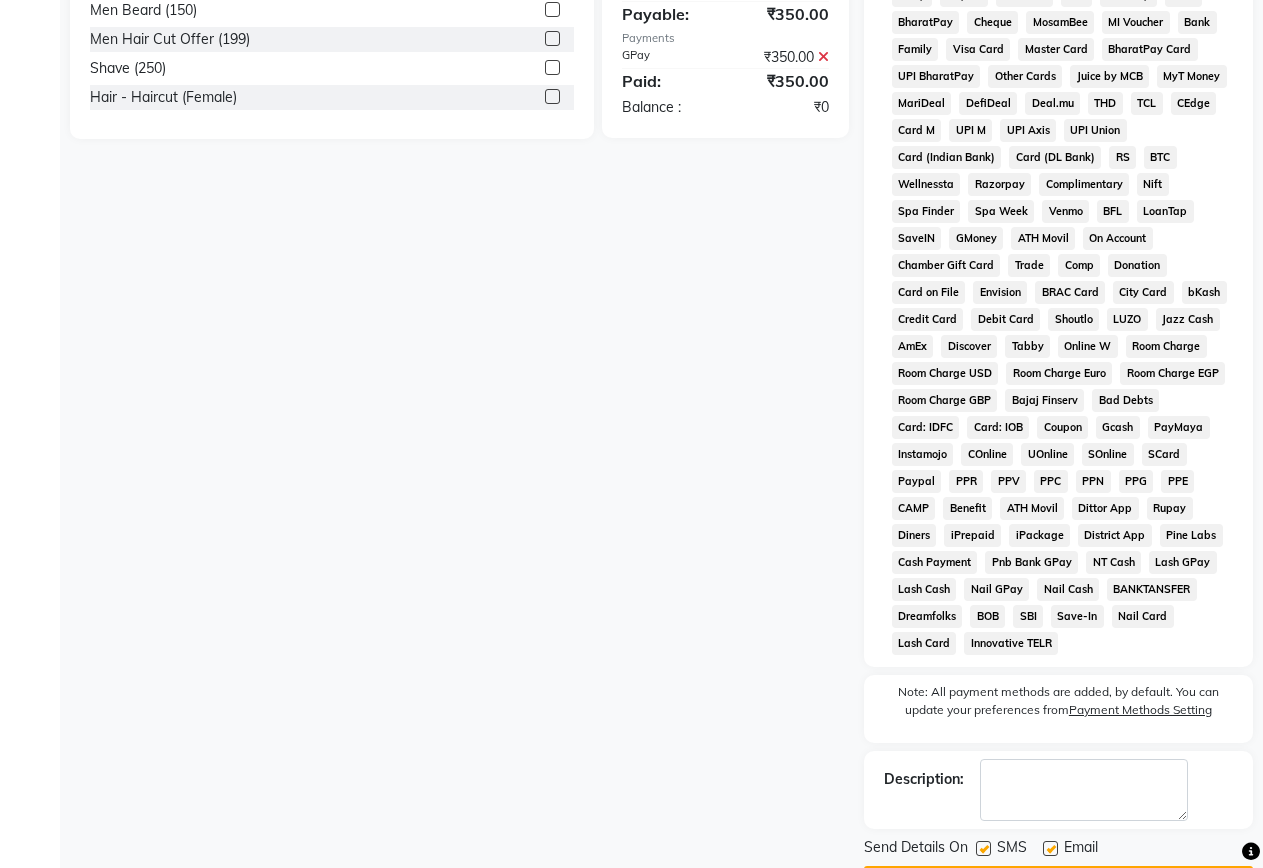scroll, scrollTop: 718, scrollLeft: 0, axis: vertical 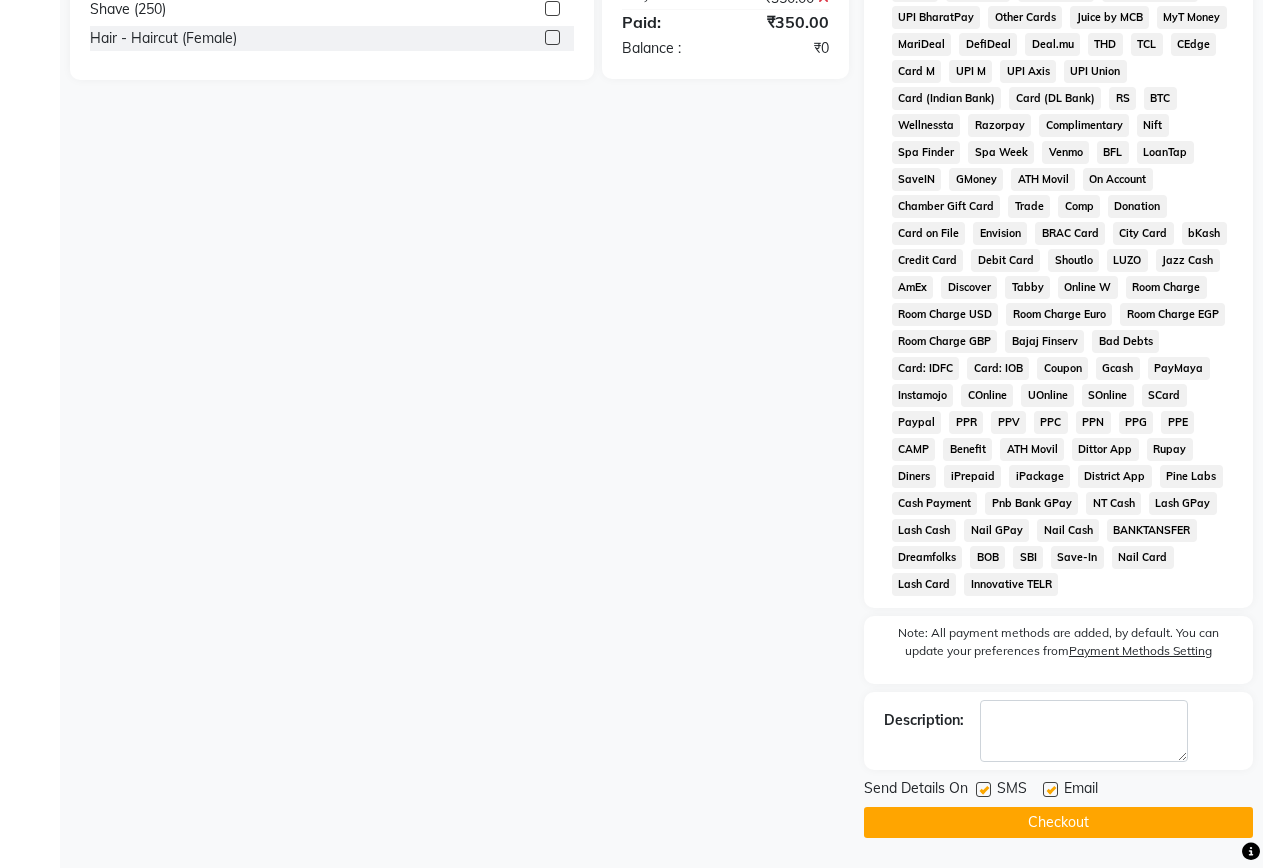 click on "SMS" 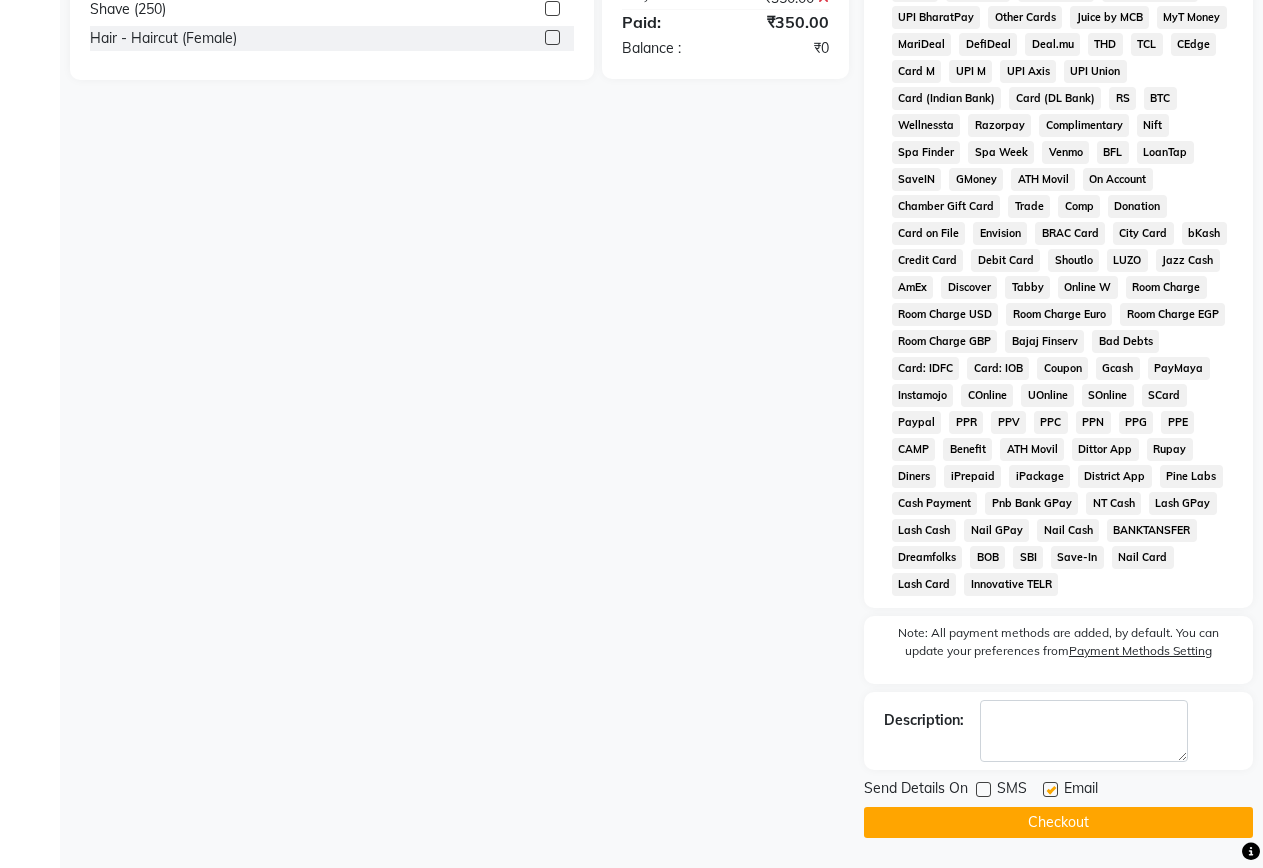 drag, startPoint x: 1034, startPoint y: 823, endPoint x: 1171, endPoint y: 824, distance: 137.00365 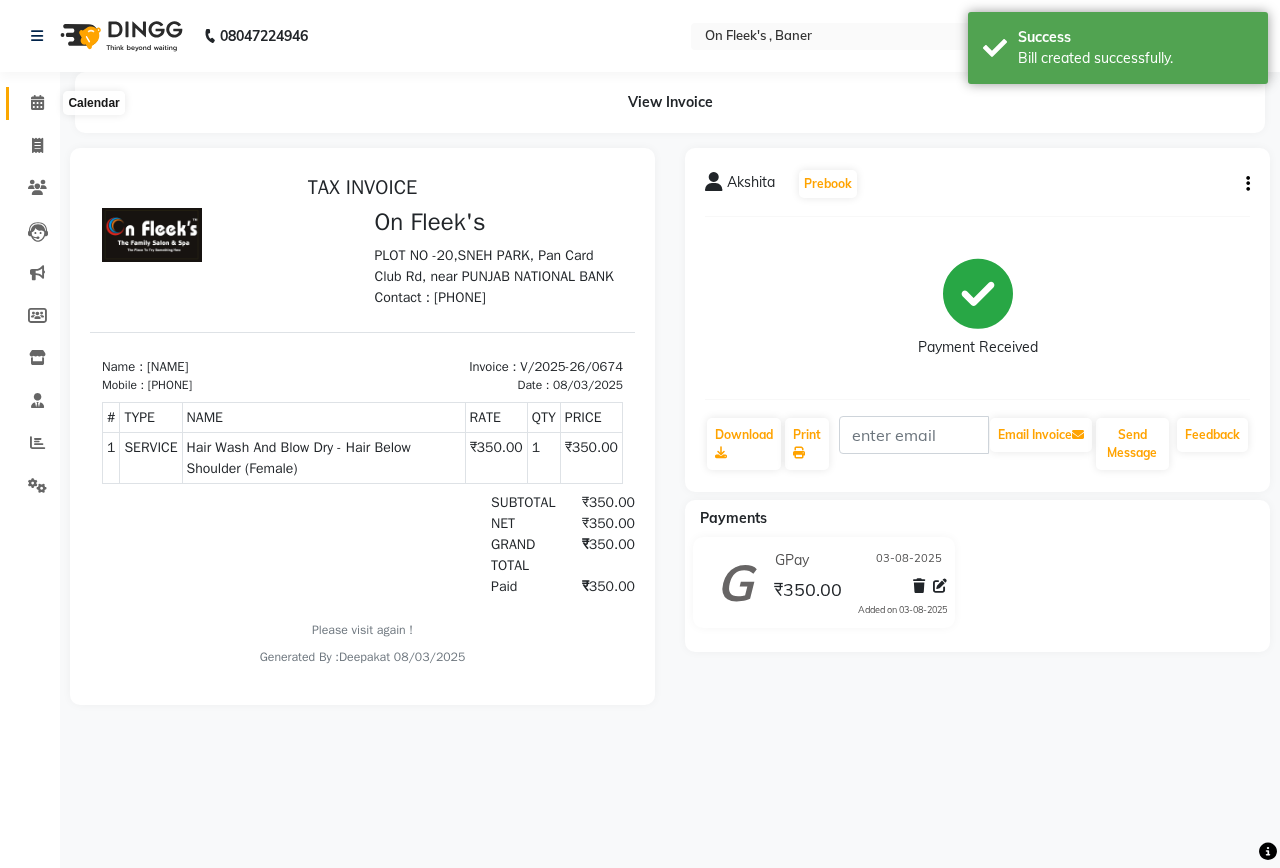 scroll, scrollTop: 0, scrollLeft: 0, axis: both 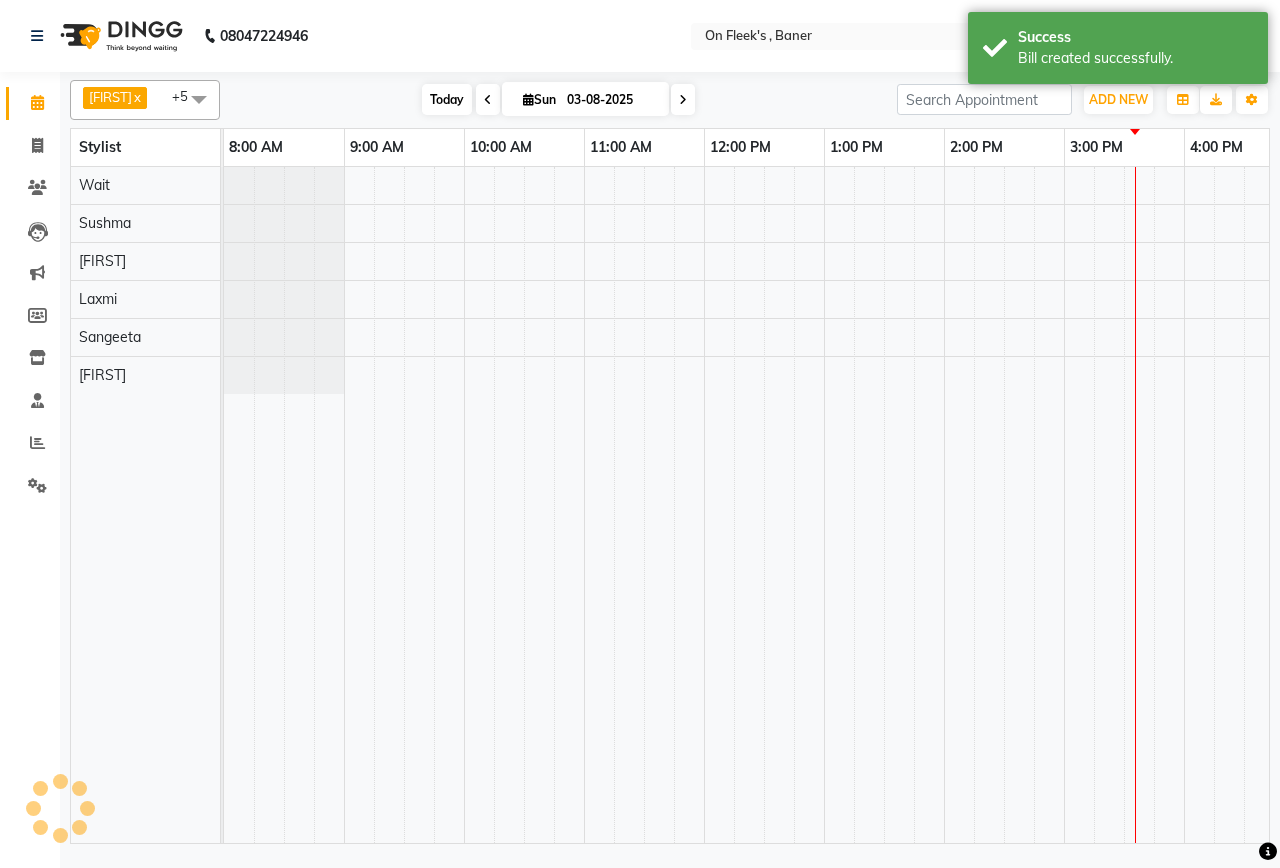 click on "Today" at bounding box center (447, 99) 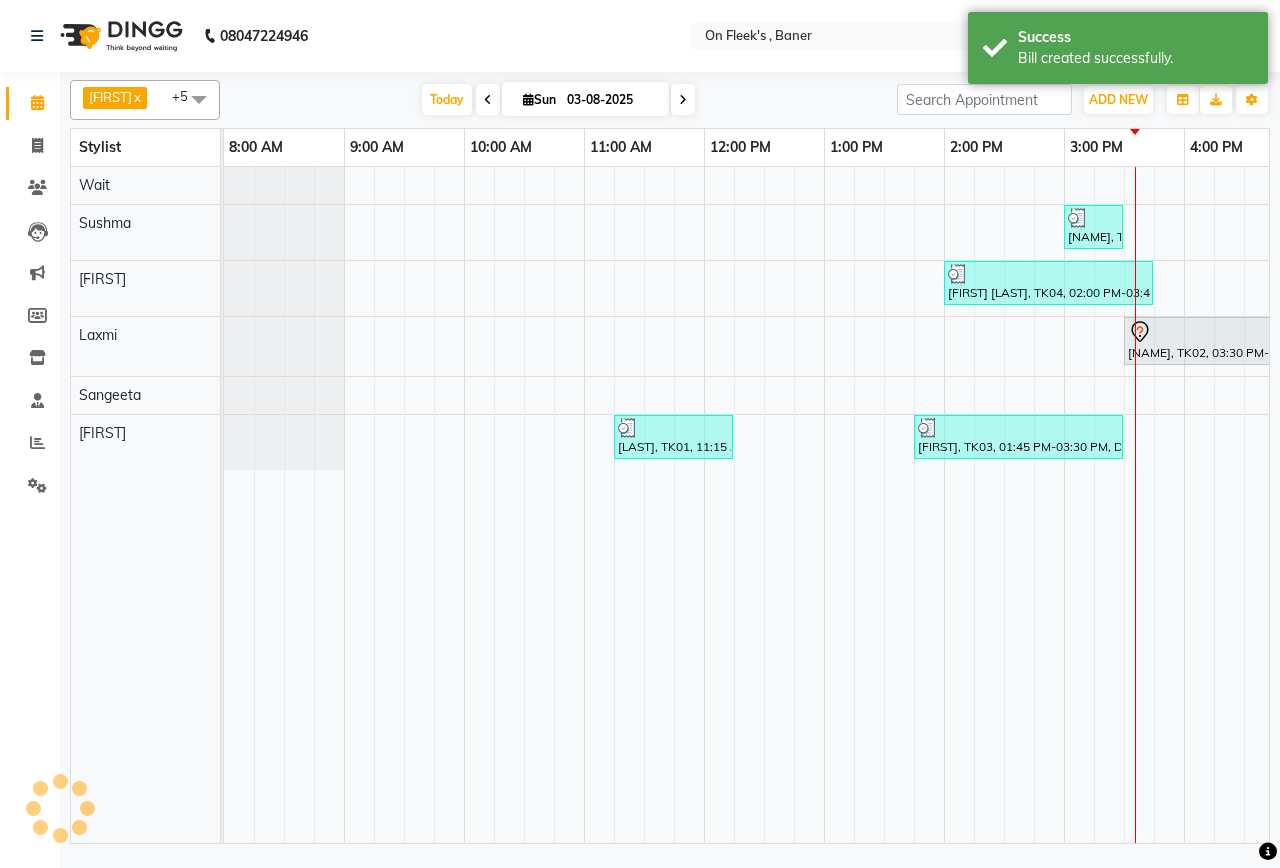scroll, scrollTop: 0, scrollLeft: 755, axis: horizontal 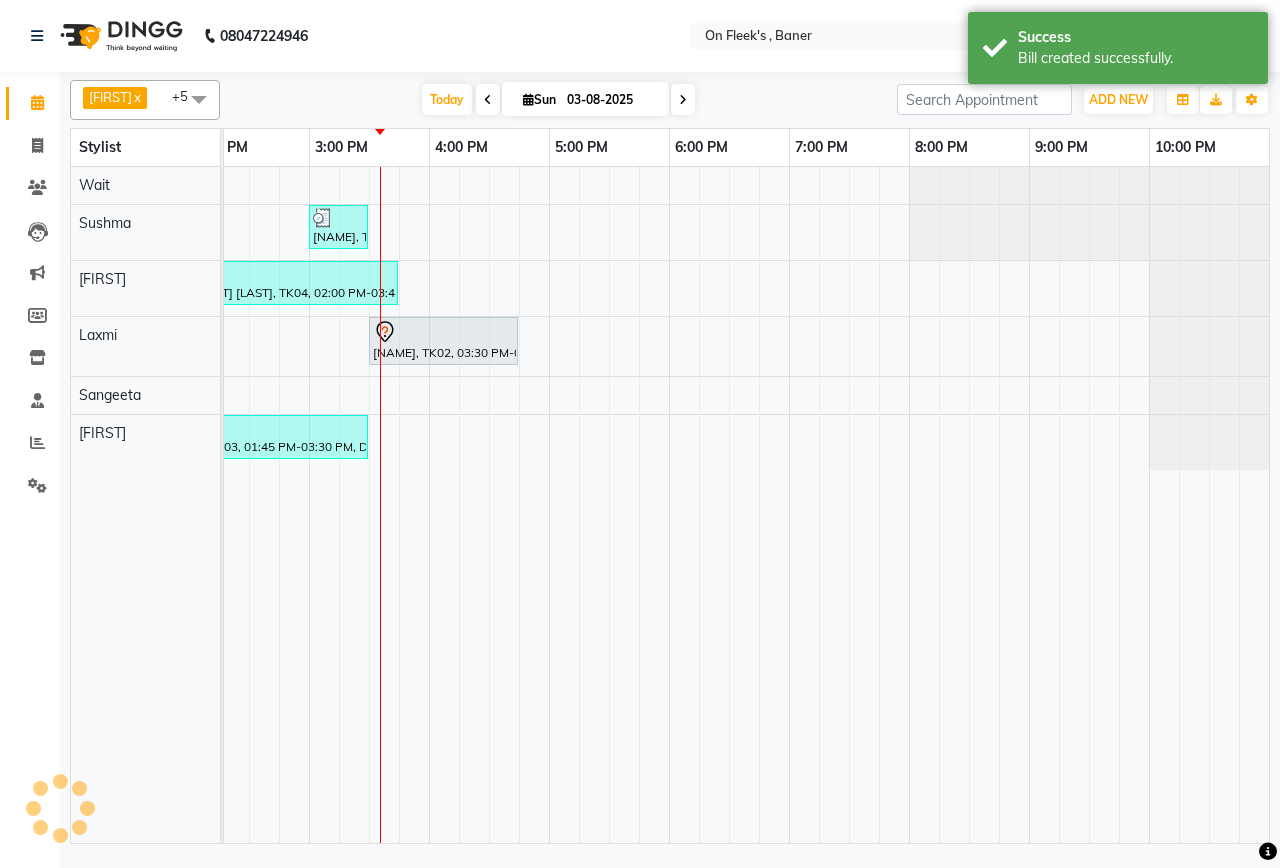 click on "Today  Sun 03-08-2025" at bounding box center [558, 100] 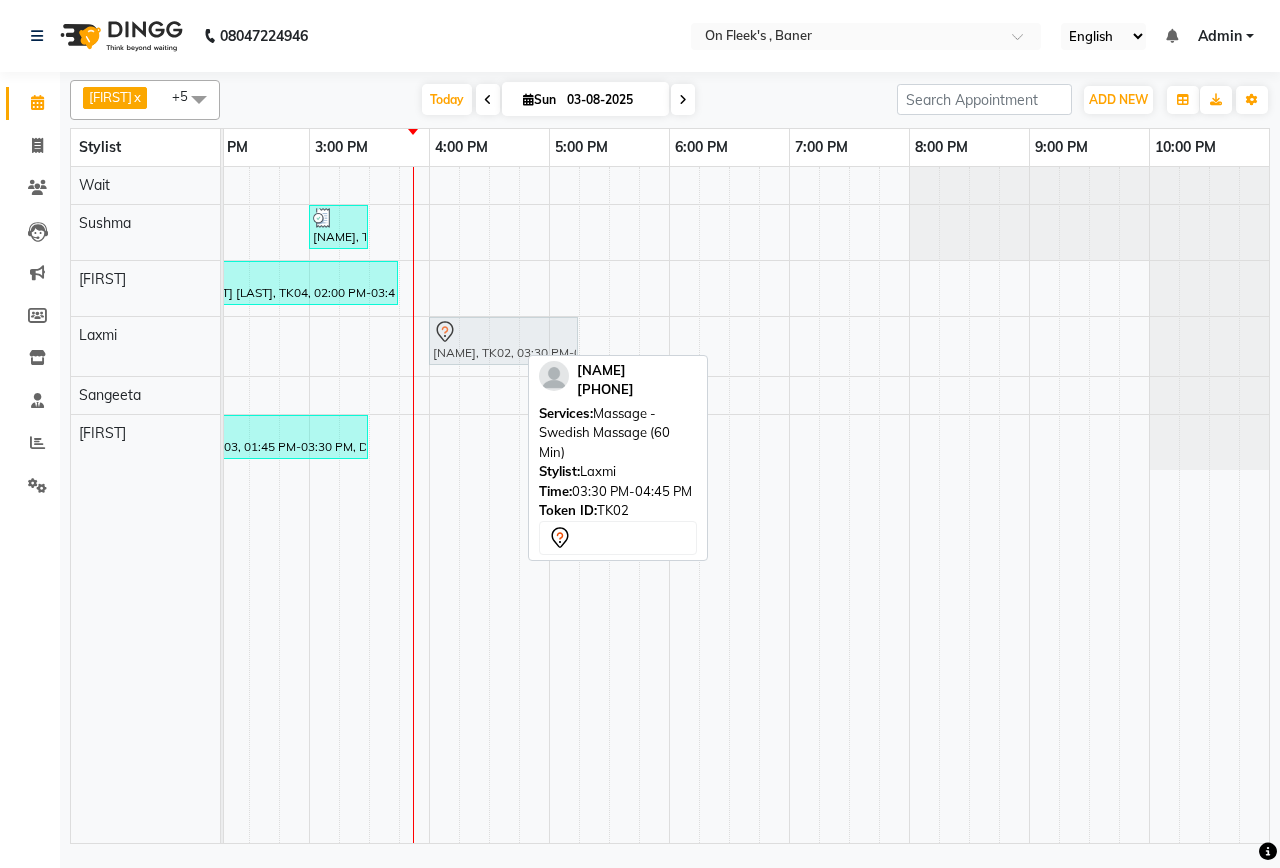 drag, startPoint x: 374, startPoint y: 352, endPoint x: 423, endPoint y: 360, distance: 49.648766 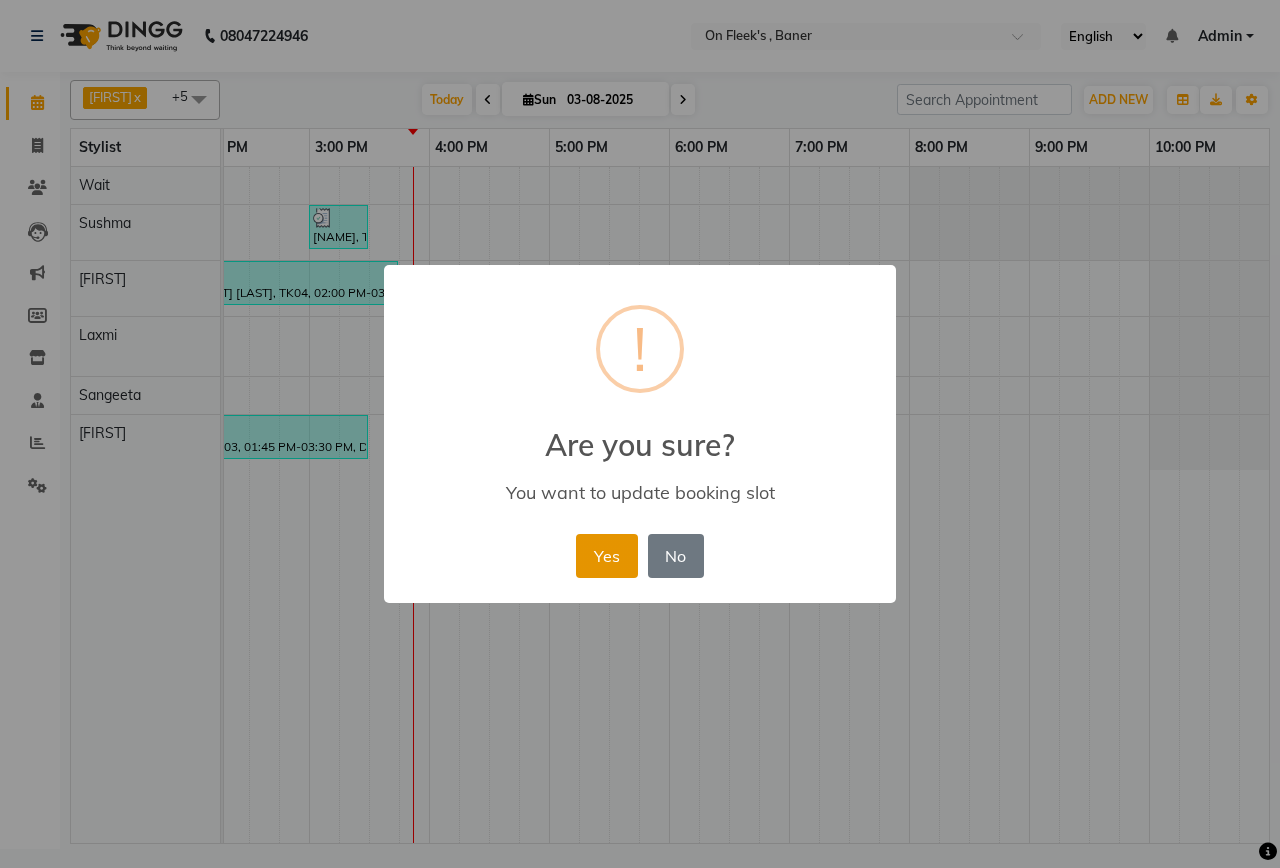 click on "Yes" at bounding box center (606, 556) 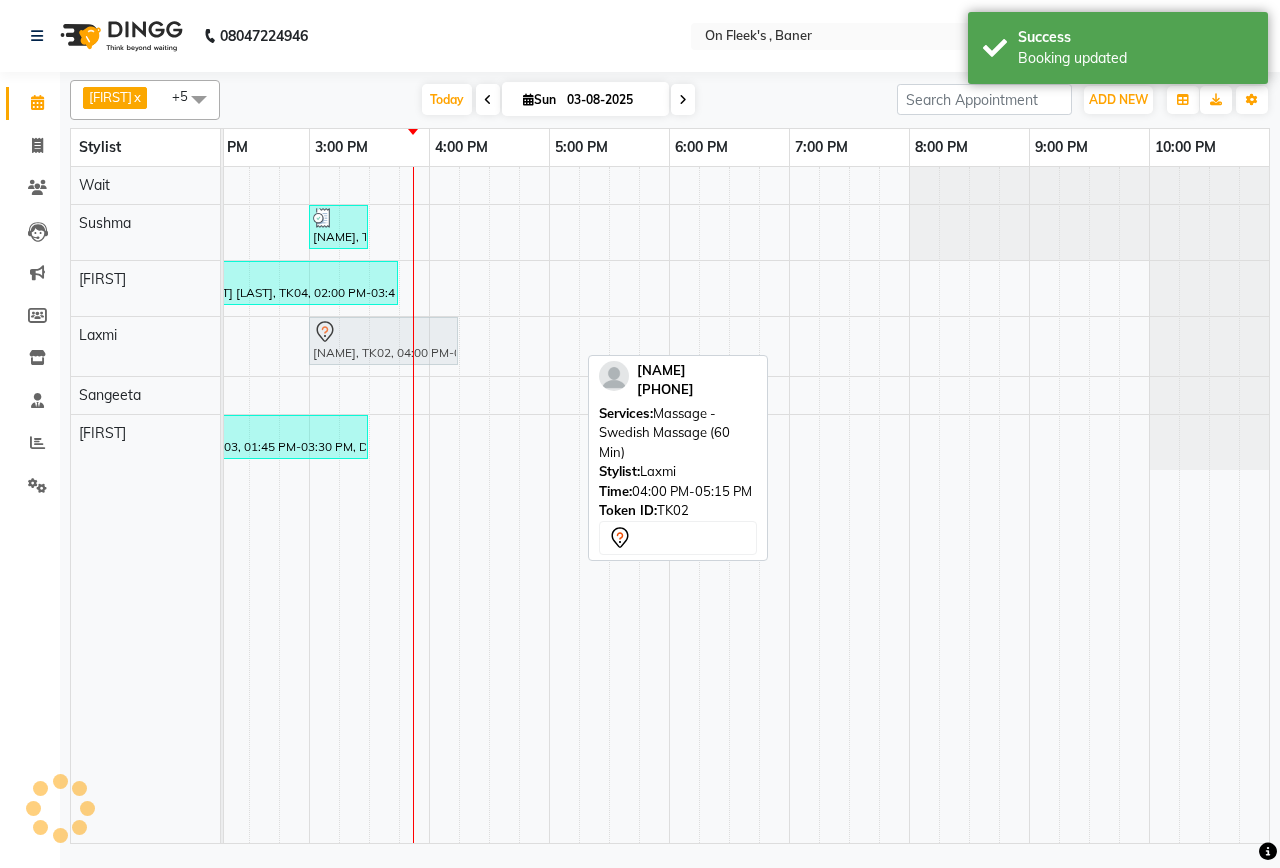 drag, startPoint x: 455, startPoint y: 328, endPoint x: 335, endPoint y: 338, distance: 120.41595 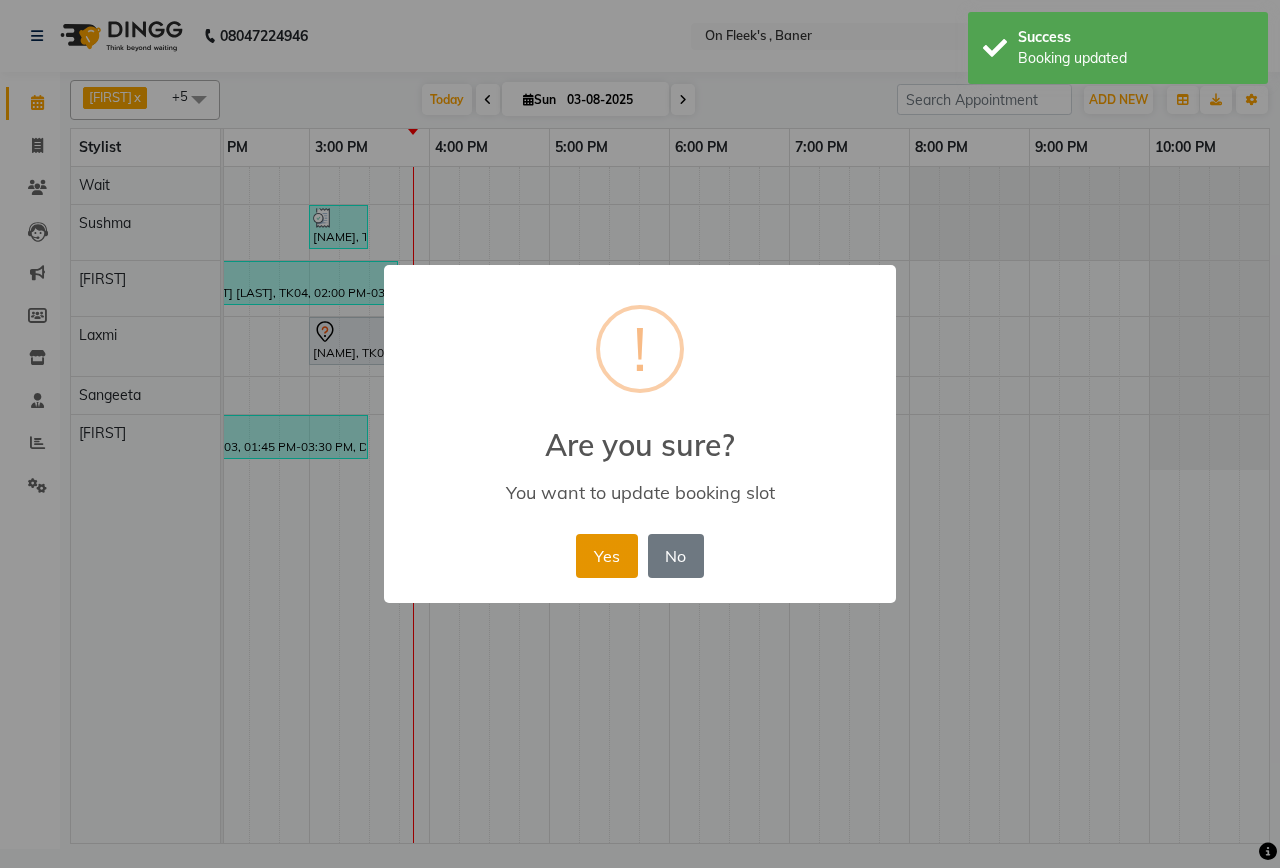 click on "Yes" at bounding box center (606, 556) 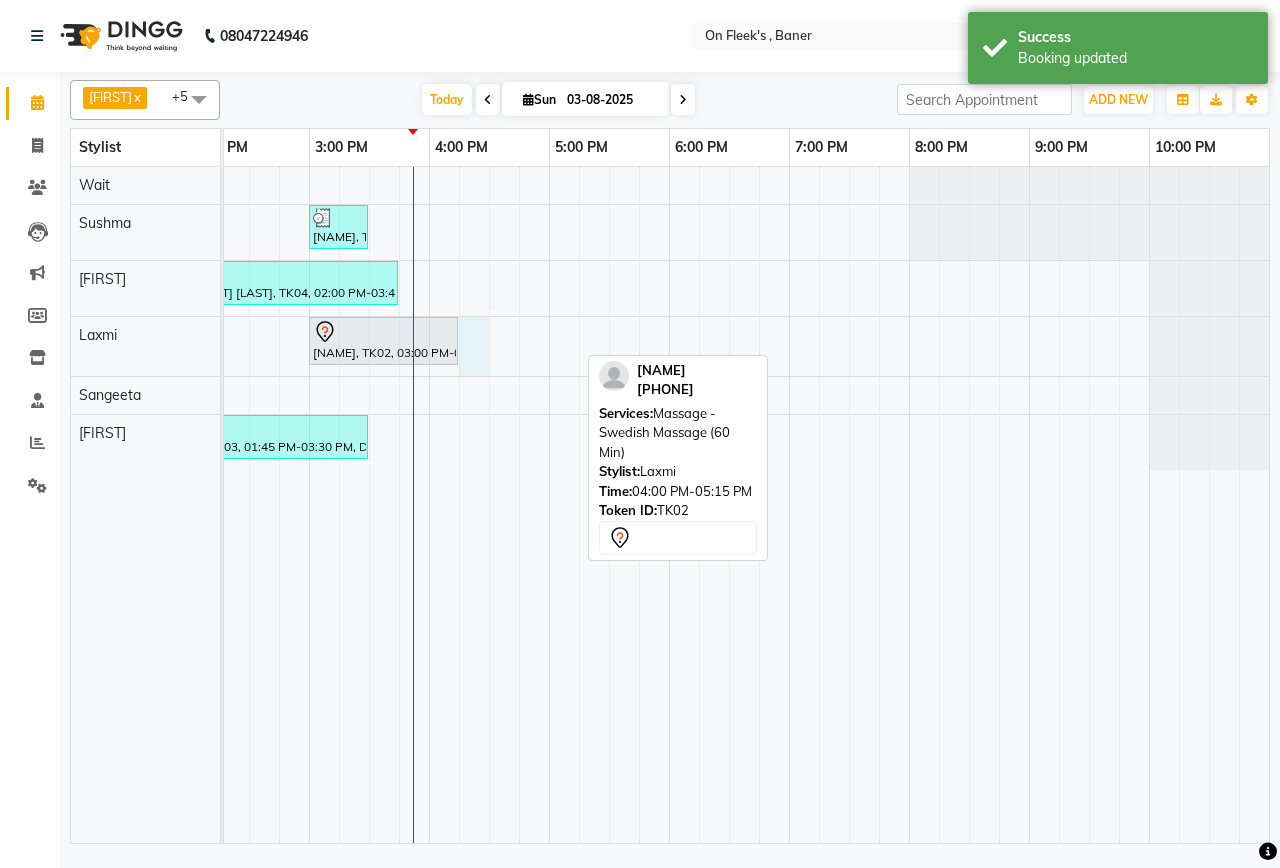 click on "[NAME], TK05, 03:00 PM-03:30 PM, Hair Wash And Blow Dry - Hair Below Shoulder (Female)     [FIRST] [LAST], TK04, 02:00 PM-03:45 PM, Deep Tissue Full Body Massage (90 mins)              [NAME], TK02, 03:00 PM-04:15 PM, Massage -Swedish  Massage (60 Min)     [LAST], TK01, 11:15 AM-12:15 PM, Massage - Deep Tissue Massage (60 Min)     [FIRST], TK03, 01:45 PM-03:30 PM, Deep Tissue Full Body Massage (90 mins)" at bounding box center [369, 505] 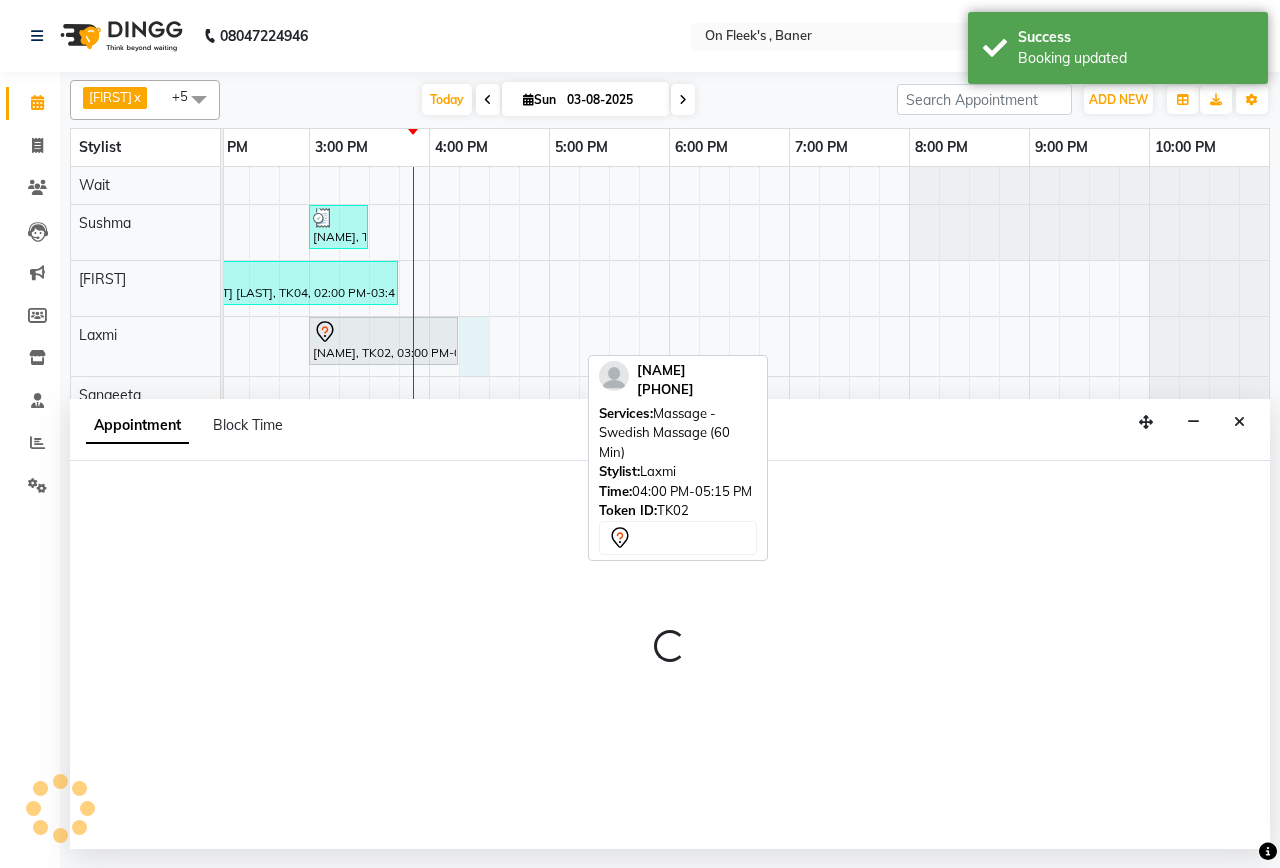 select on "40790" 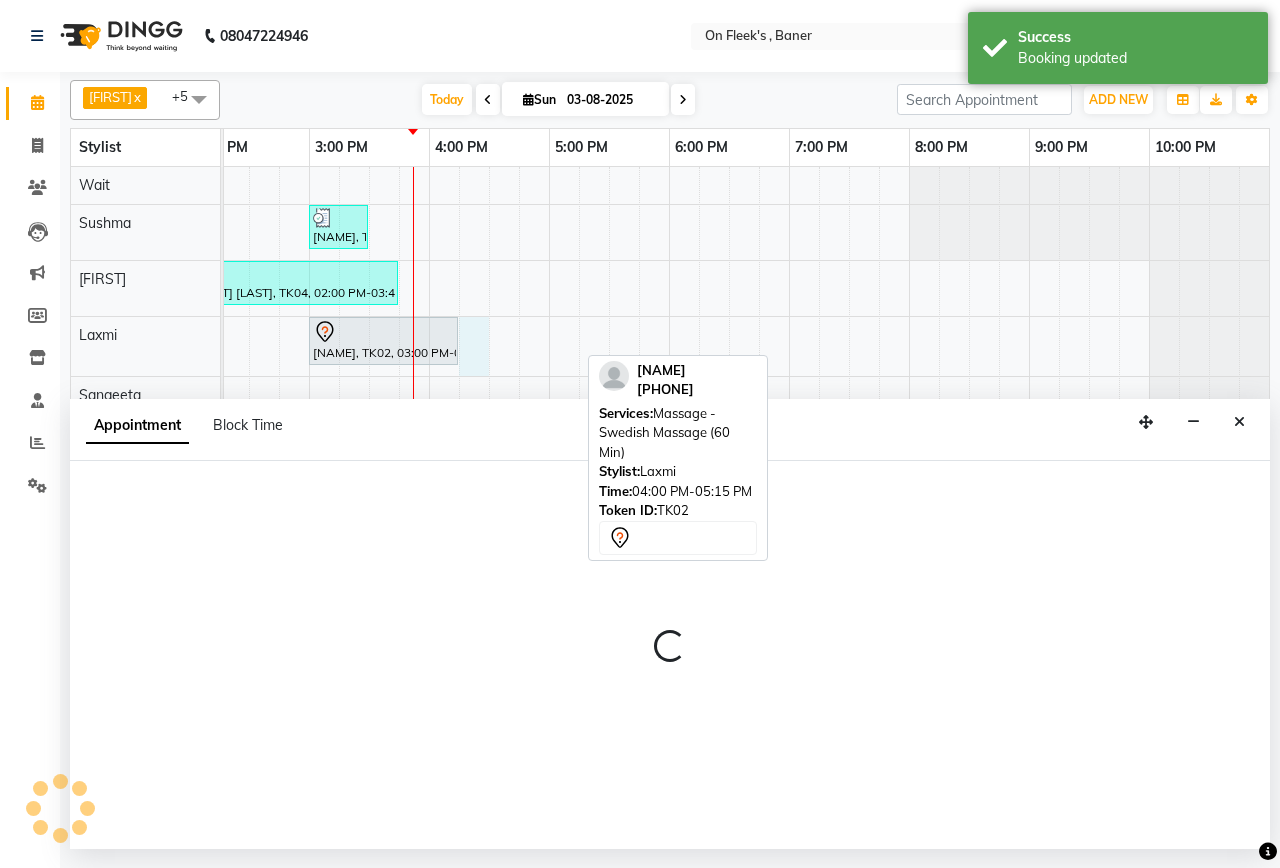 select on "tentative" 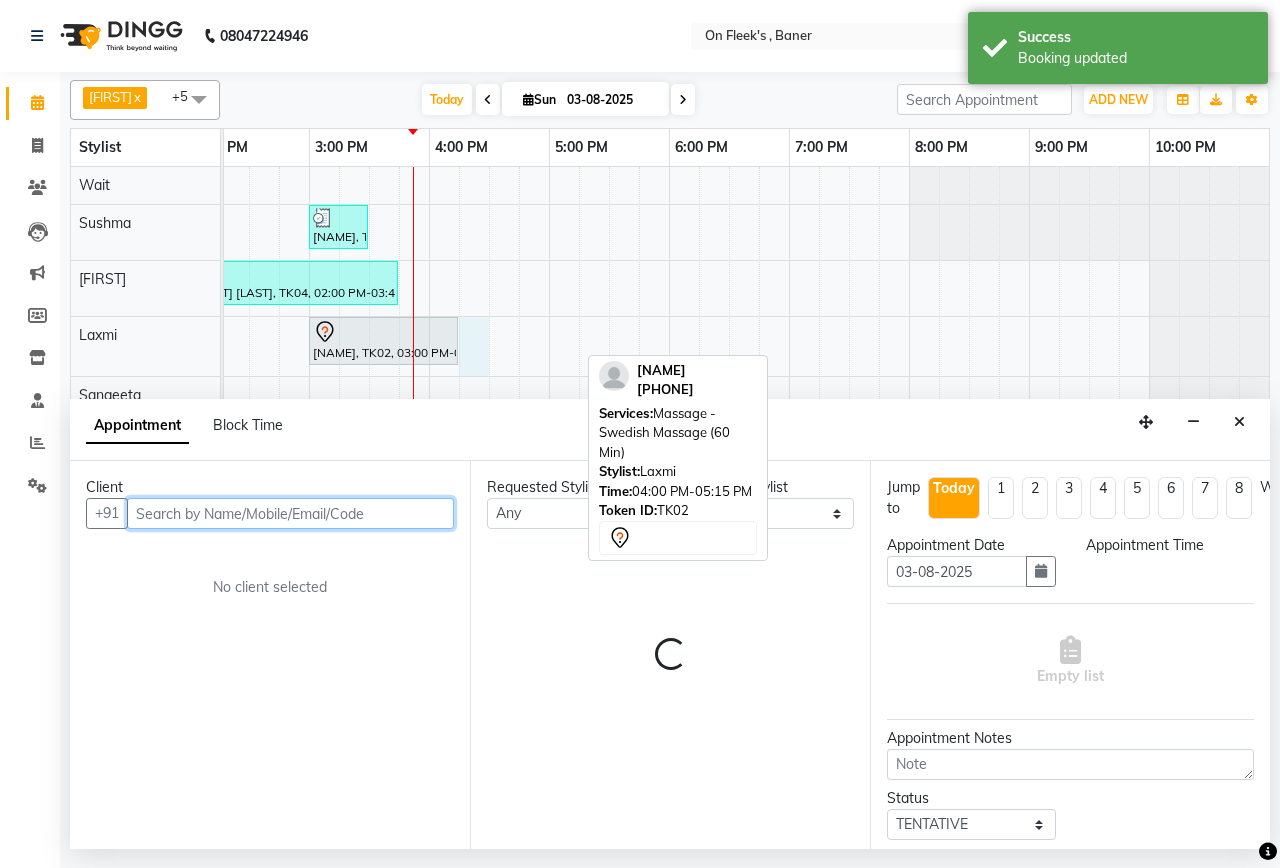 select on "975" 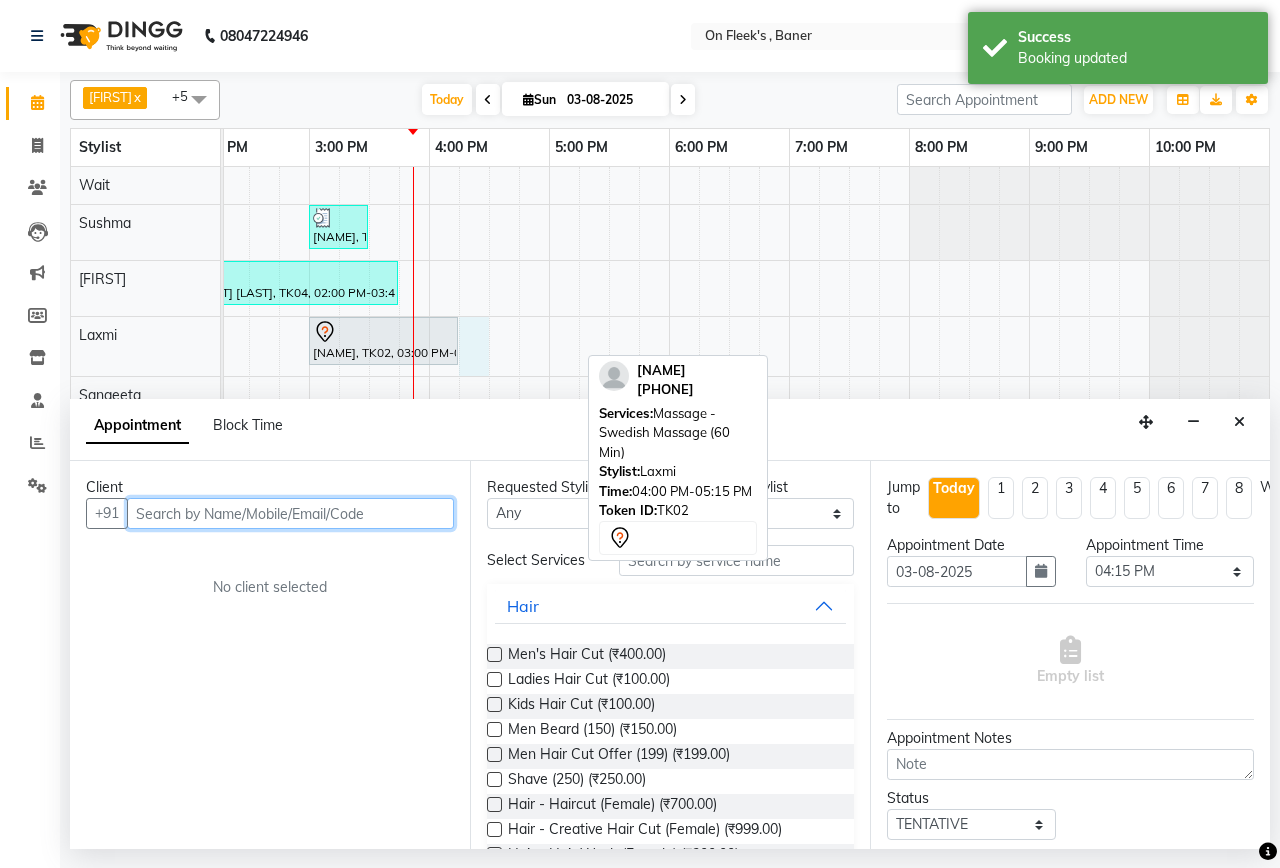 click at bounding box center (290, 513) 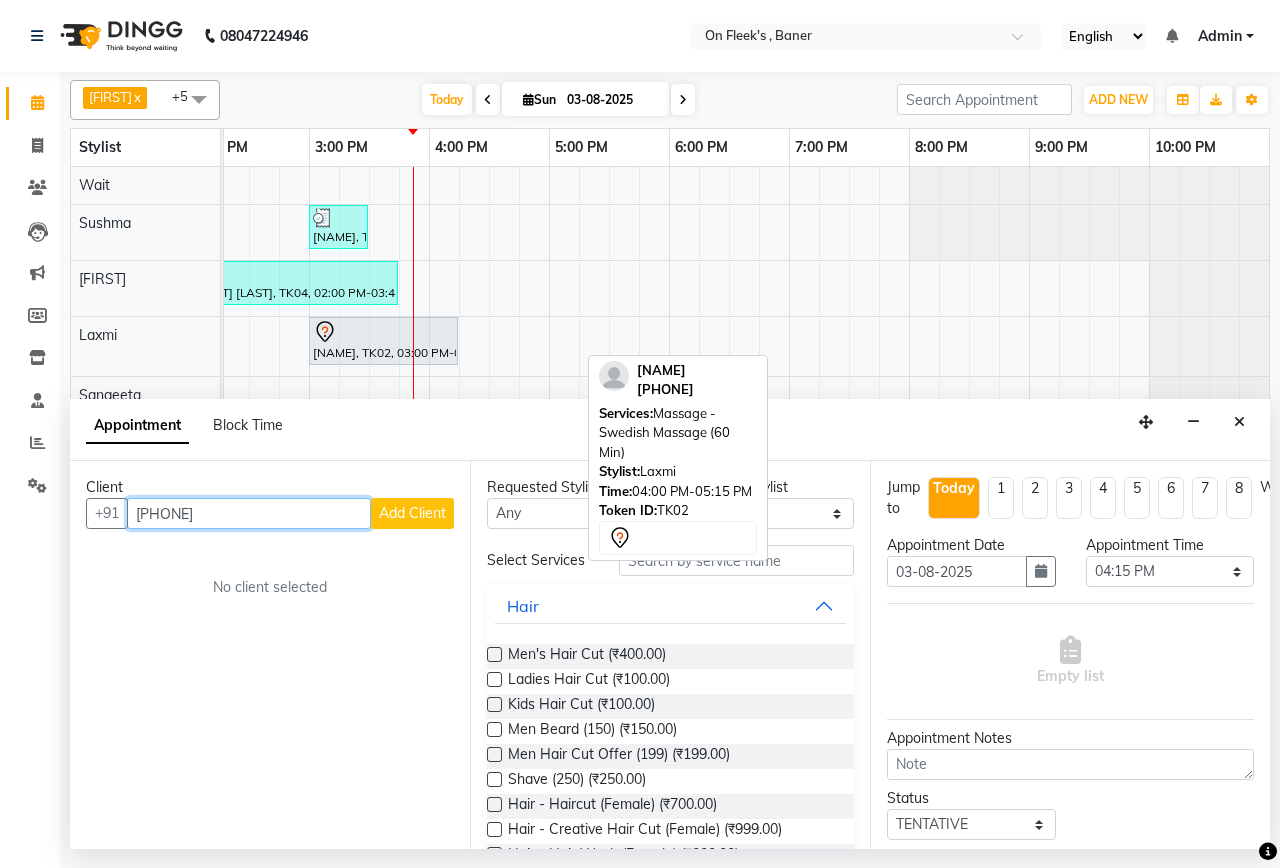 type on "[PHONE]" 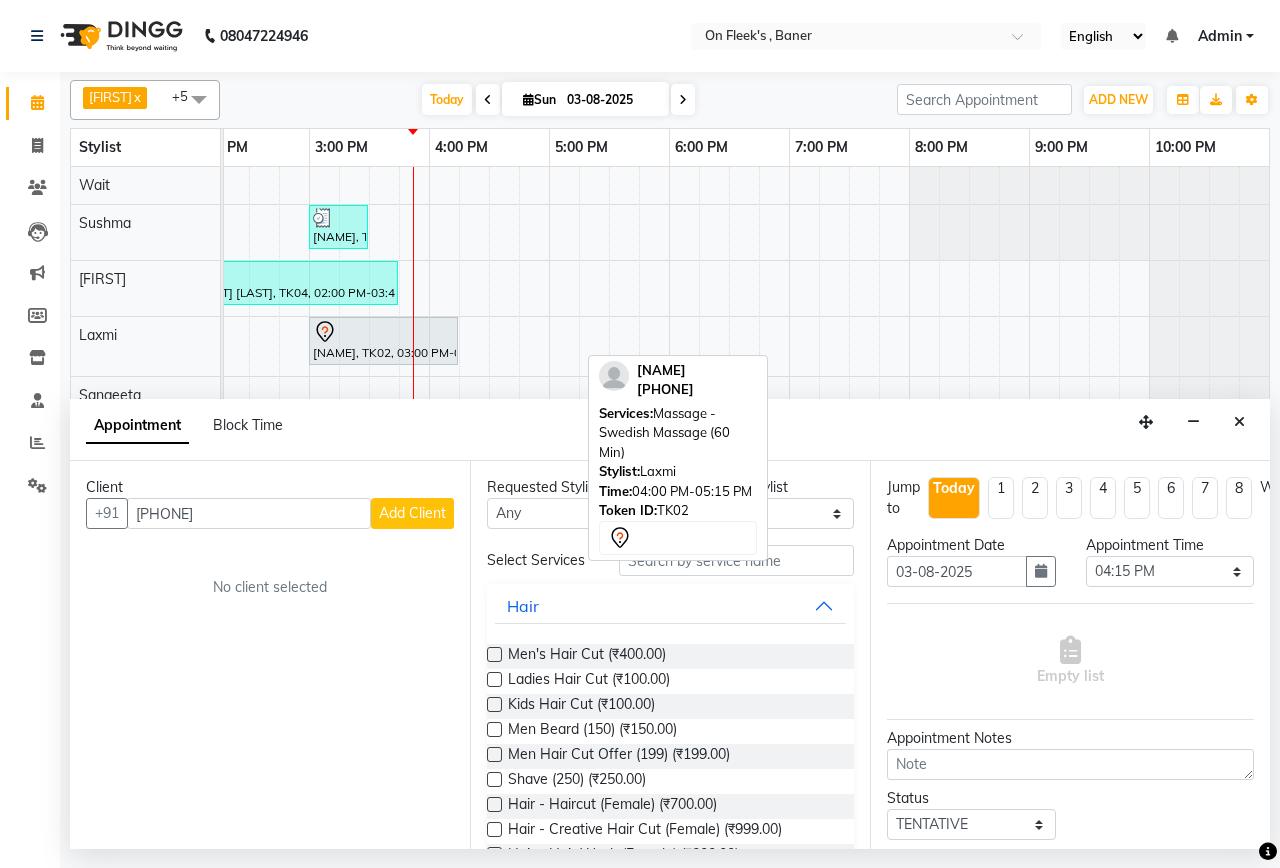 click on "Add Client" at bounding box center (412, 513) 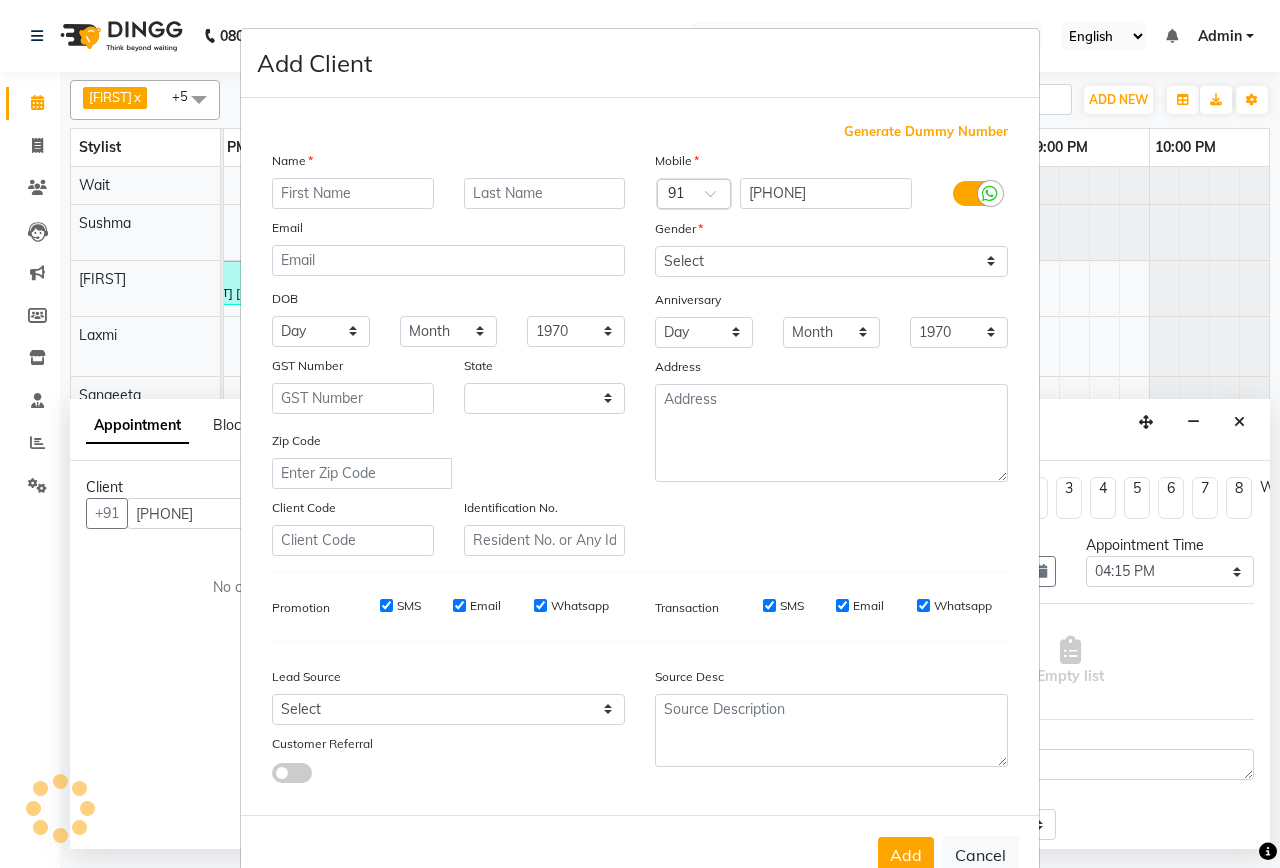 select on "22" 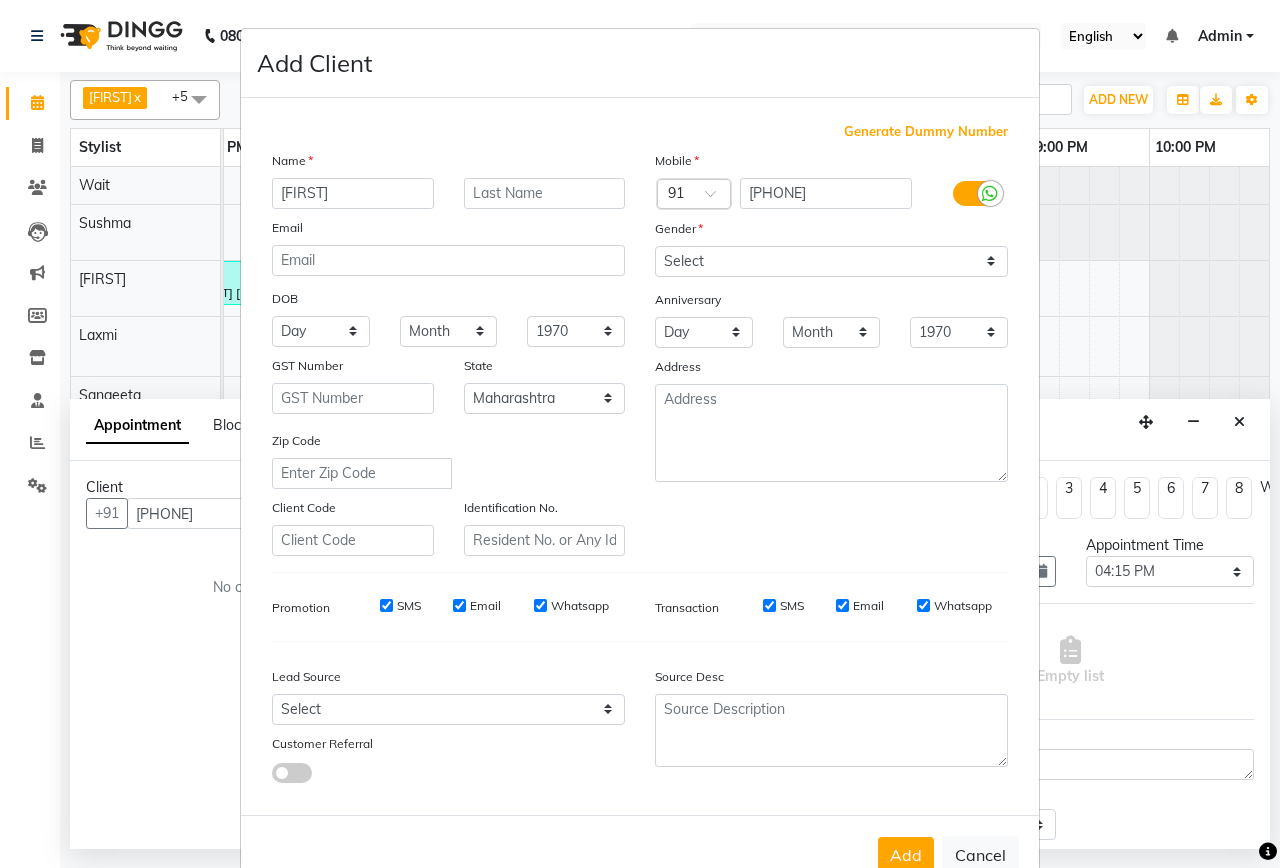 type on "[FIRST]" 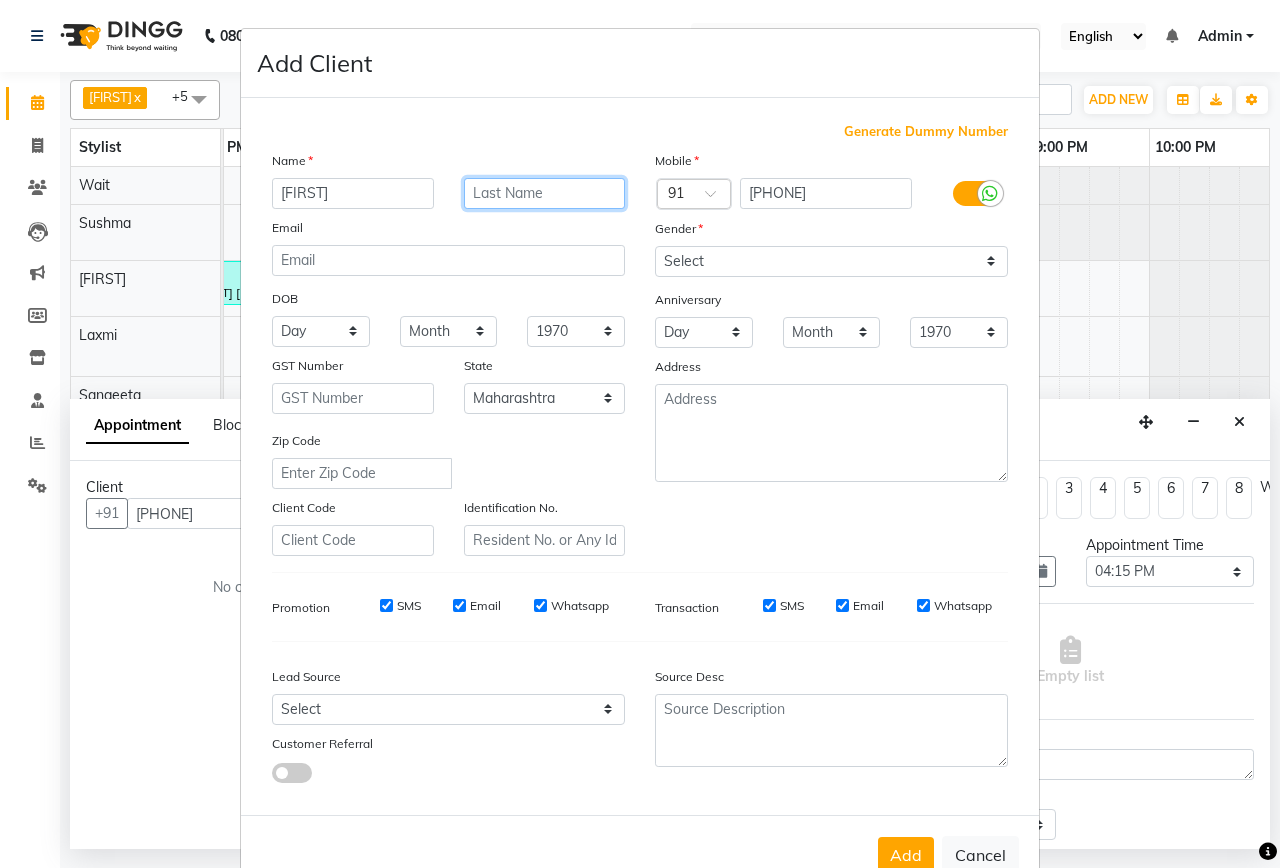 click at bounding box center [545, 193] 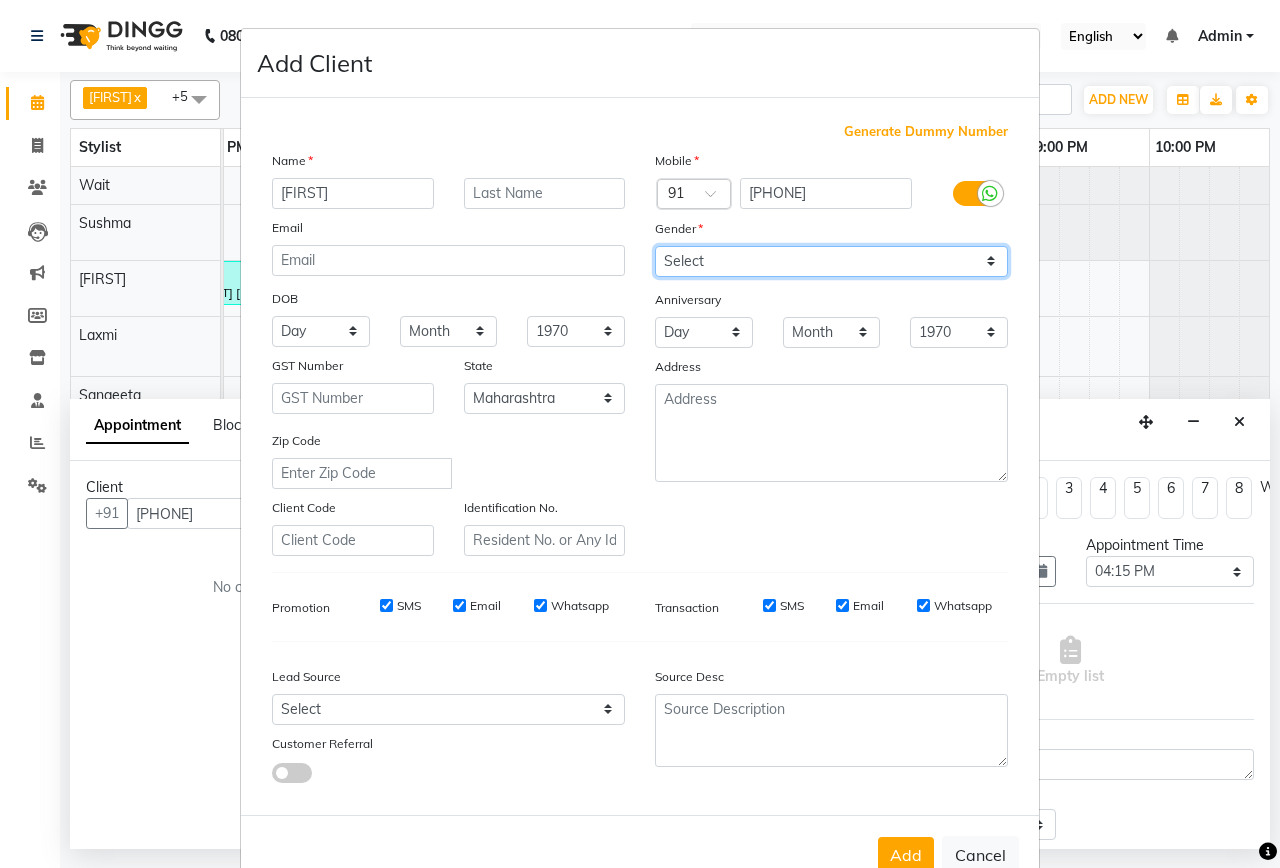 click on "Select Male Female Other Prefer Not To Say" at bounding box center (831, 261) 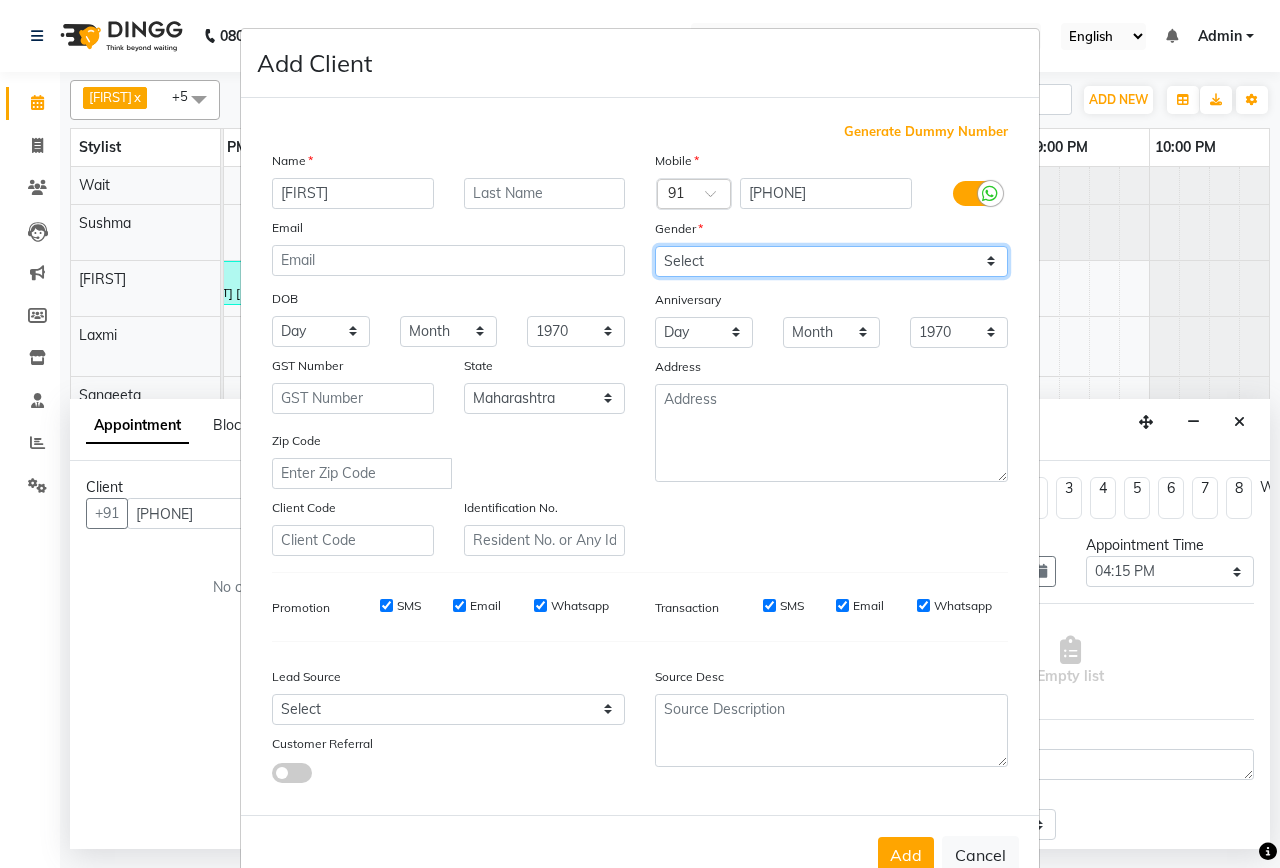 select on "male" 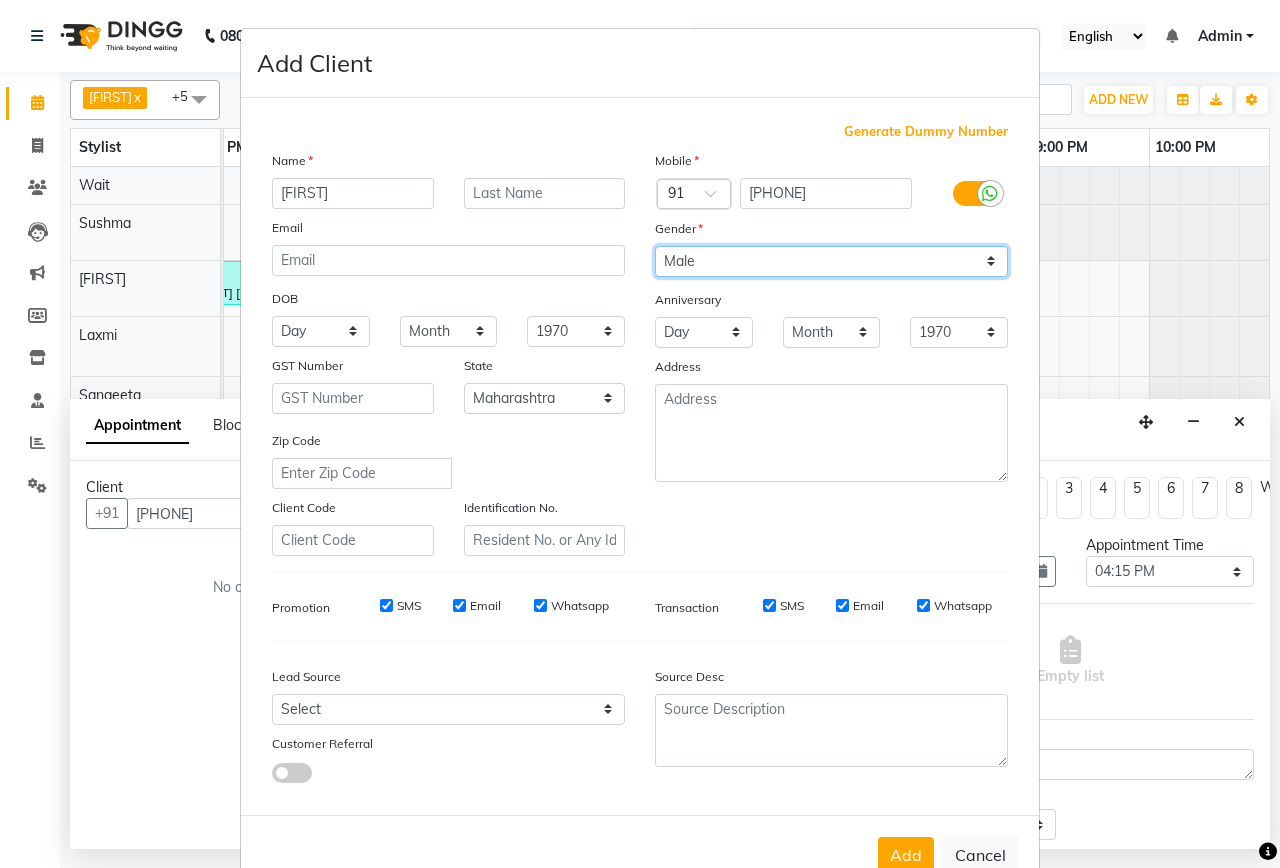 click on "Select Male Female Other Prefer Not To Say" at bounding box center [831, 261] 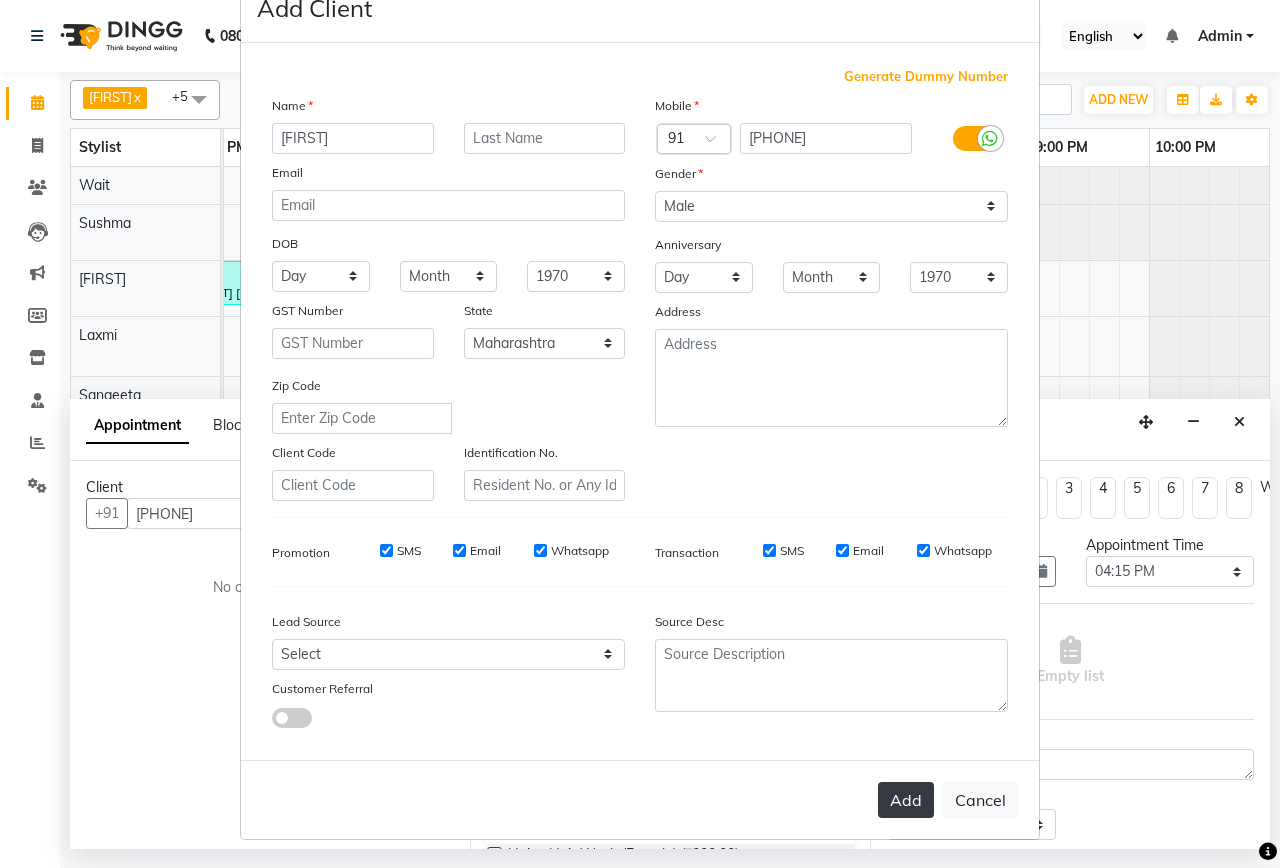 click on "Add" at bounding box center [906, 800] 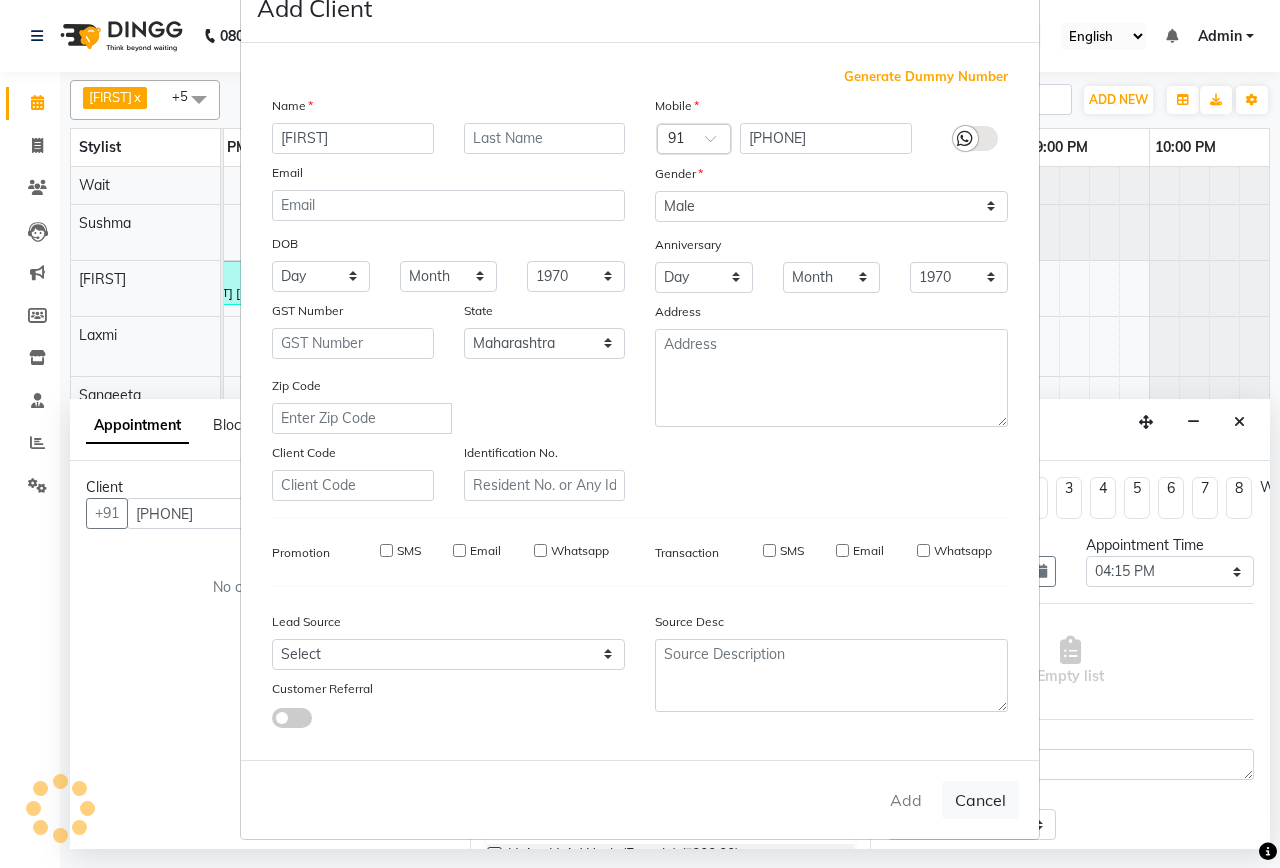type 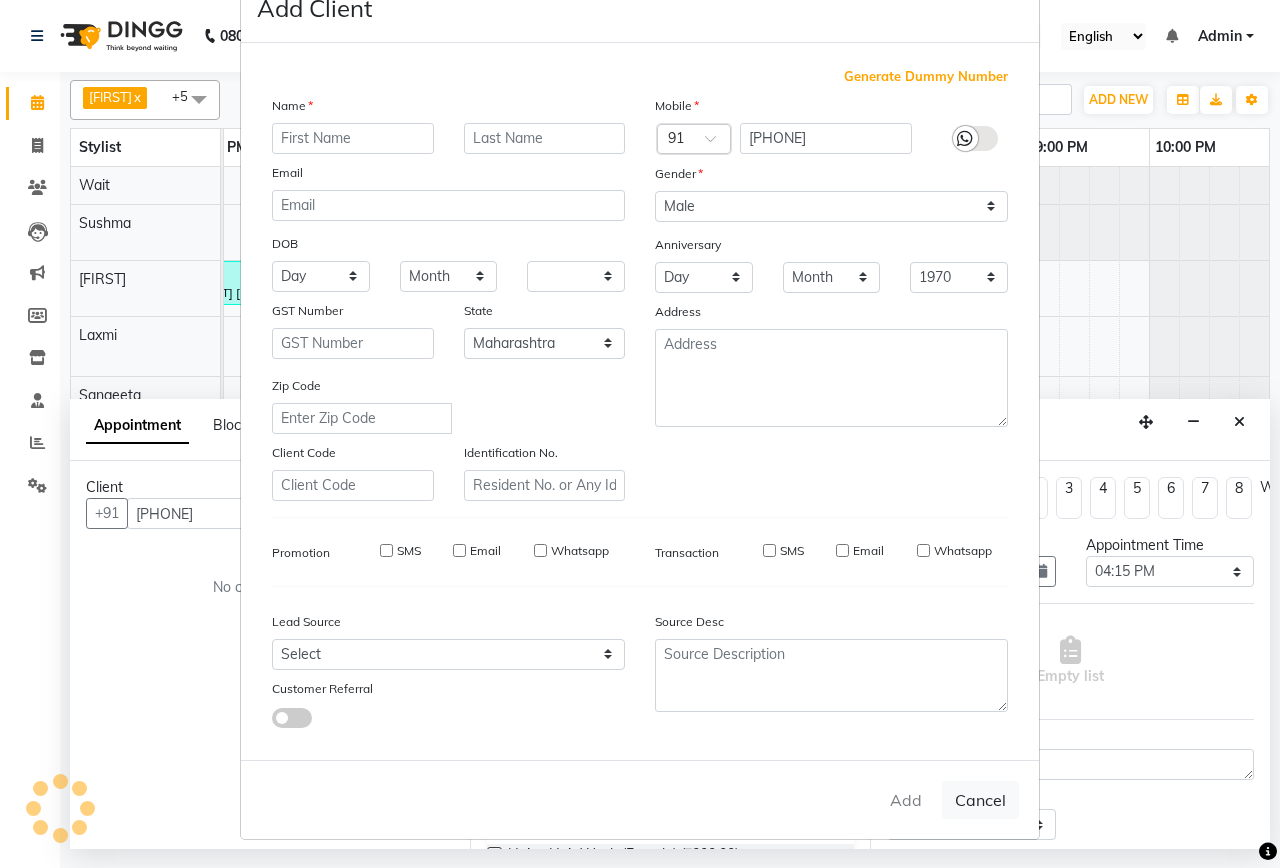 select on "null" 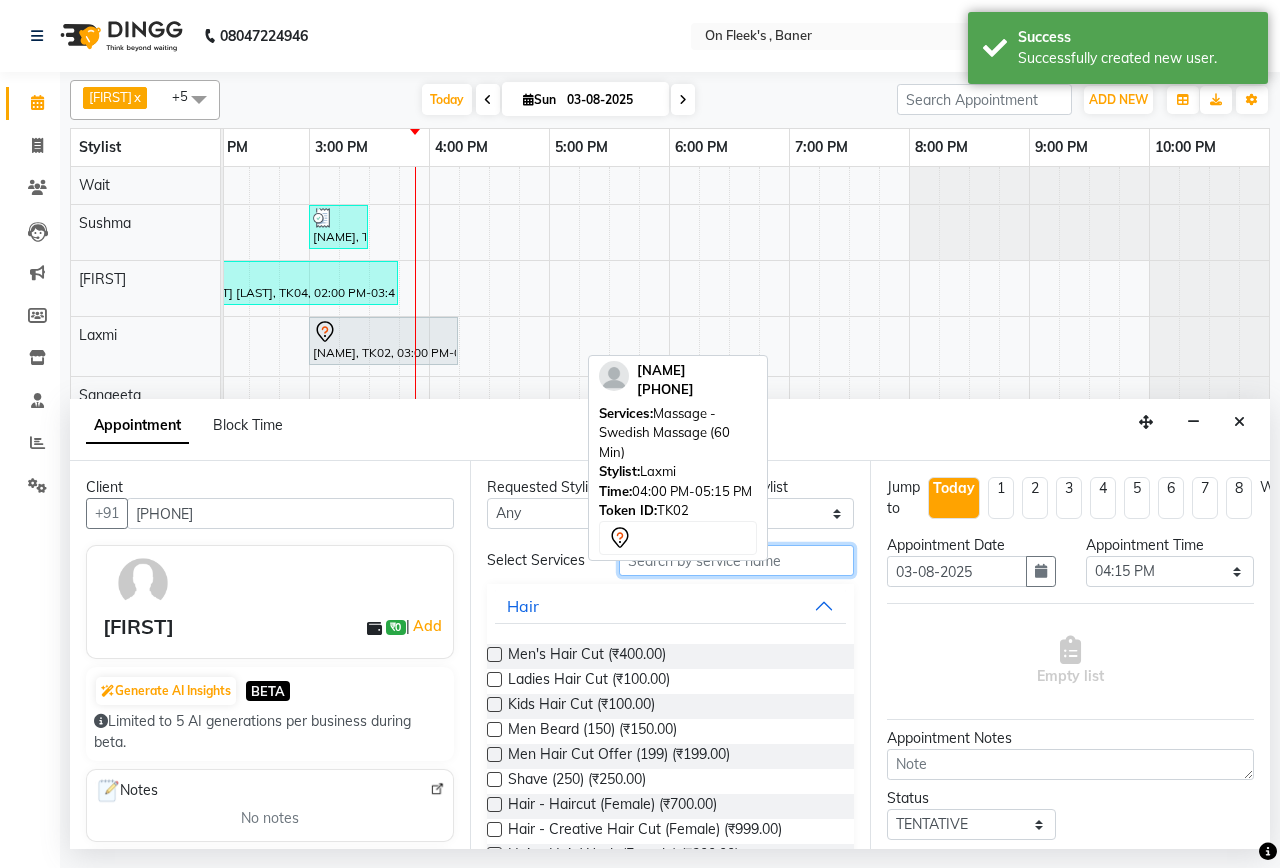 click at bounding box center (736, 560) 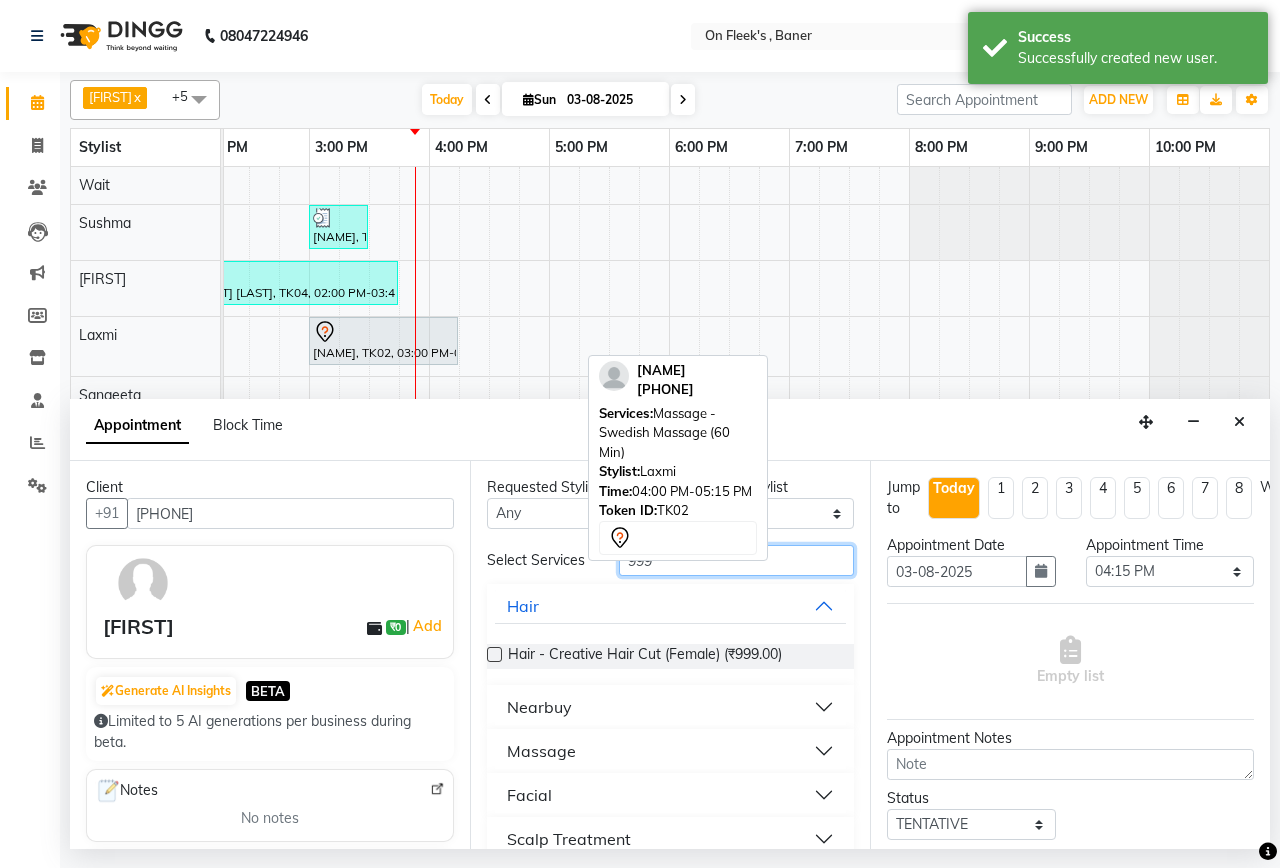 type on "999" 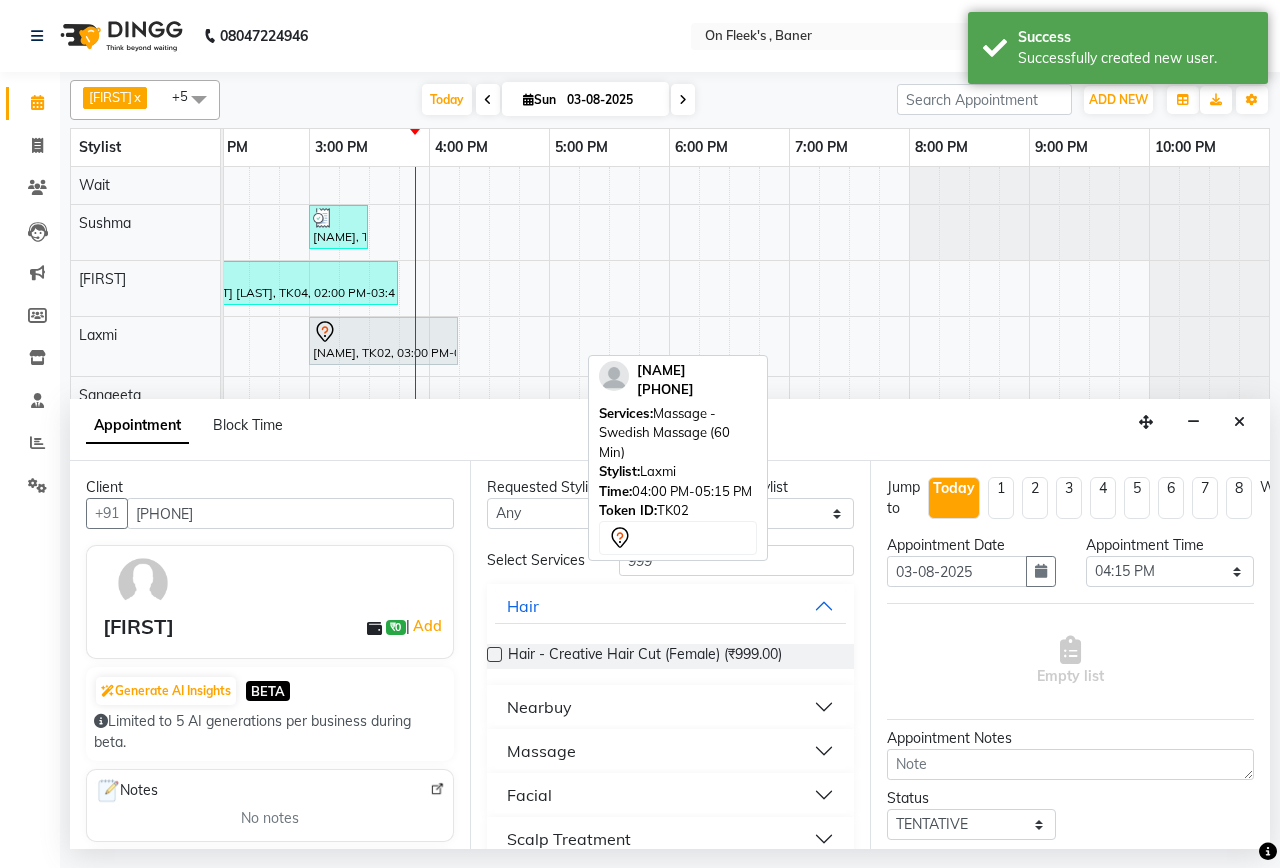 click on "Nearbuy" at bounding box center [670, 707] 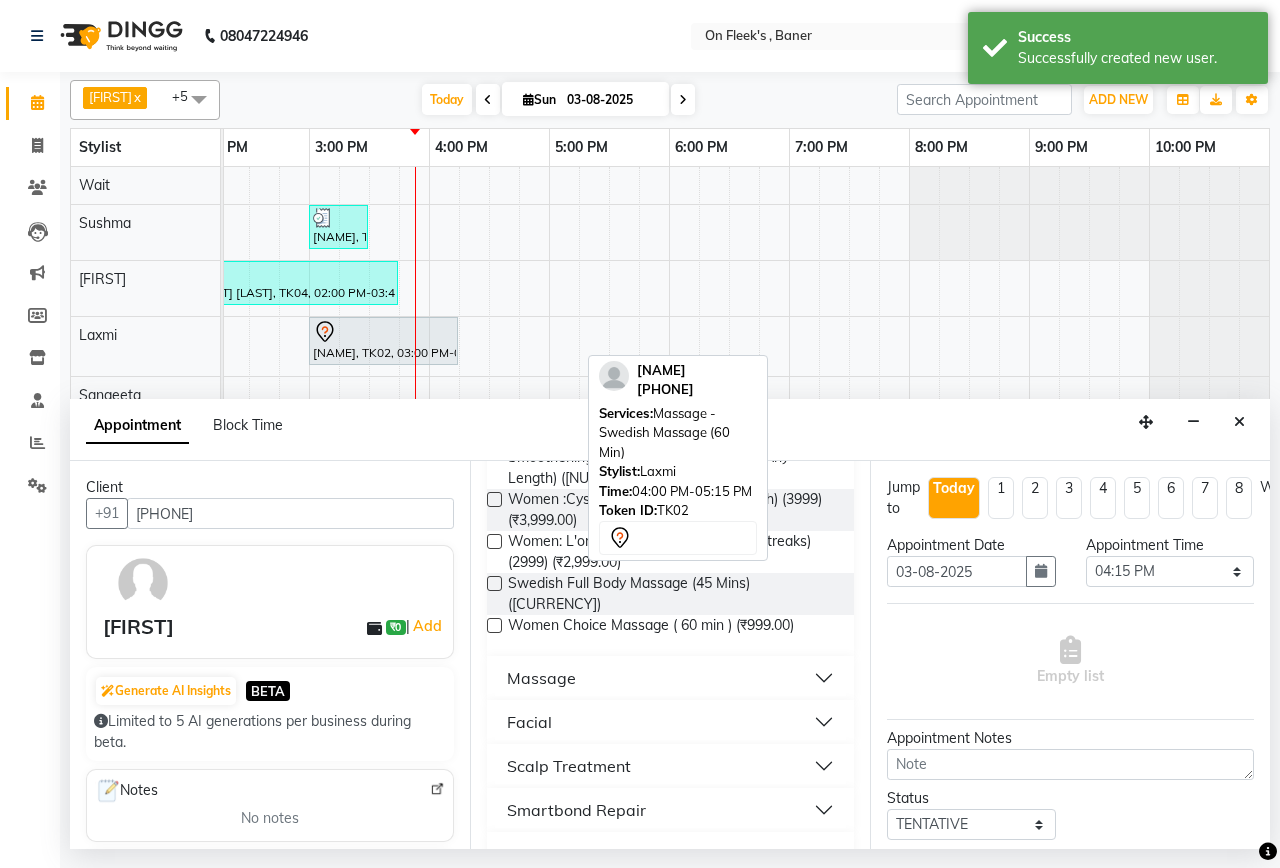 scroll, scrollTop: 400, scrollLeft: 0, axis: vertical 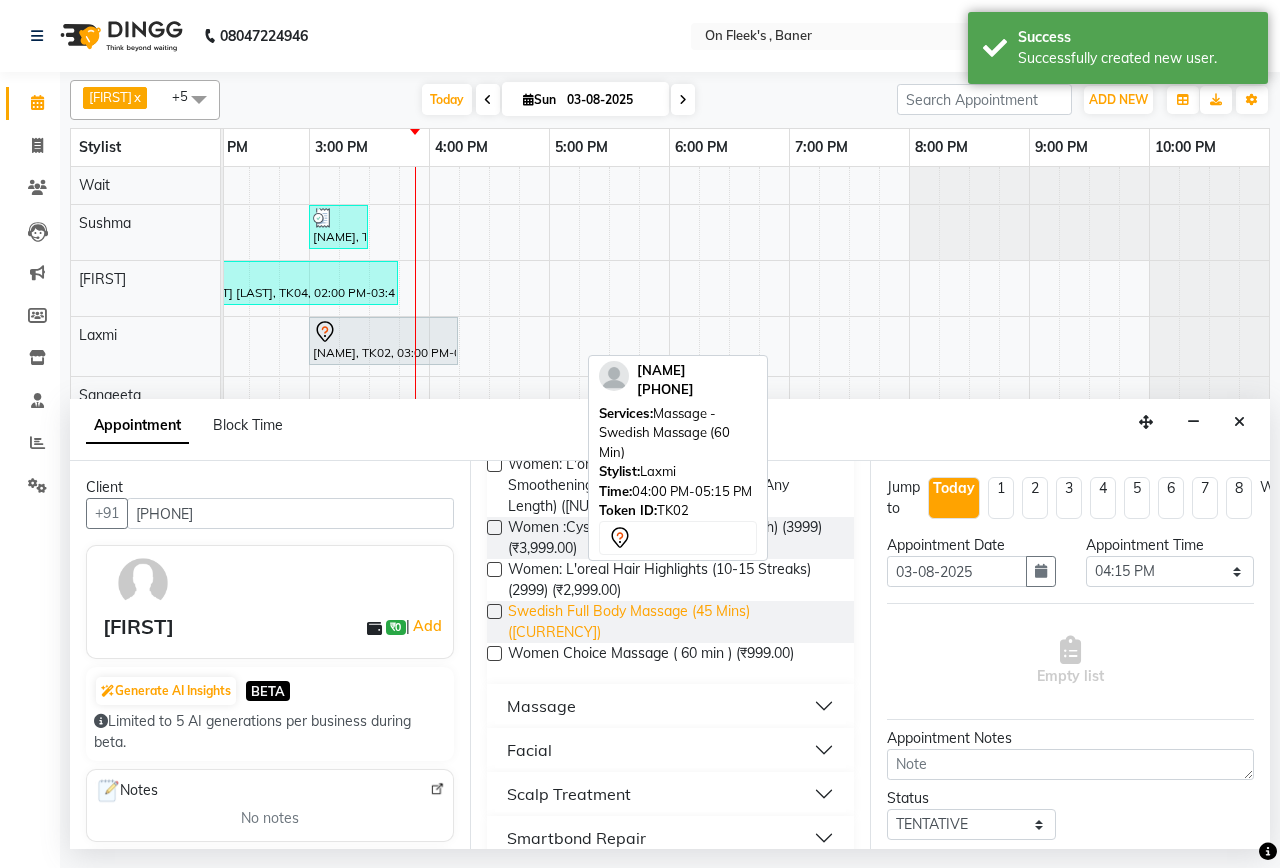 click on "Swedish Full Body Massage (45 Mins) ([CURRENCY])" at bounding box center [673, 622] 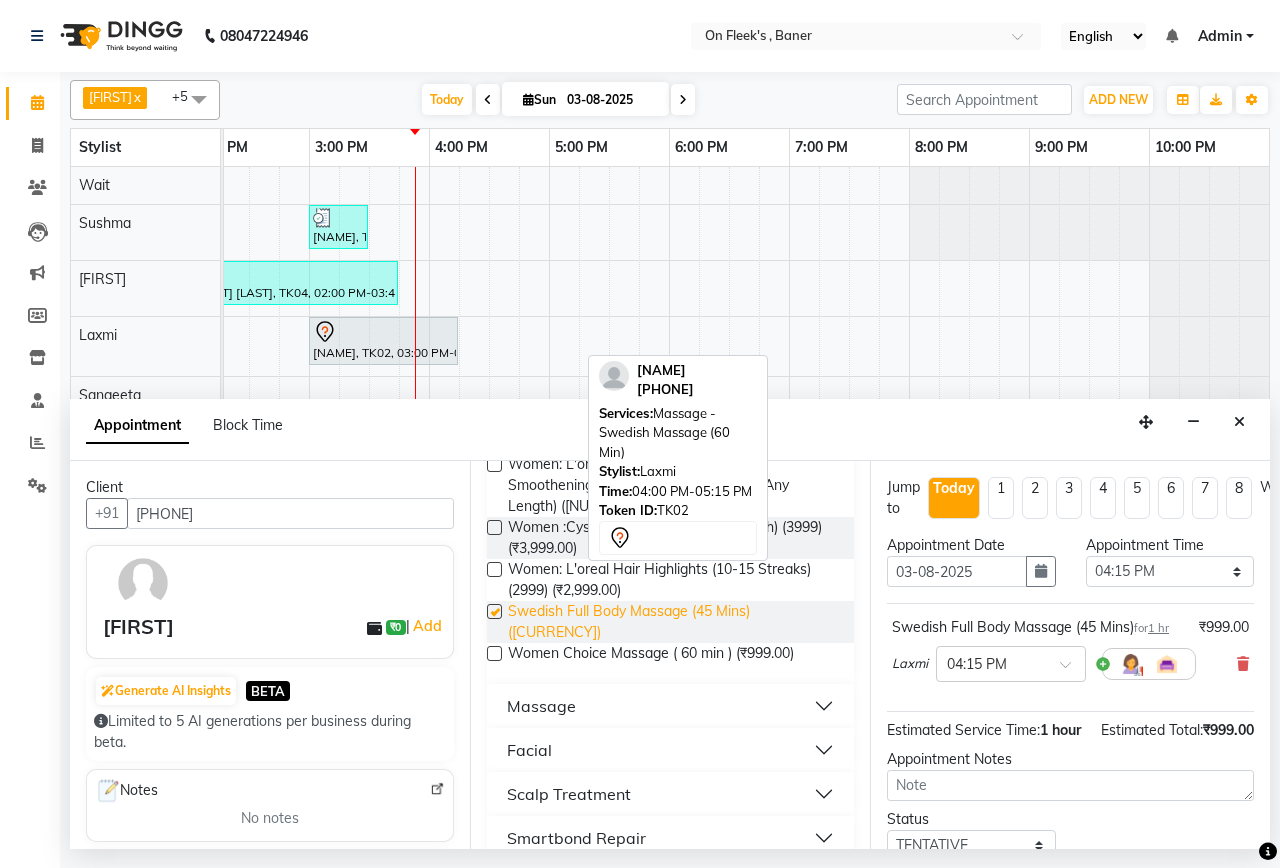 checkbox on "false" 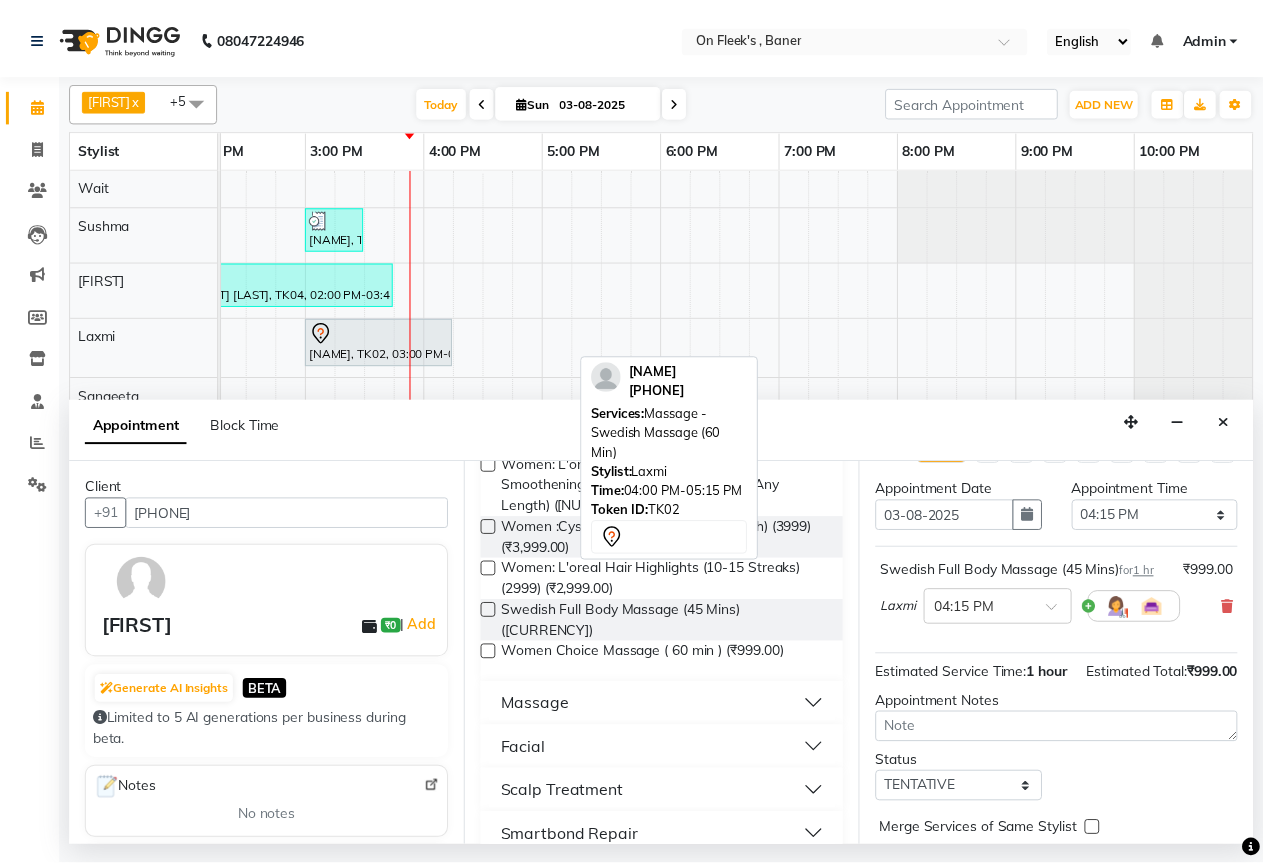 scroll, scrollTop: 197, scrollLeft: 0, axis: vertical 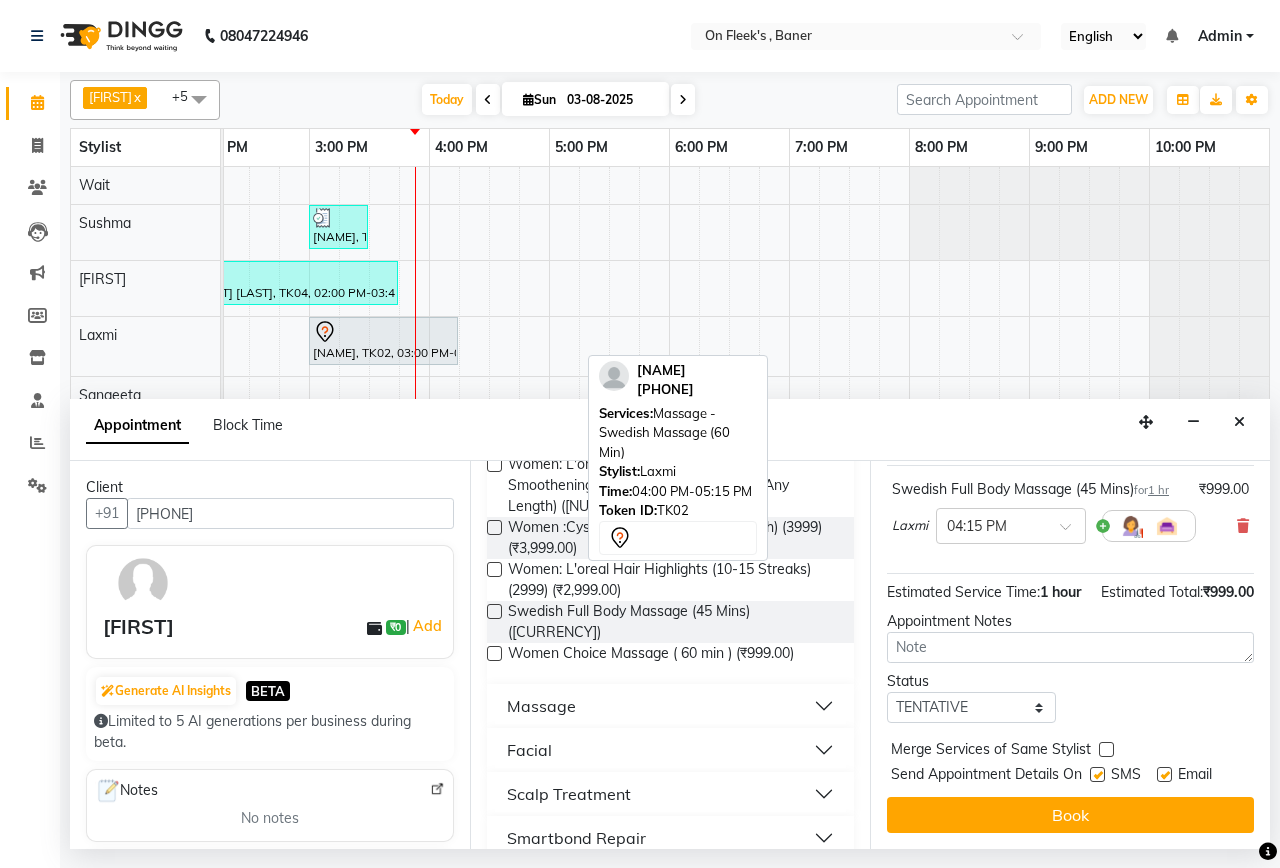 click at bounding box center (1097, 774) 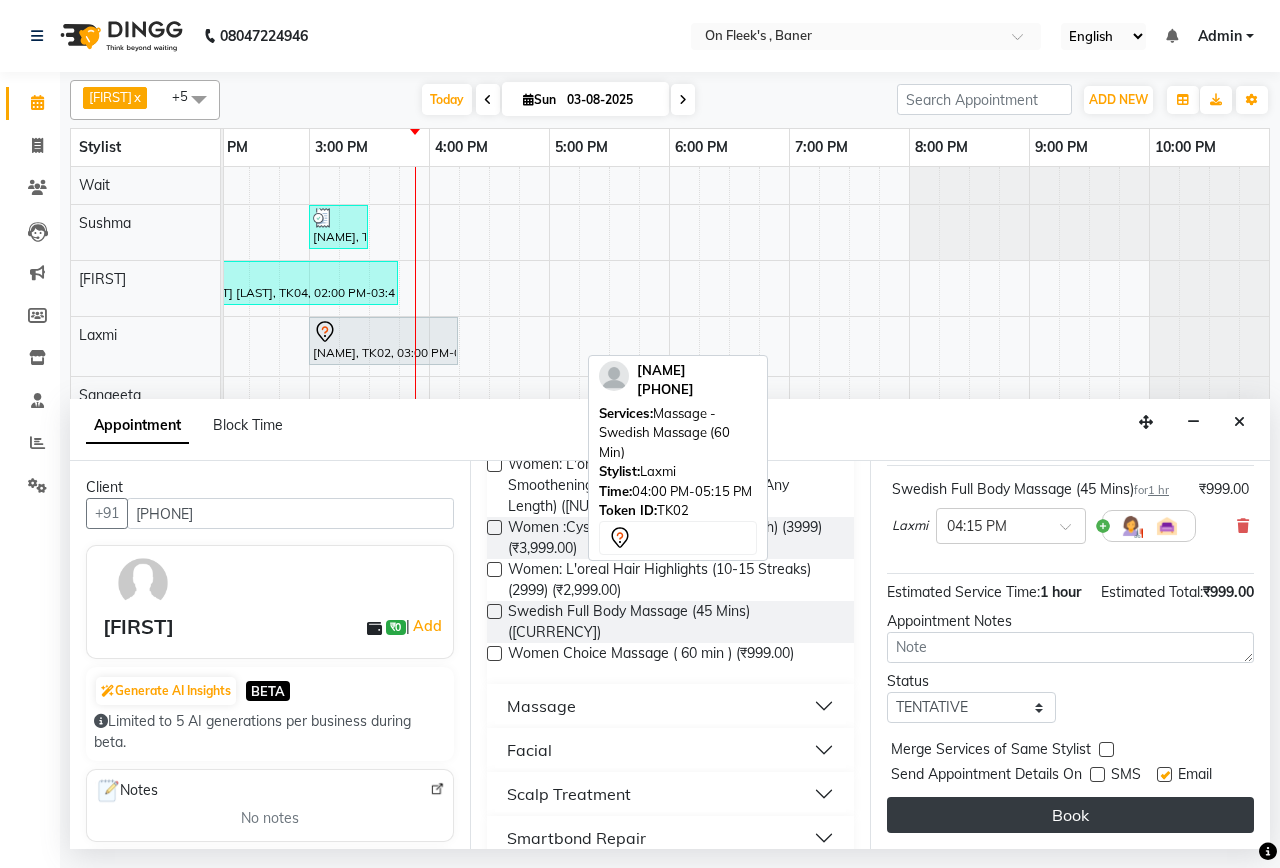 click on "Book" at bounding box center (1070, 815) 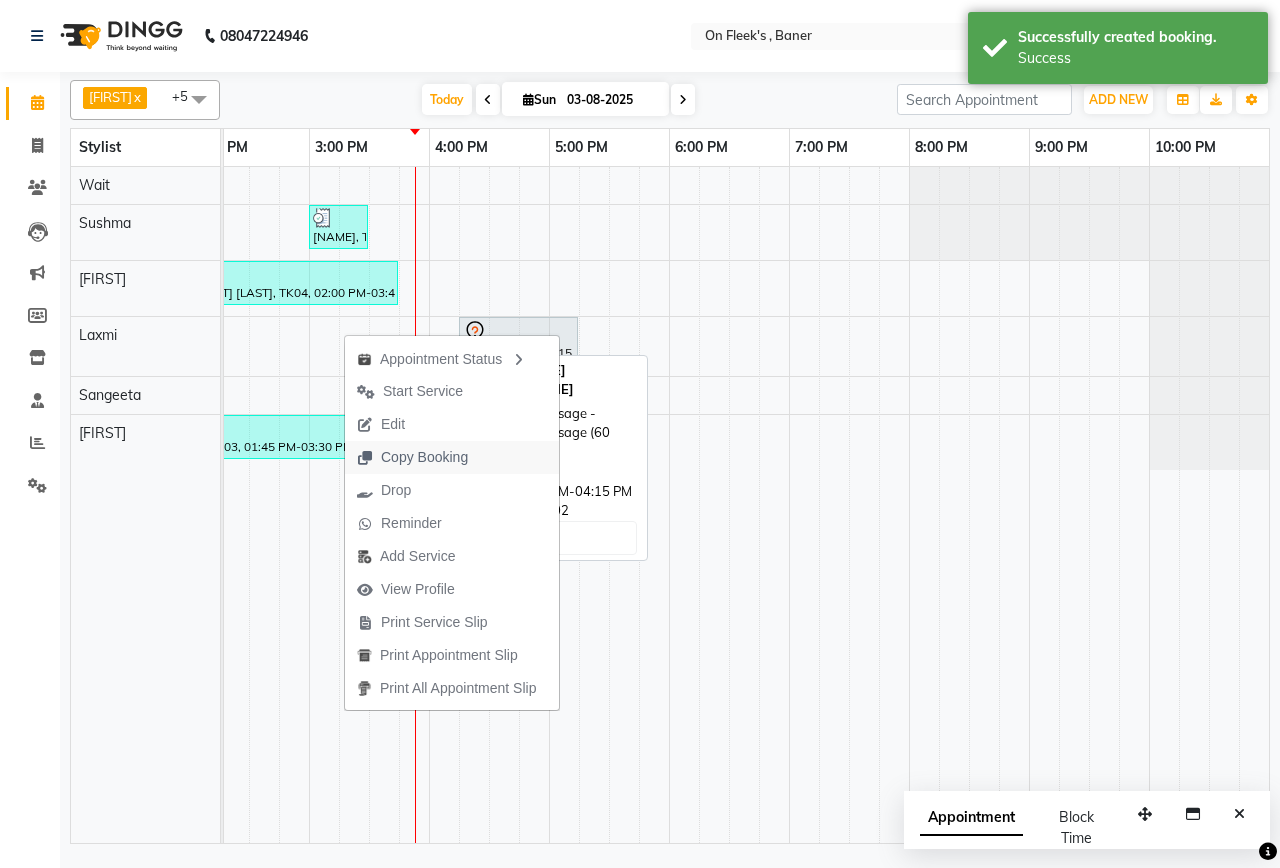 drag, startPoint x: 325, startPoint y: 335, endPoint x: 390, endPoint y: 454, distance: 135.59499 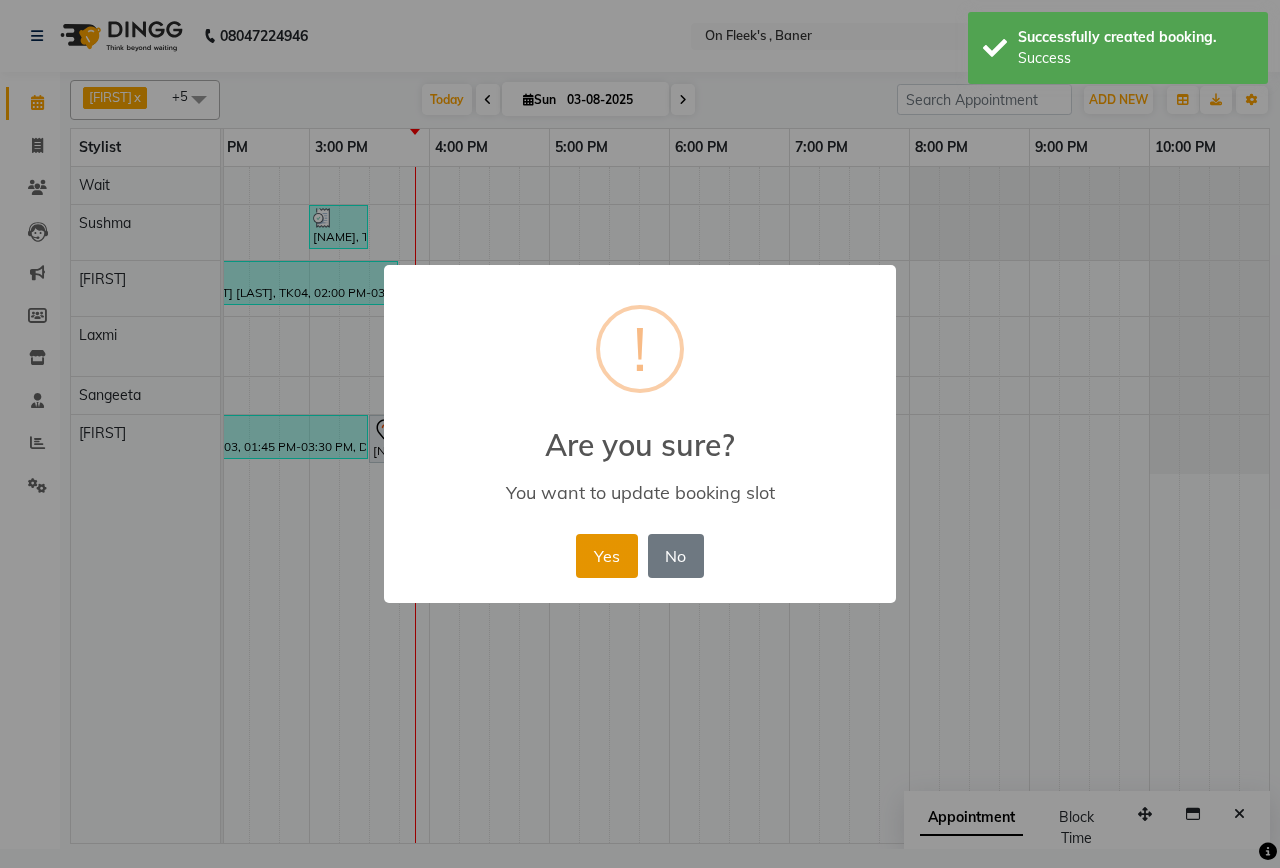 click on "Yes" at bounding box center (606, 556) 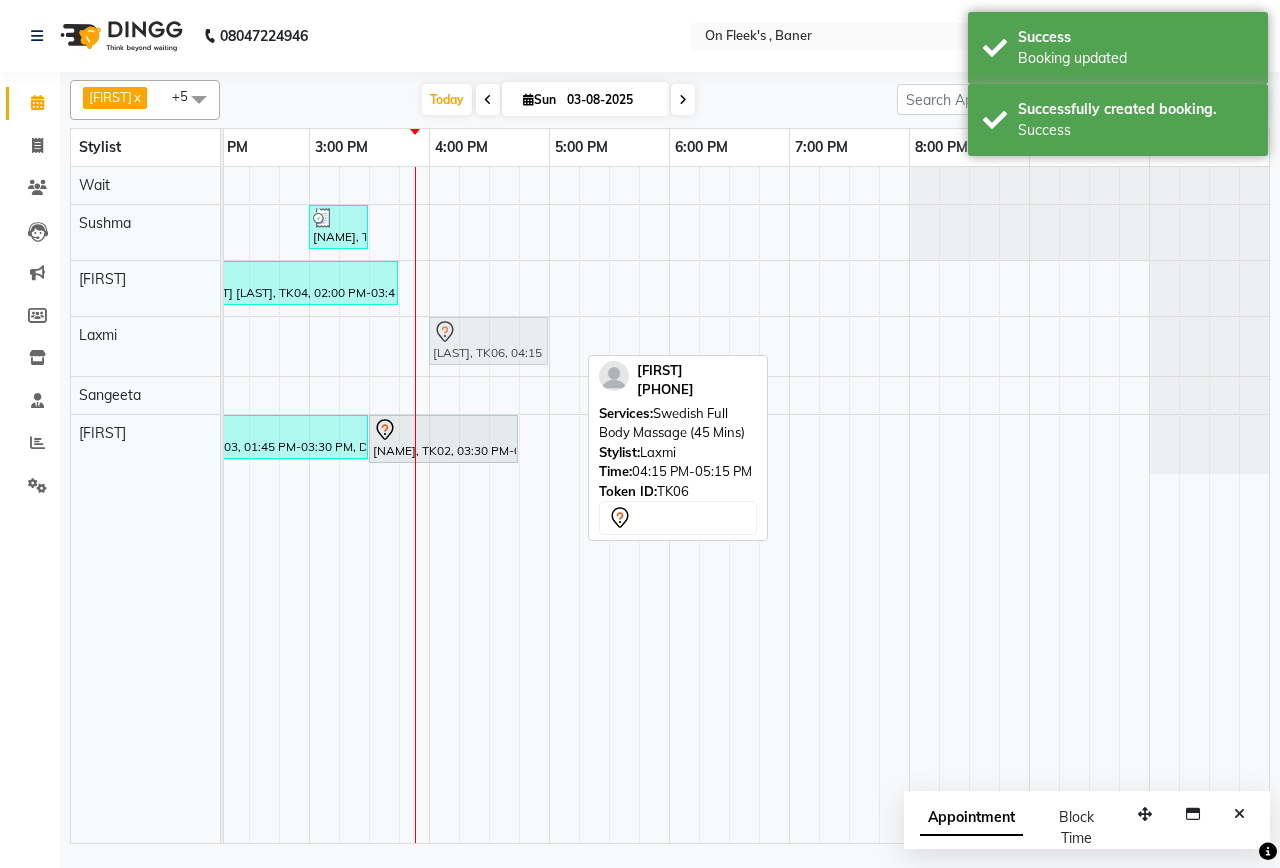 drag, startPoint x: 475, startPoint y: 347, endPoint x: 457, endPoint y: 346, distance: 18.027756 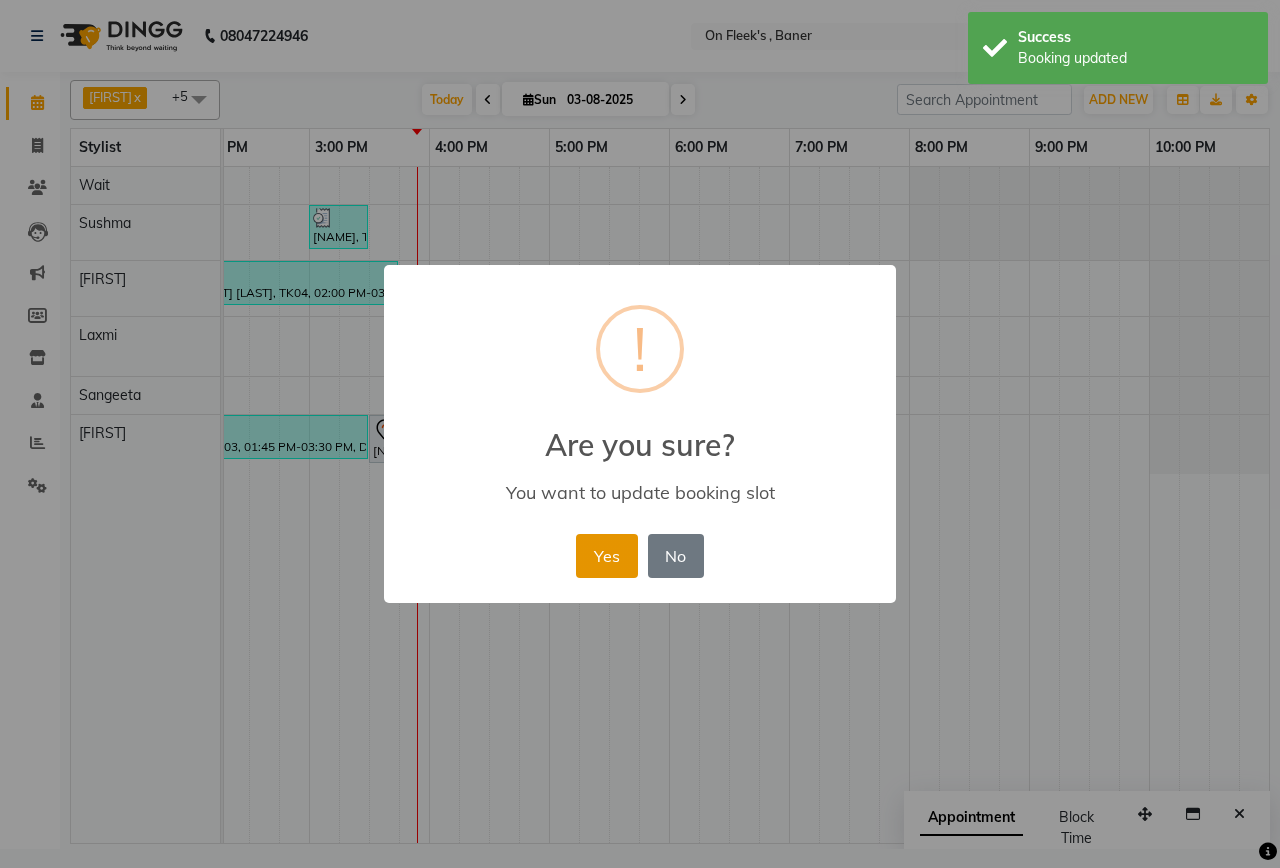 click on "Yes" at bounding box center [606, 556] 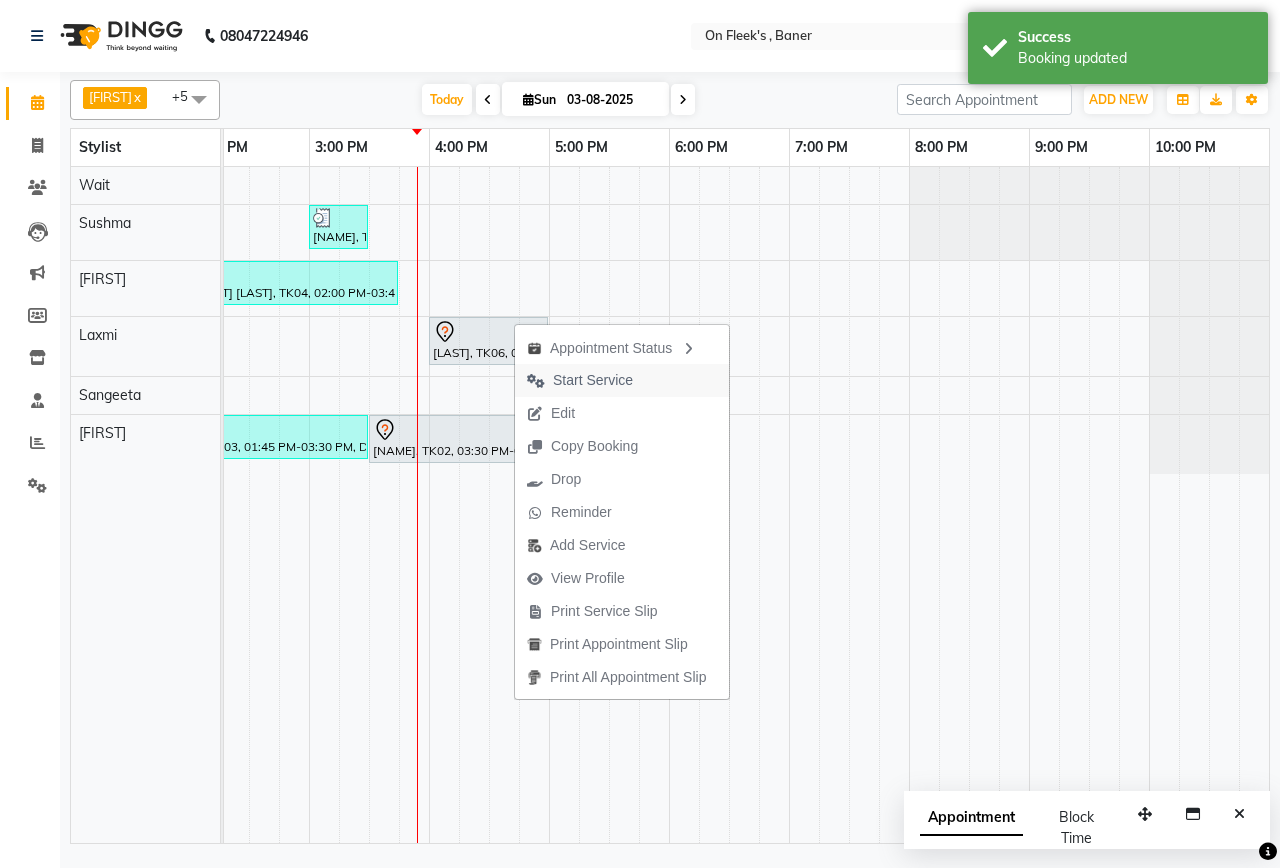 click on "Start Service" at bounding box center [593, 380] 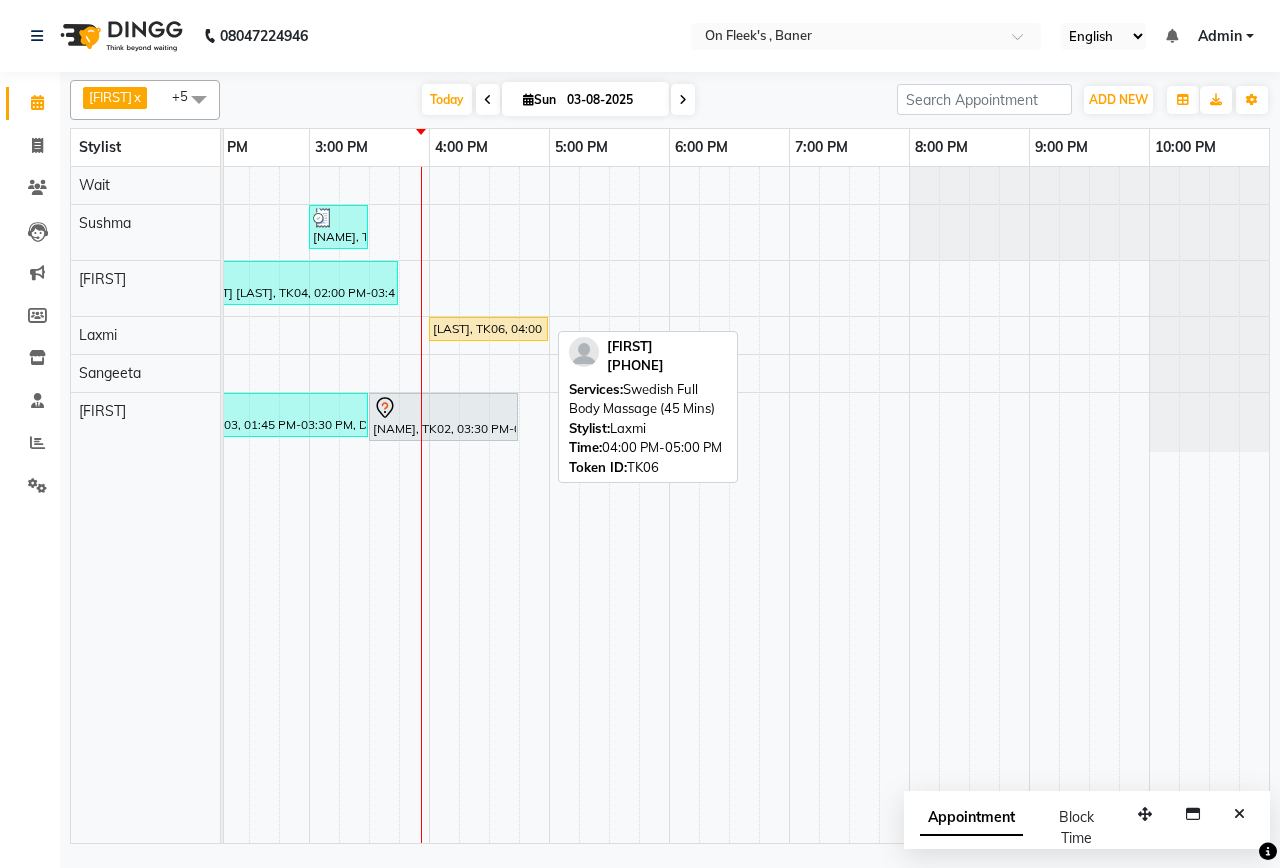 click on "[LAST], TK06, 04:00 PM-05:00 PM, Swedish Full Body Massage (45 Mins)" at bounding box center (488, 329) 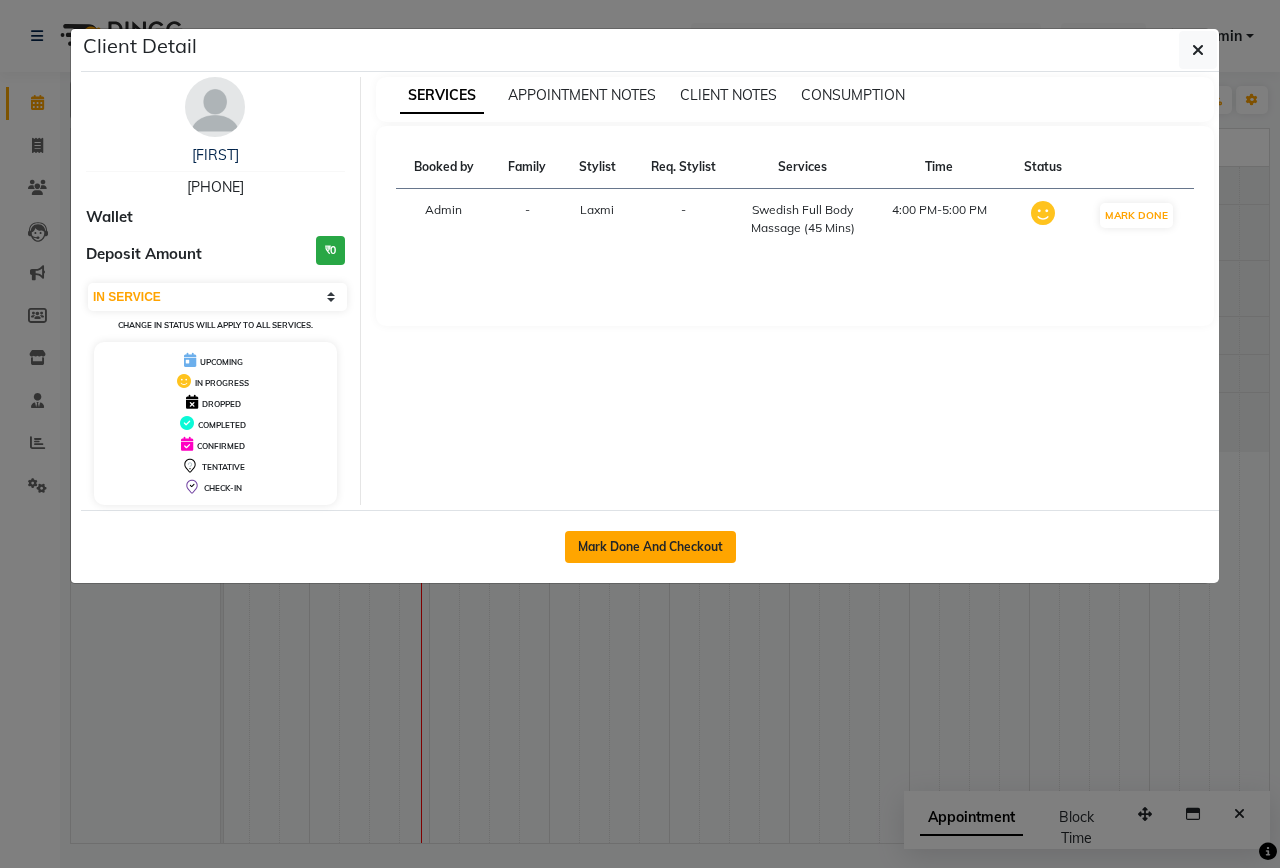 click on "Mark Done And Checkout" 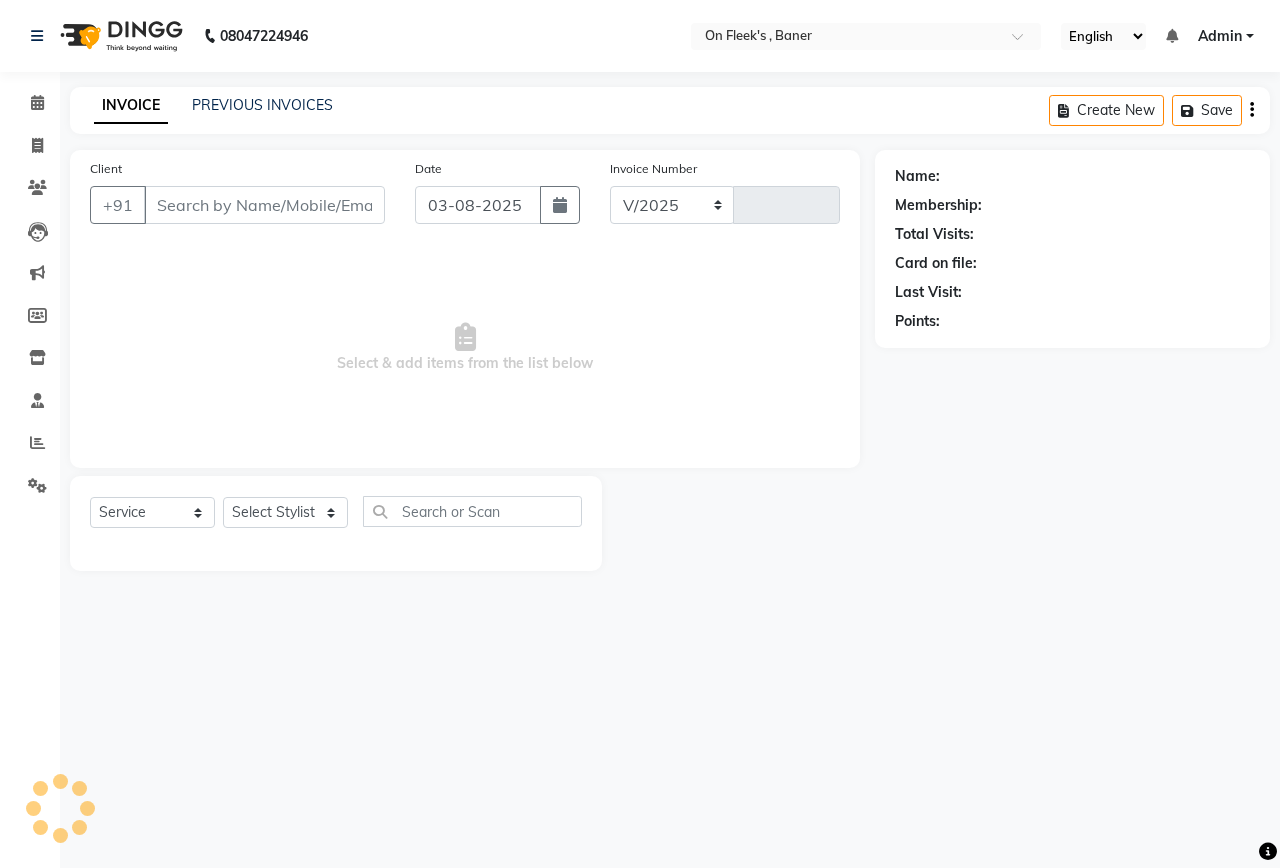 select on "632" 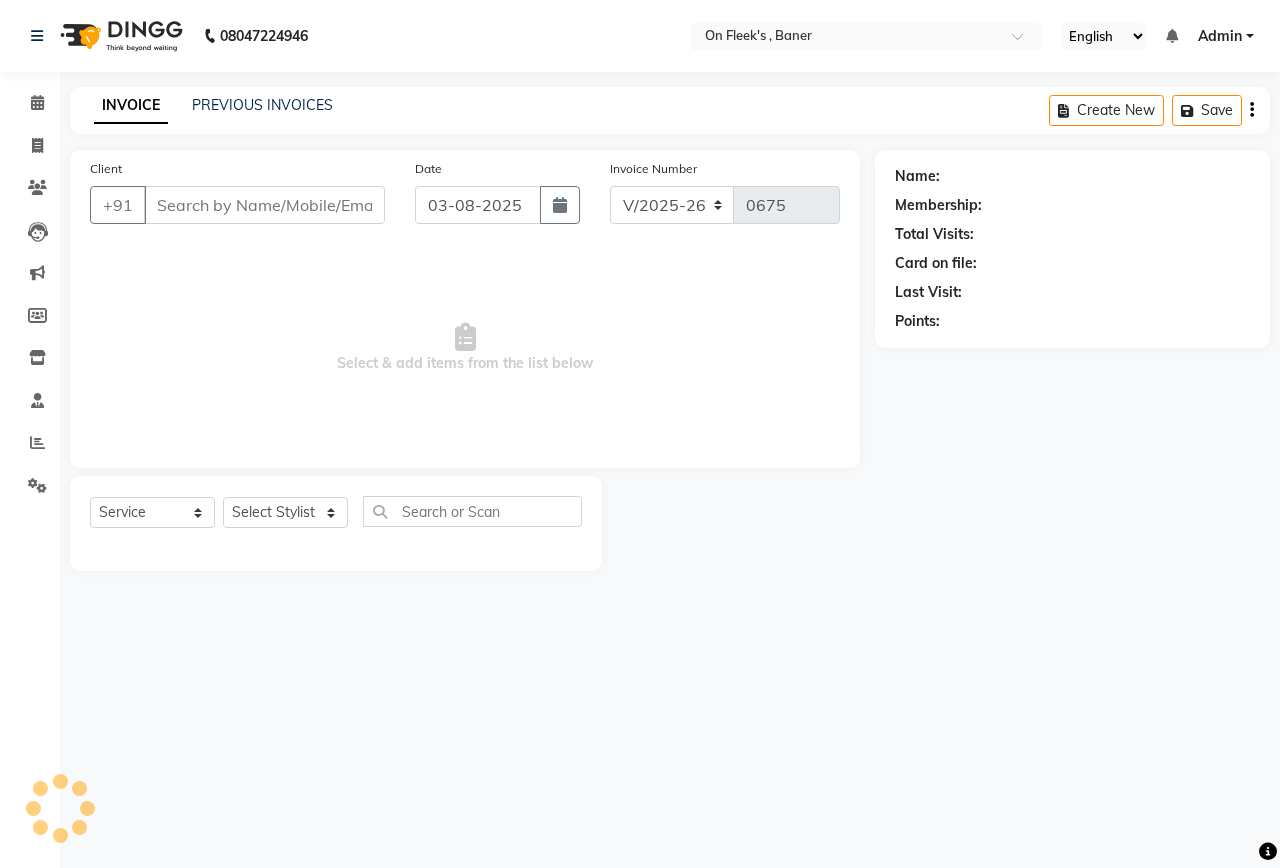 type on "[PHONE]" 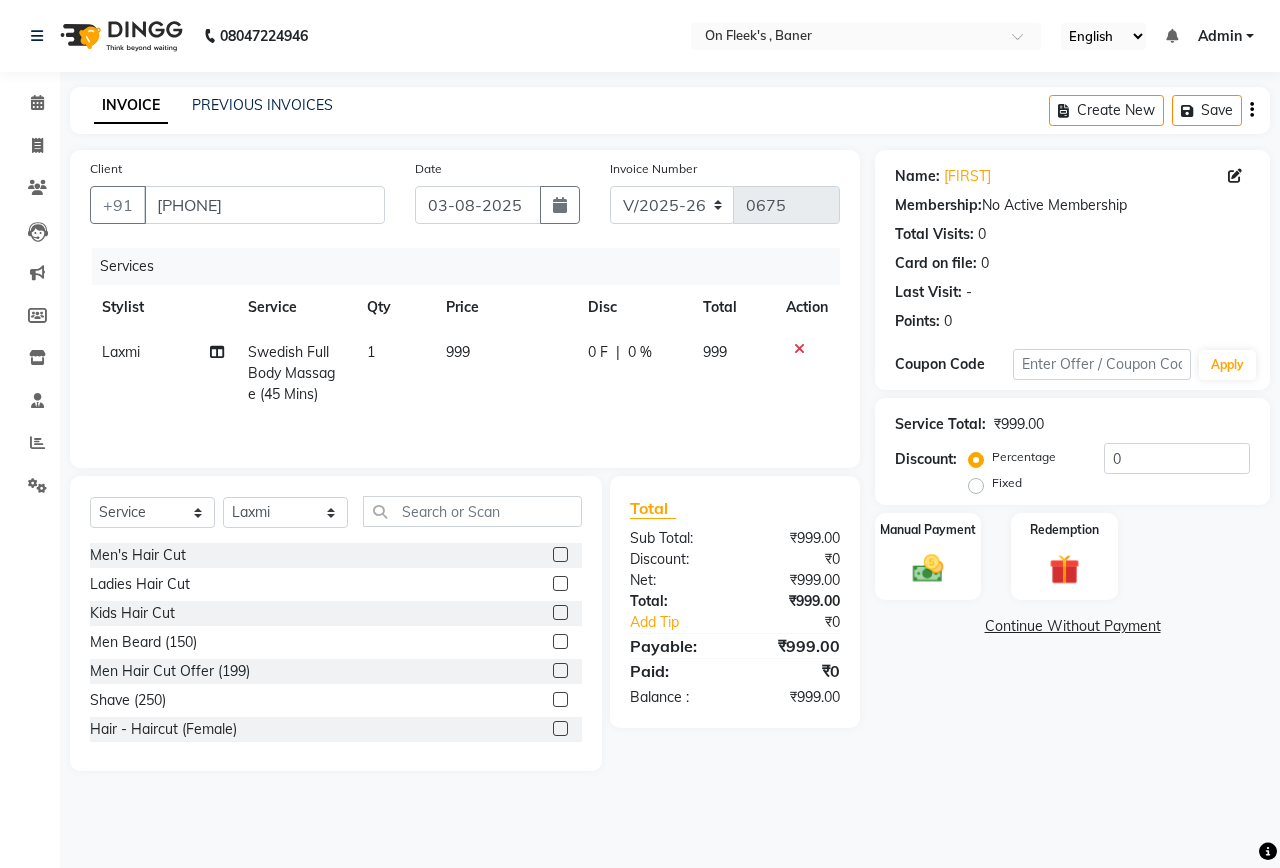 click on "999" 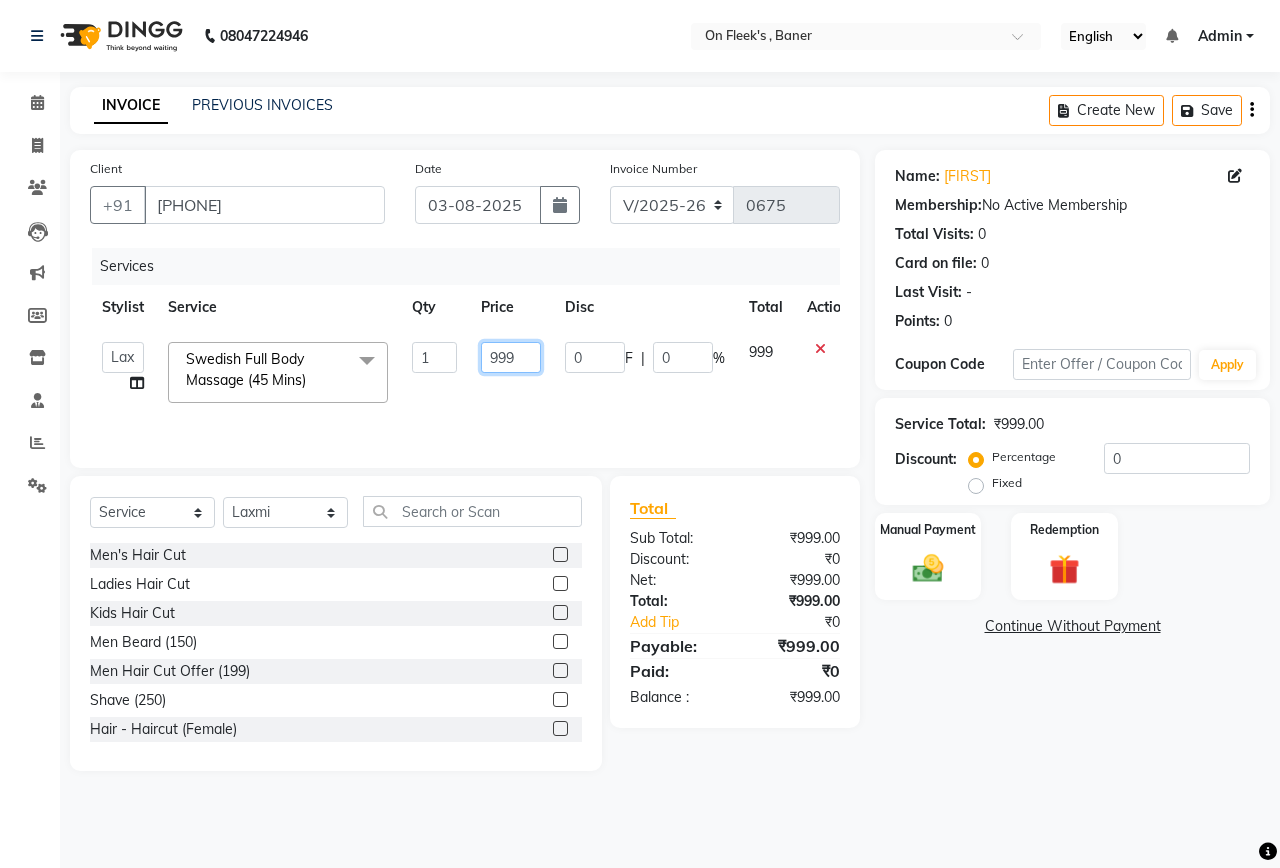 click on "999" 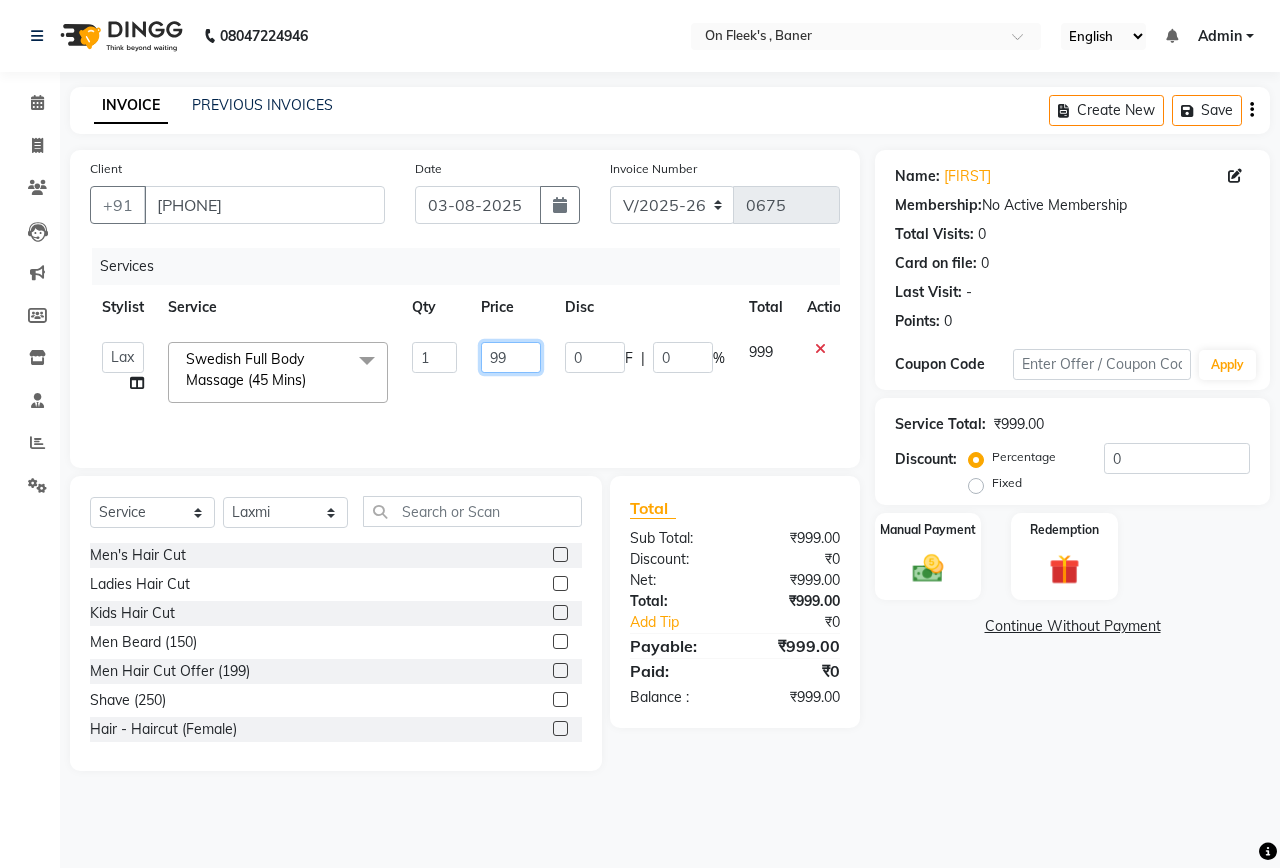 type on "9" 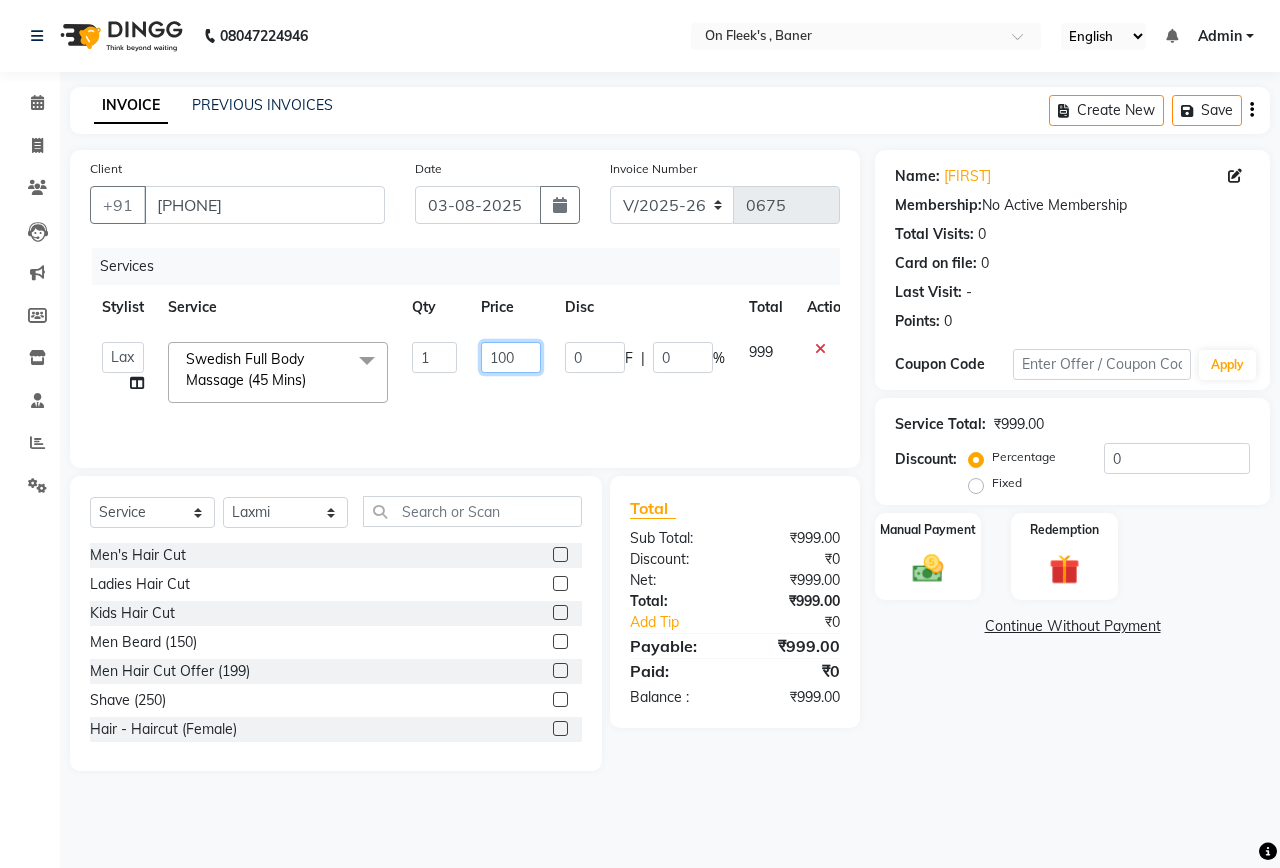 type on "1000" 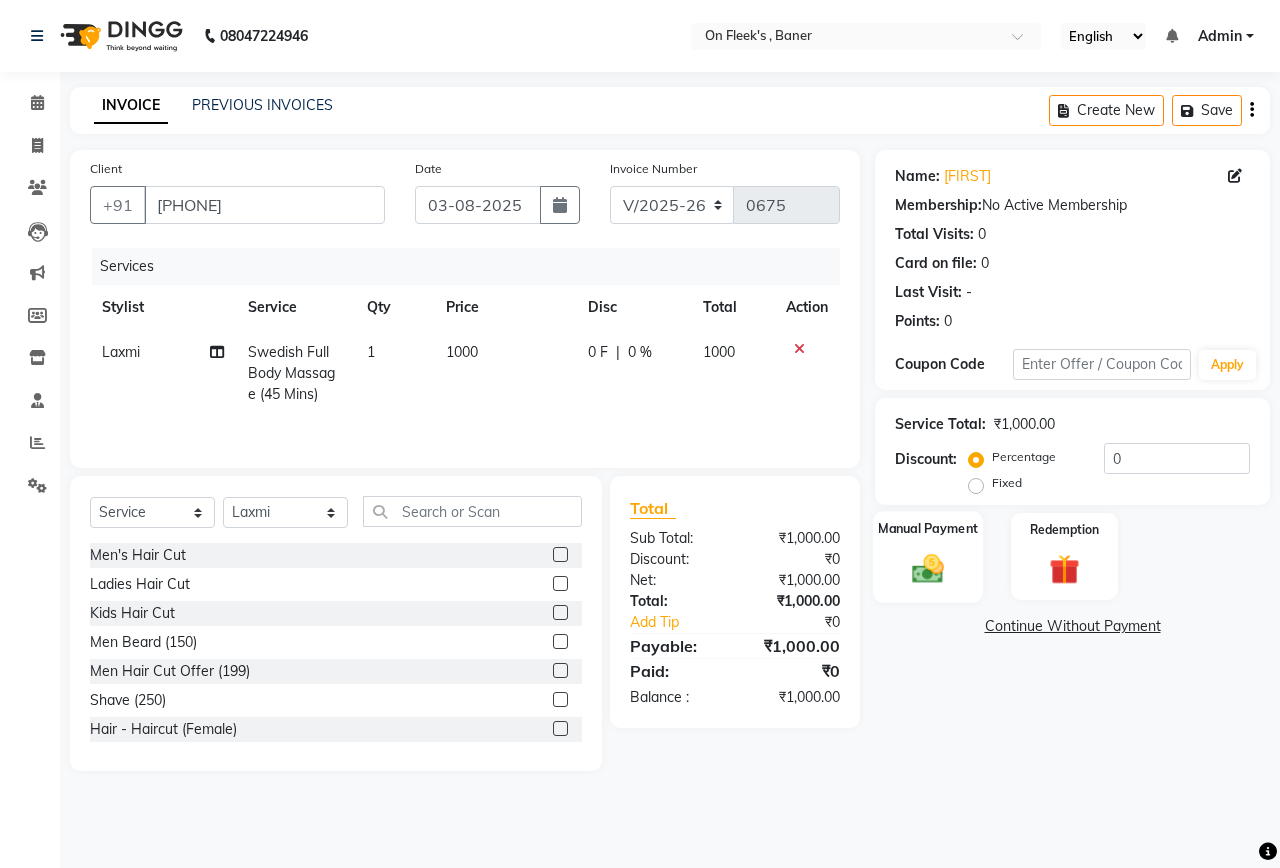 click 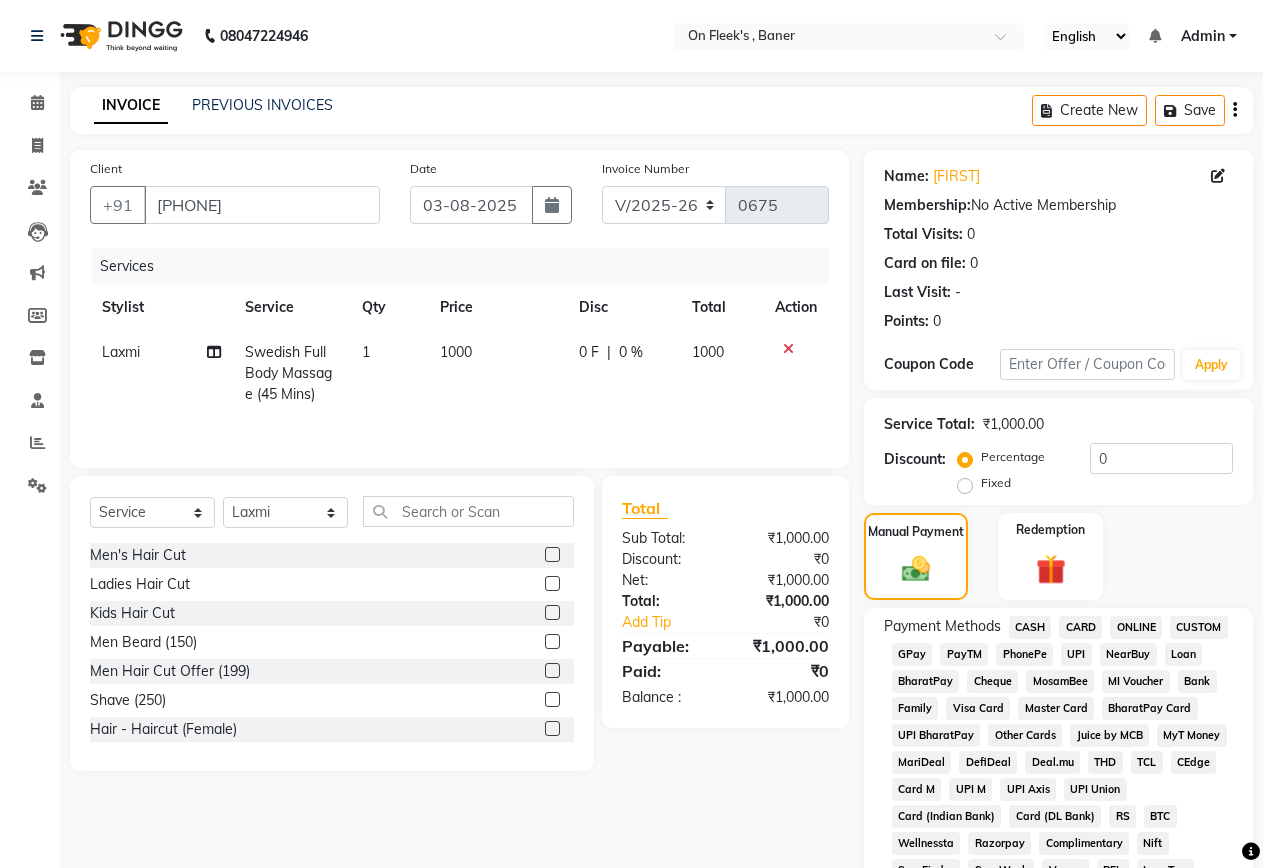 click on "GPay" 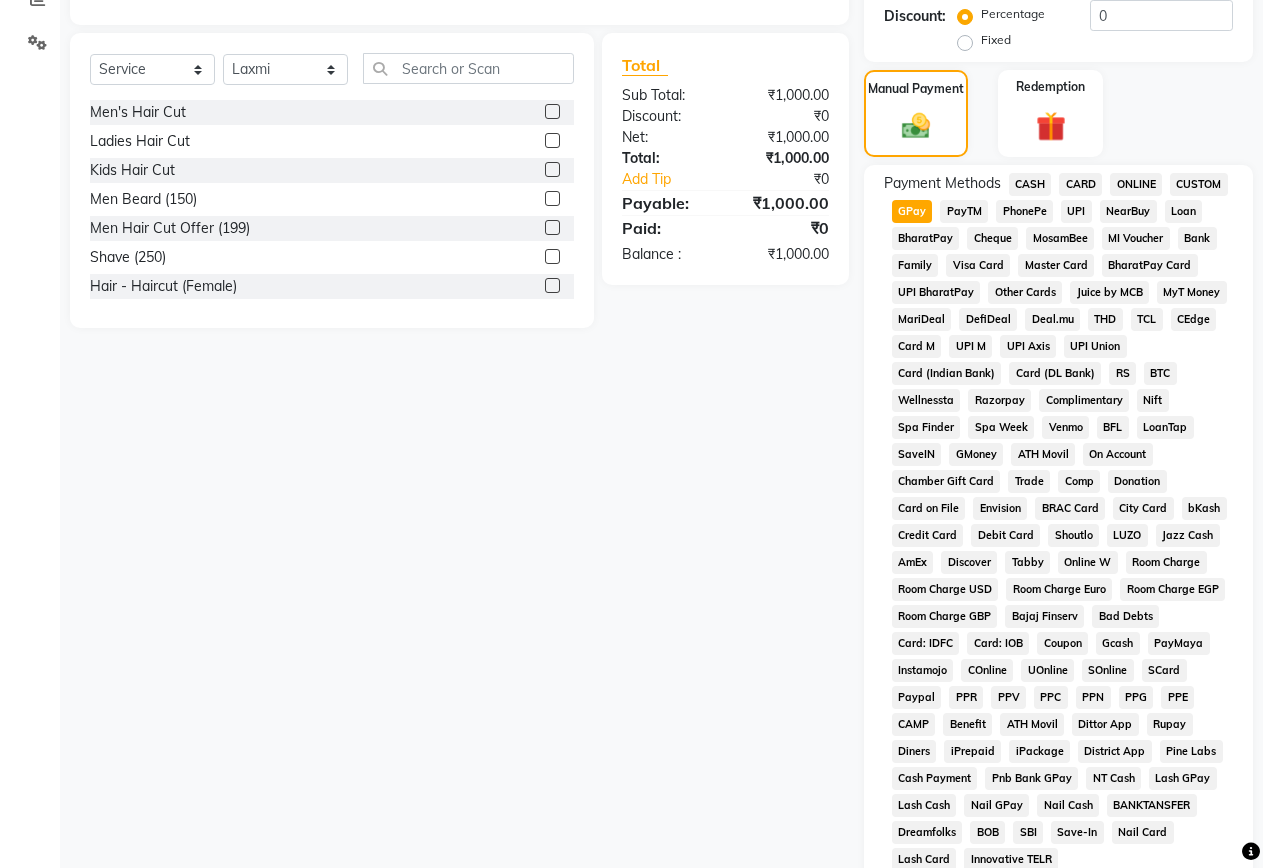 scroll, scrollTop: 600, scrollLeft: 0, axis: vertical 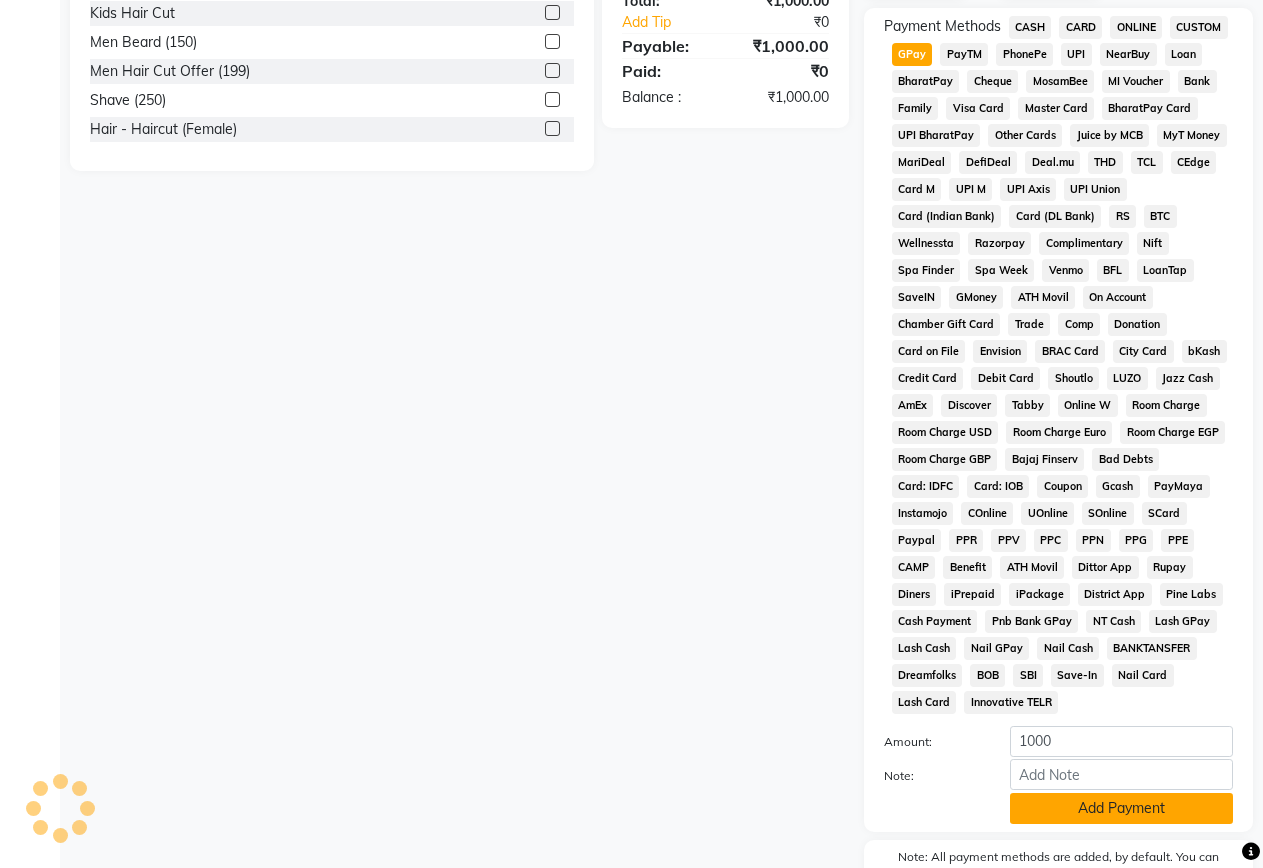 click on "Add Payment" 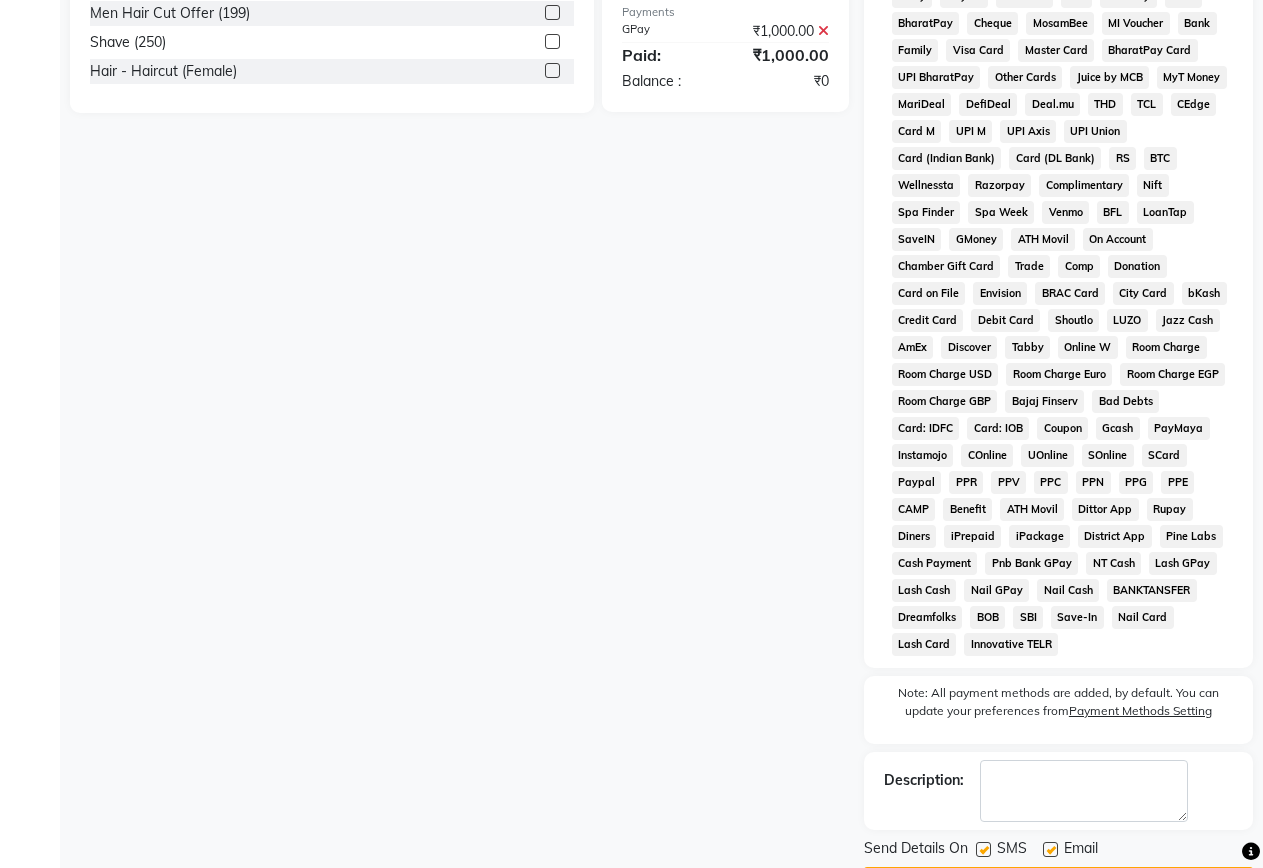 scroll, scrollTop: 718, scrollLeft: 0, axis: vertical 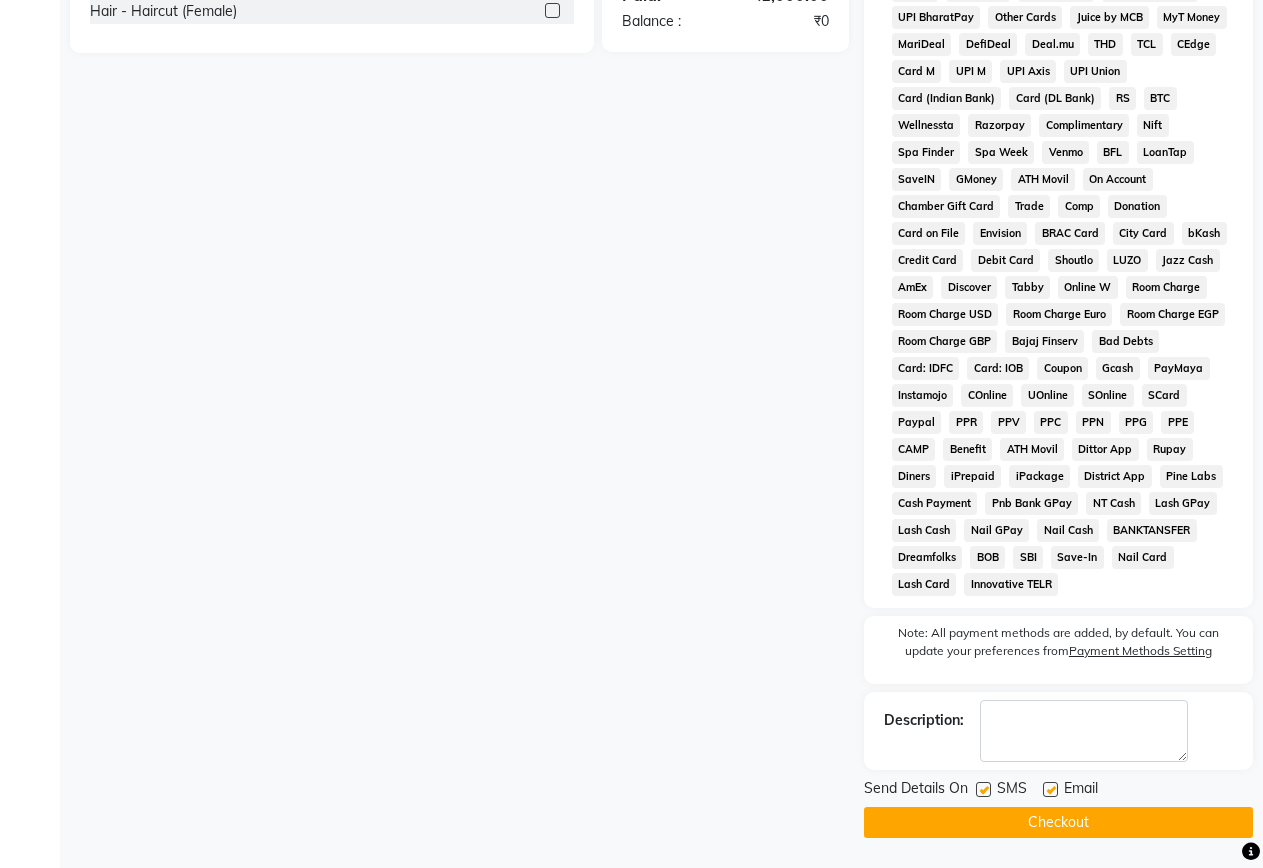 click 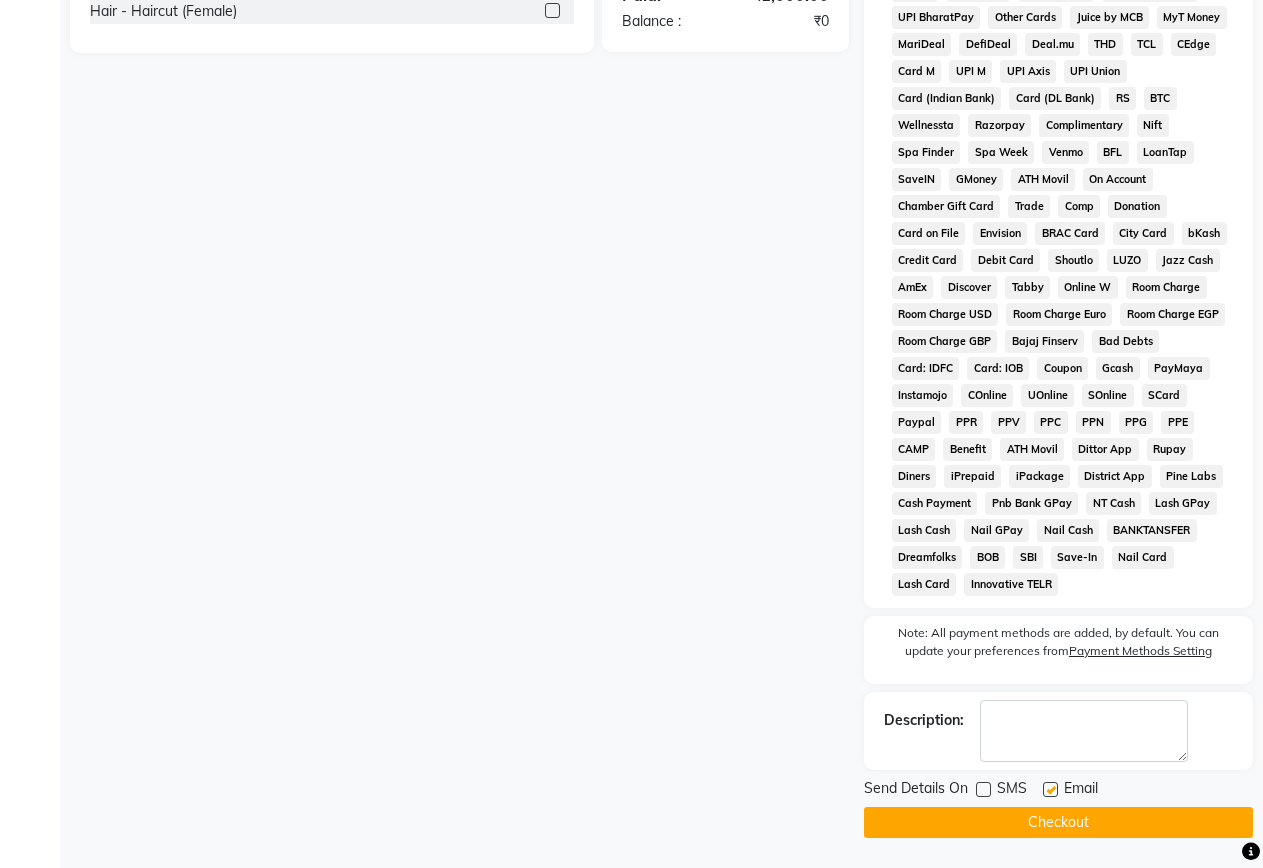 click on "Send Details On SMS Email  Checkout" 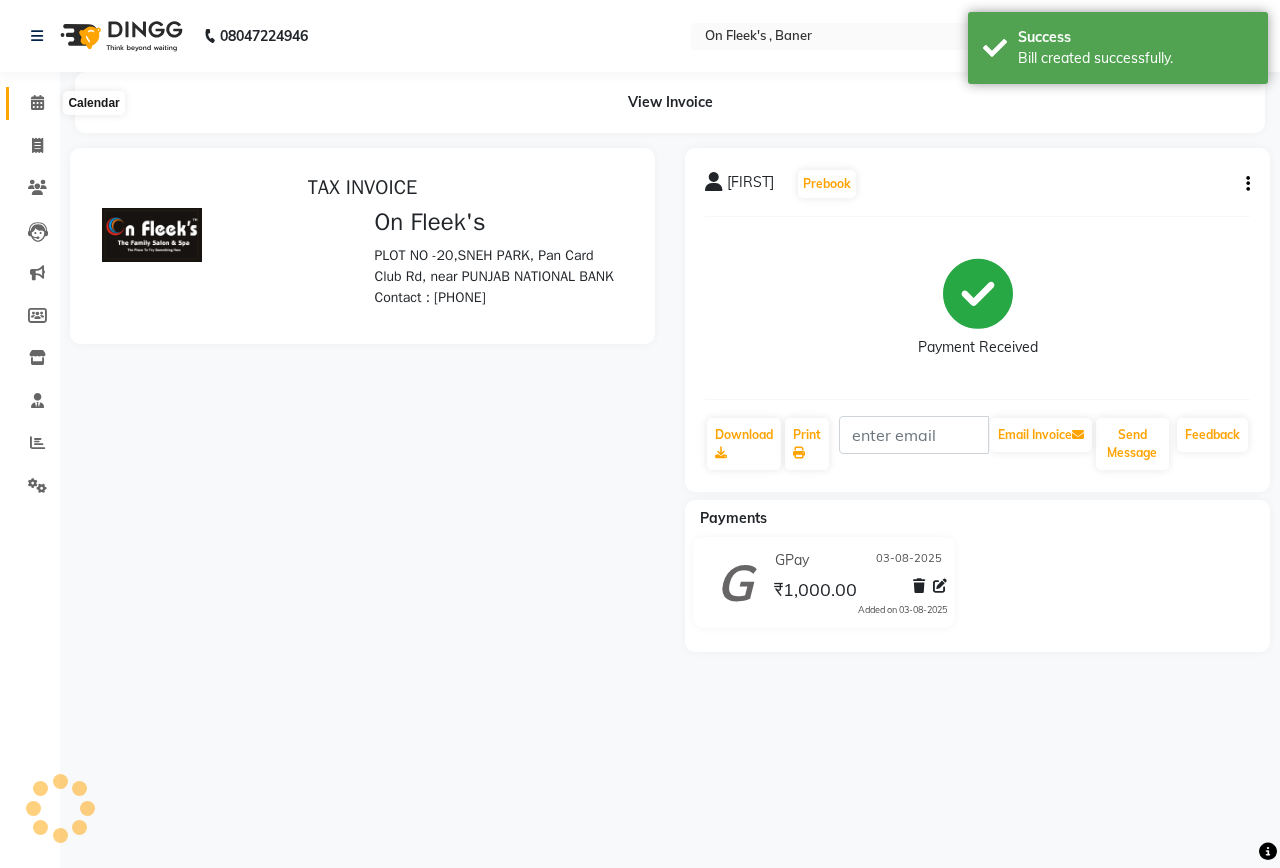 scroll, scrollTop: 0, scrollLeft: 0, axis: both 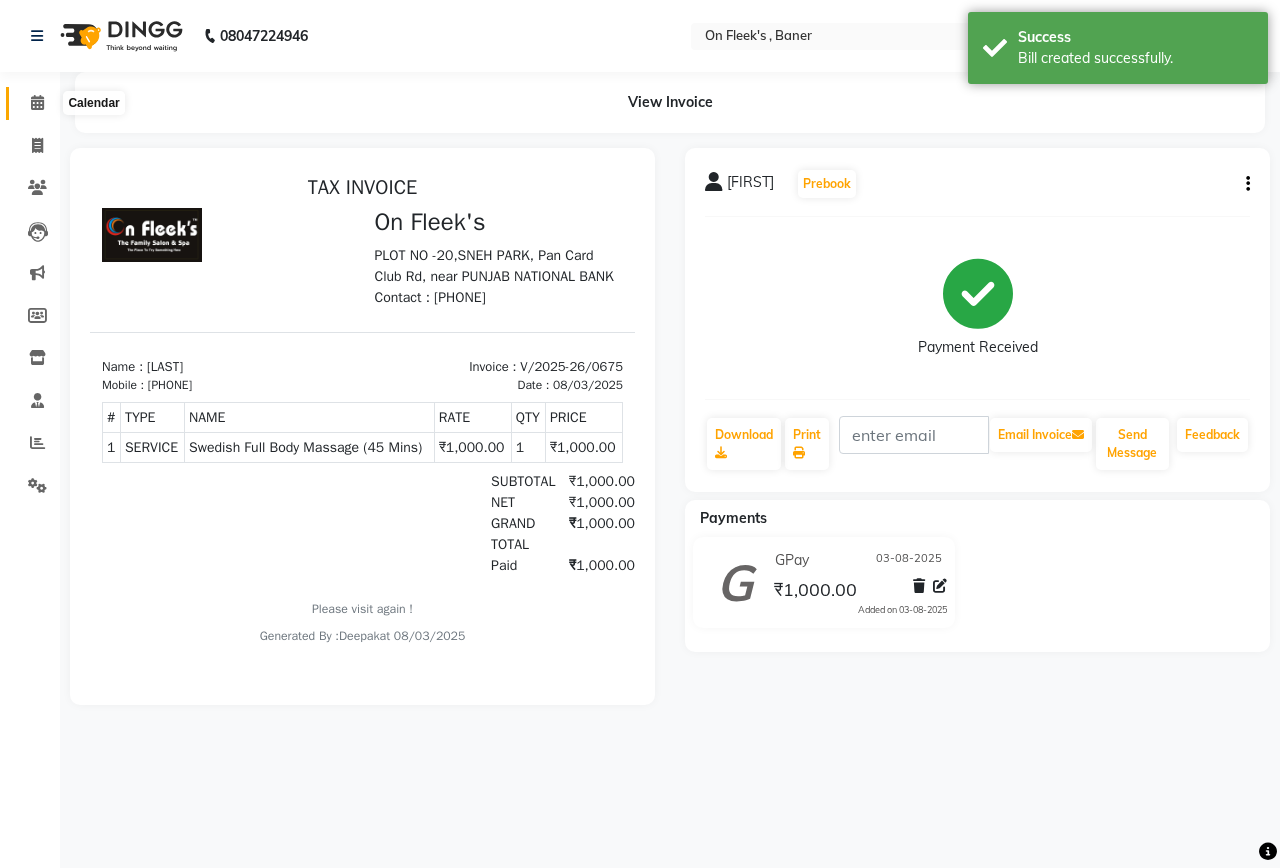 click 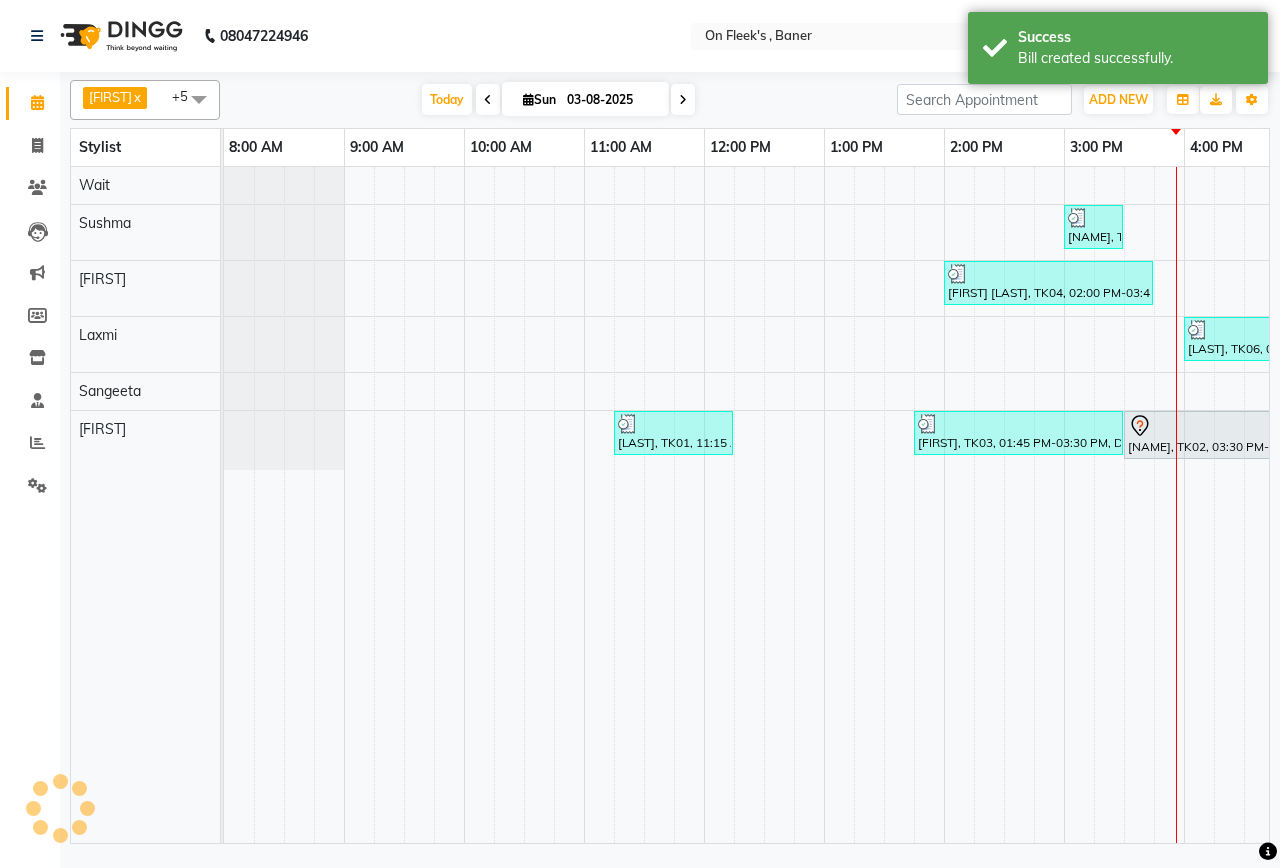 scroll, scrollTop: 0, scrollLeft: 755, axis: horizontal 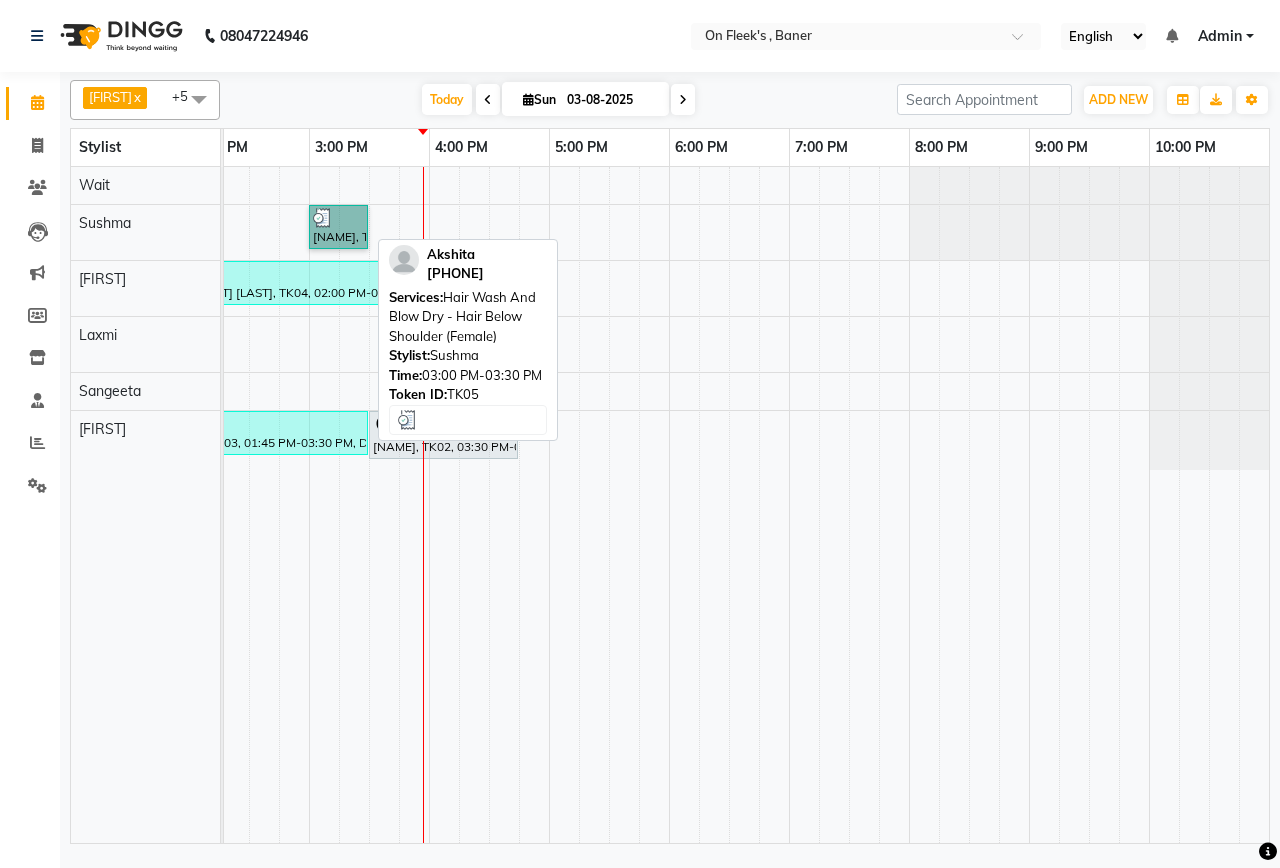 drag, startPoint x: 329, startPoint y: 201, endPoint x: 323, endPoint y: 219, distance: 18.973665 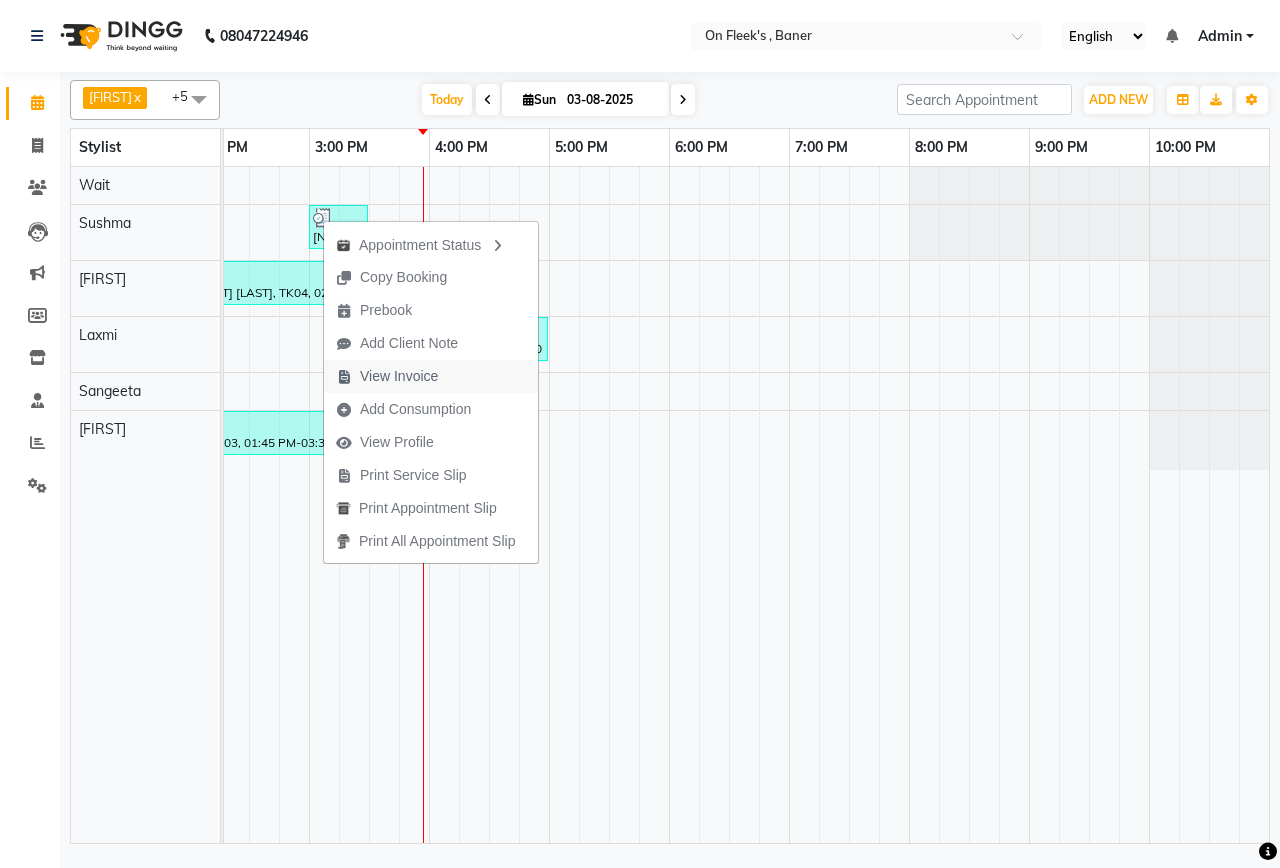 click on "View Invoice" at bounding box center [399, 376] 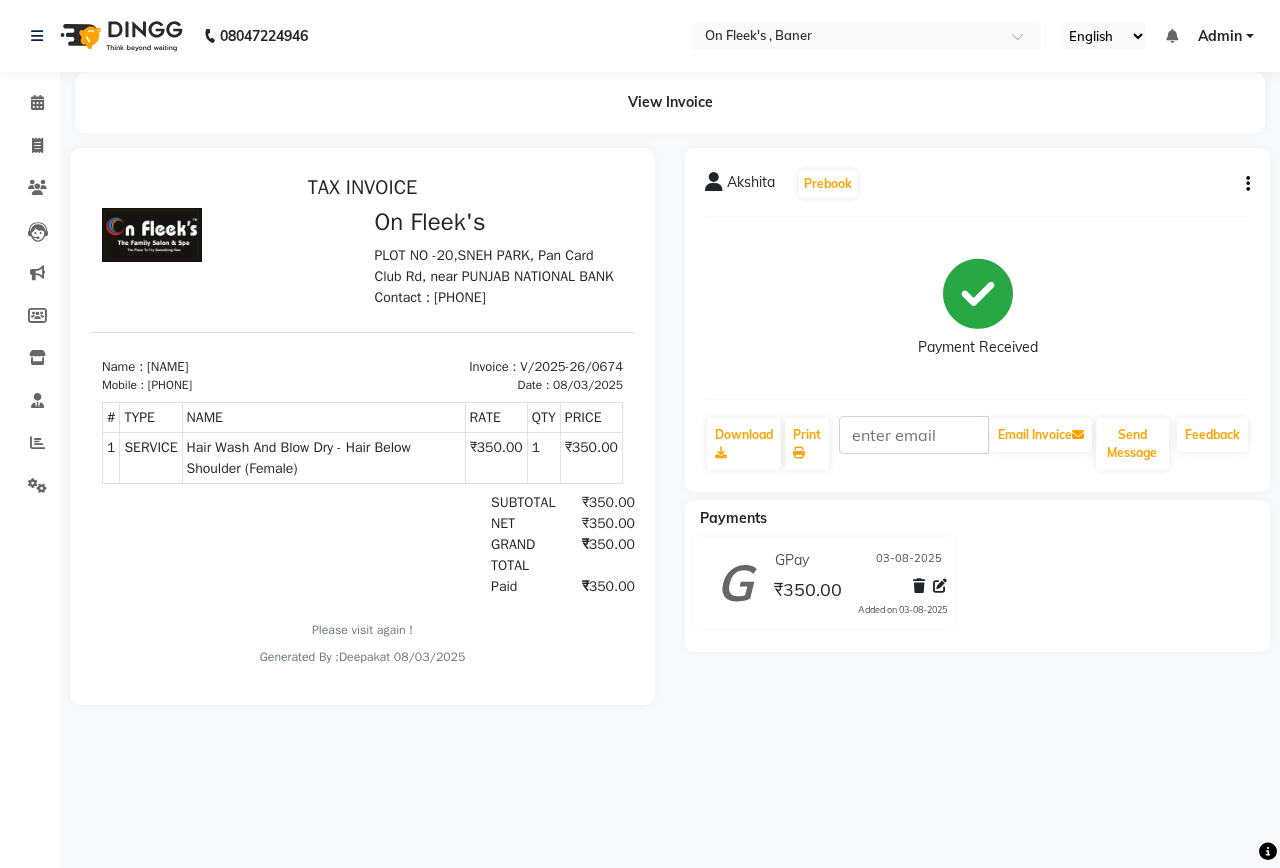 scroll, scrollTop: 0, scrollLeft: 0, axis: both 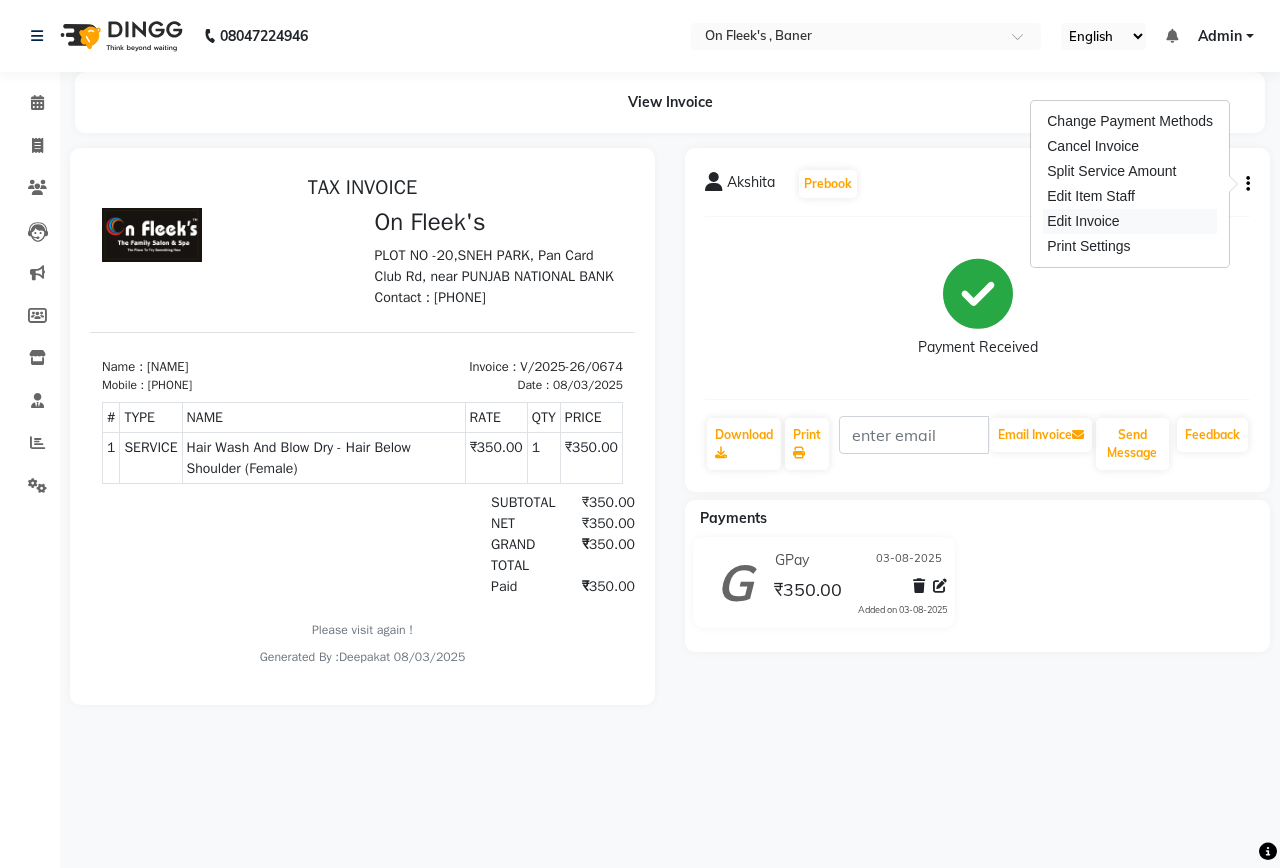 click on "Edit Invoice" at bounding box center (1130, 221) 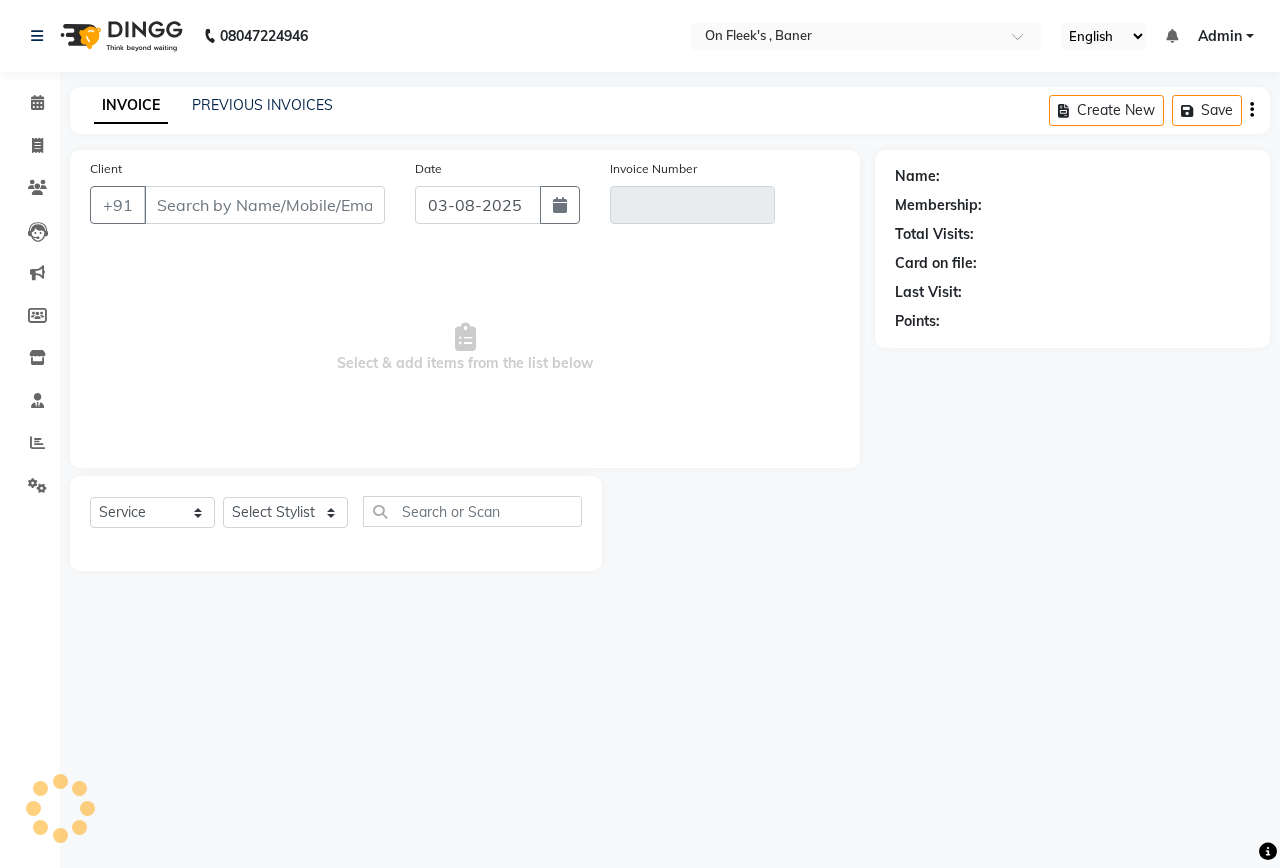 type on "[PHONE]" 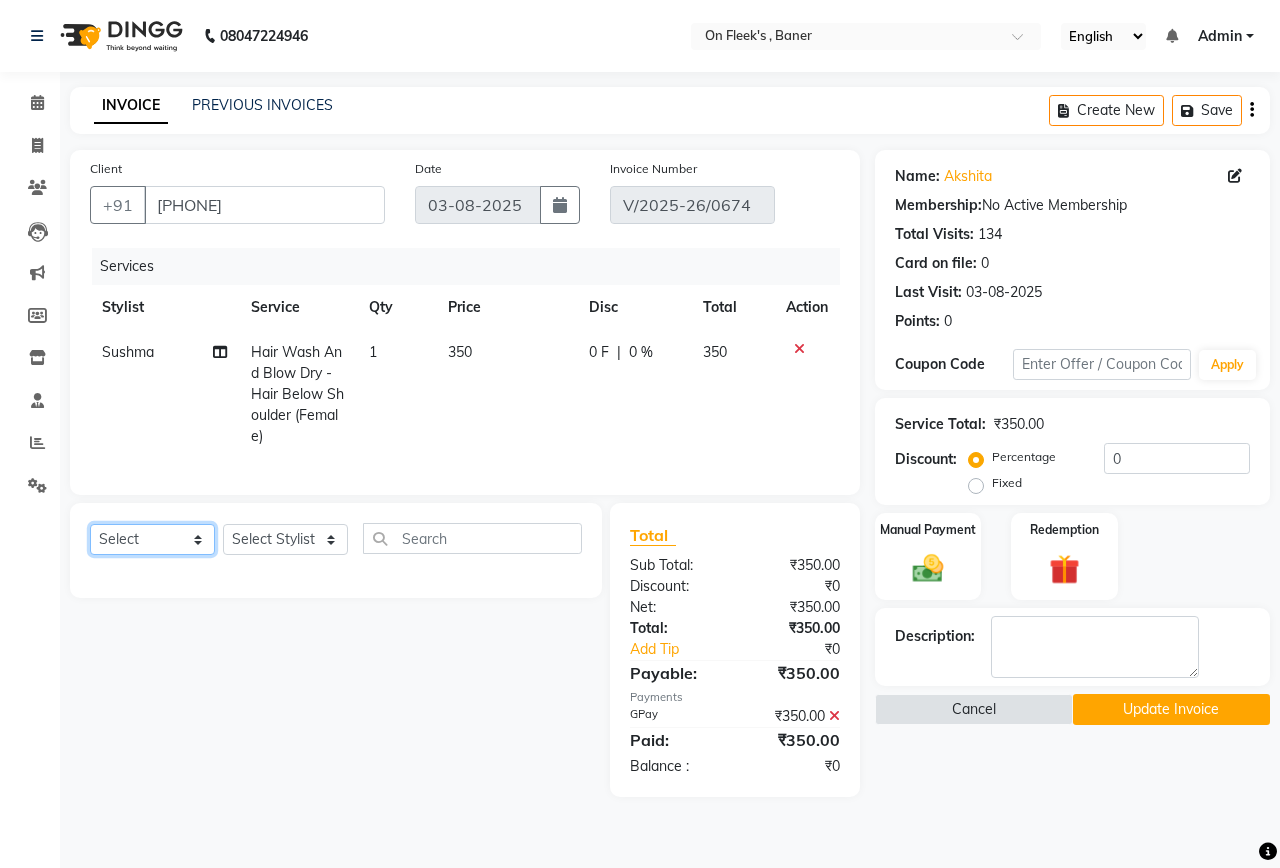 click on "Select  Service  Product  Membership  Package Voucher Prepaid Gift Card" 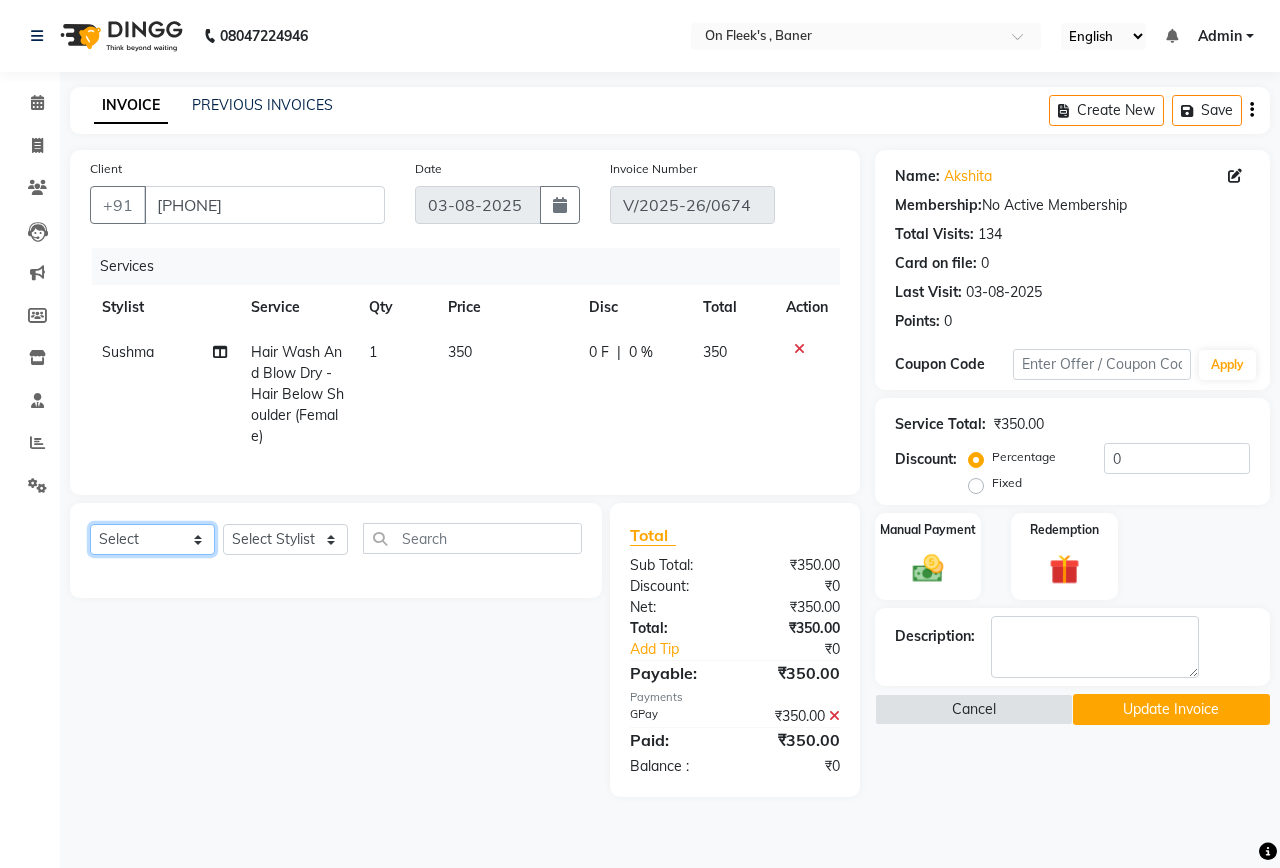 select on "service" 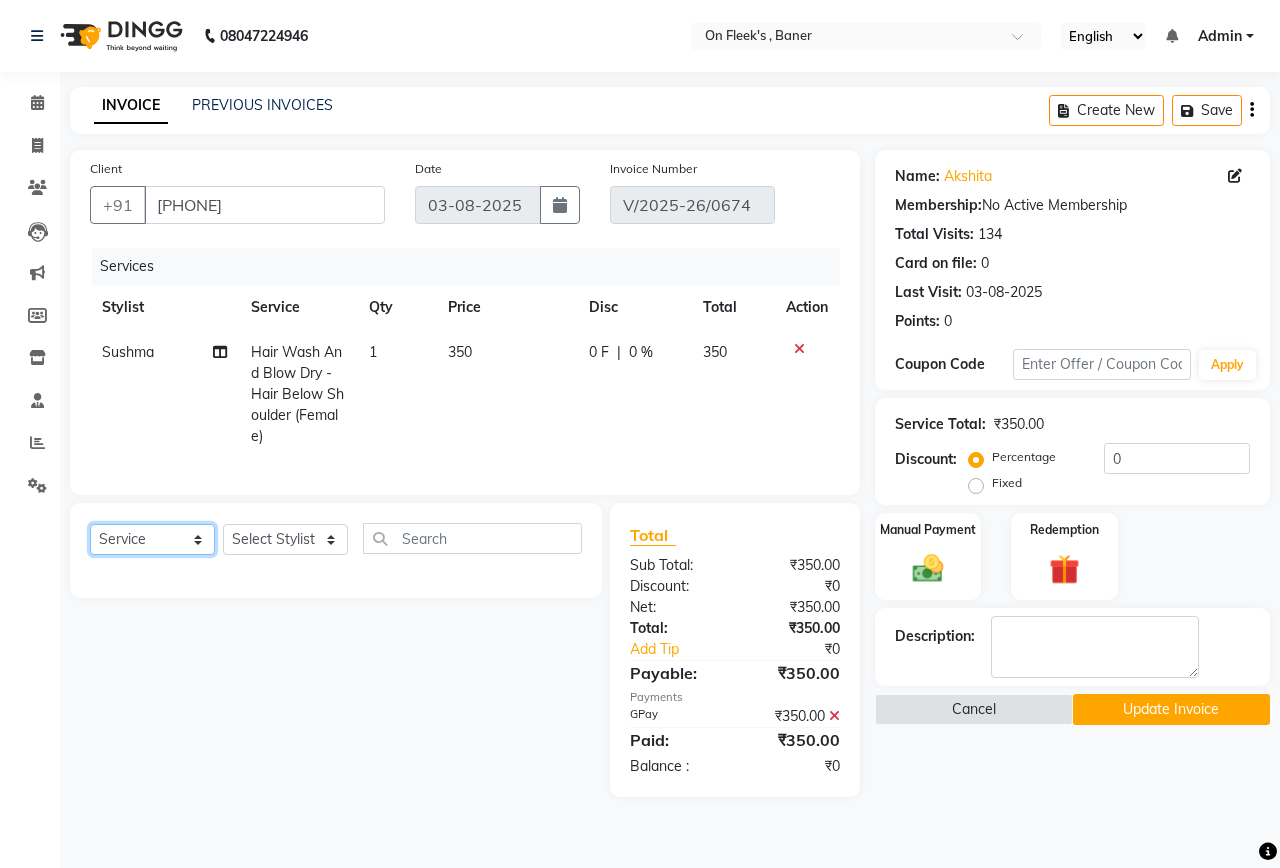 click on "Select  Service  Product  Membership  Package Voucher Prepaid Gift Card" 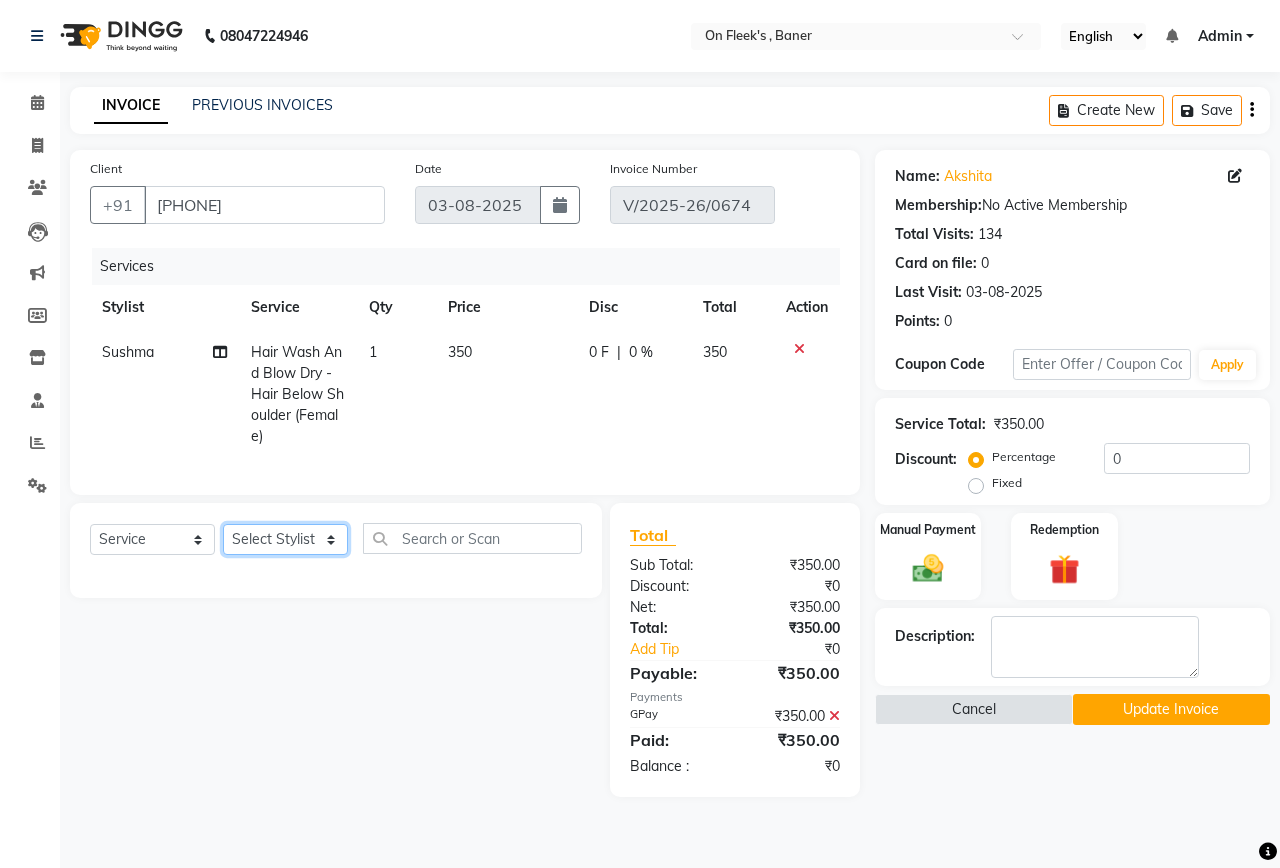click on "Select Stylist [FIRST] [FIRST] [FIRST] [FIRST] [FIRST] [FIRST] [FIRST]" 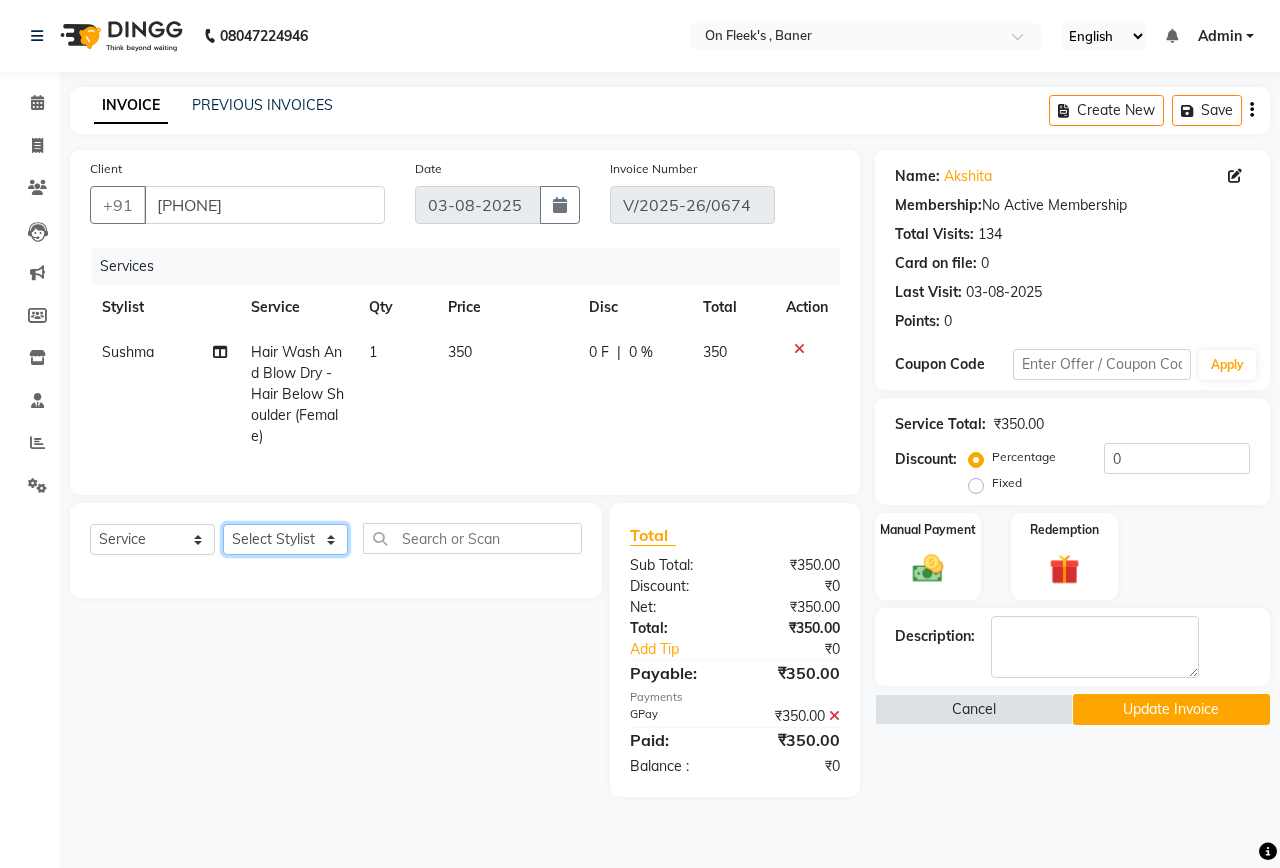 select on "40790" 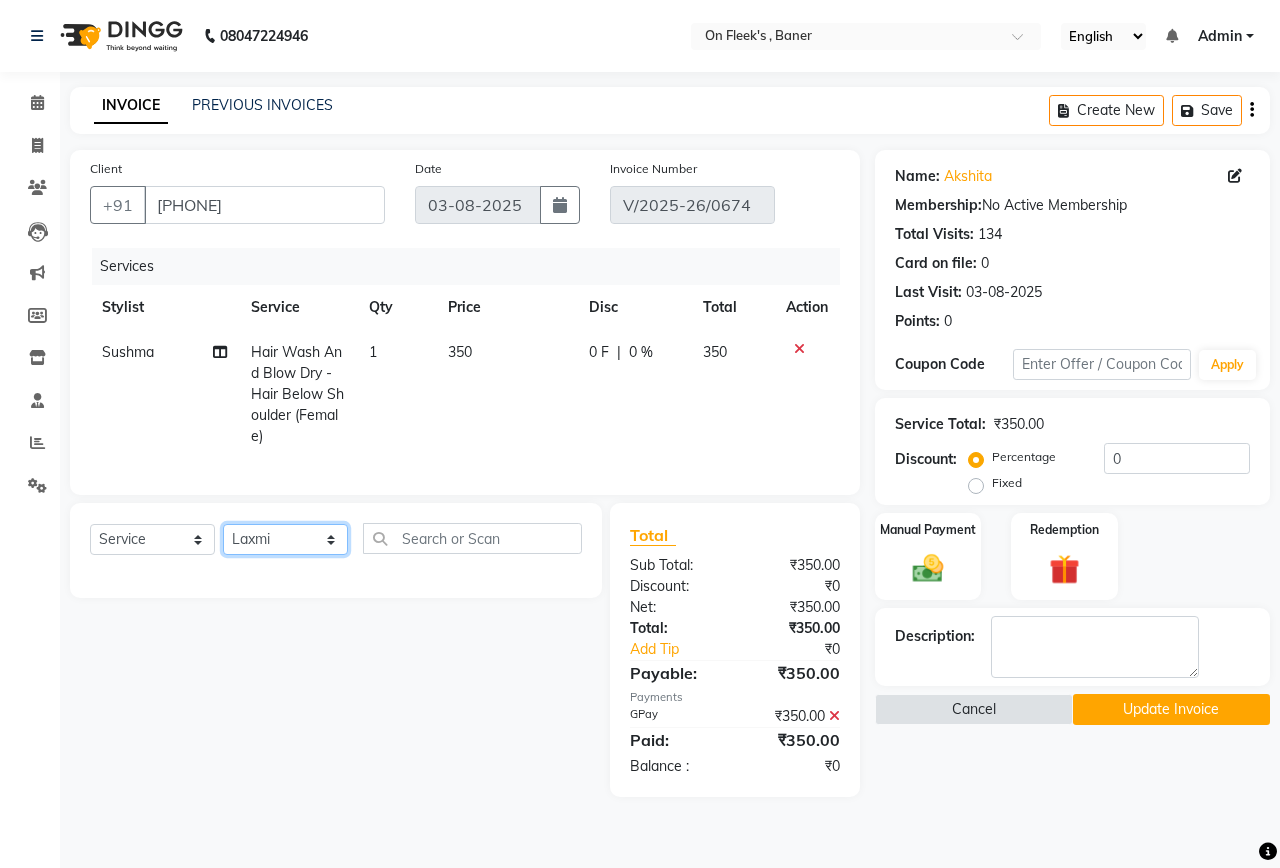 click on "Select Stylist [FIRST] [FIRST] [FIRST] [FIRST] [FIRST] [FIRST] [FIRST]" 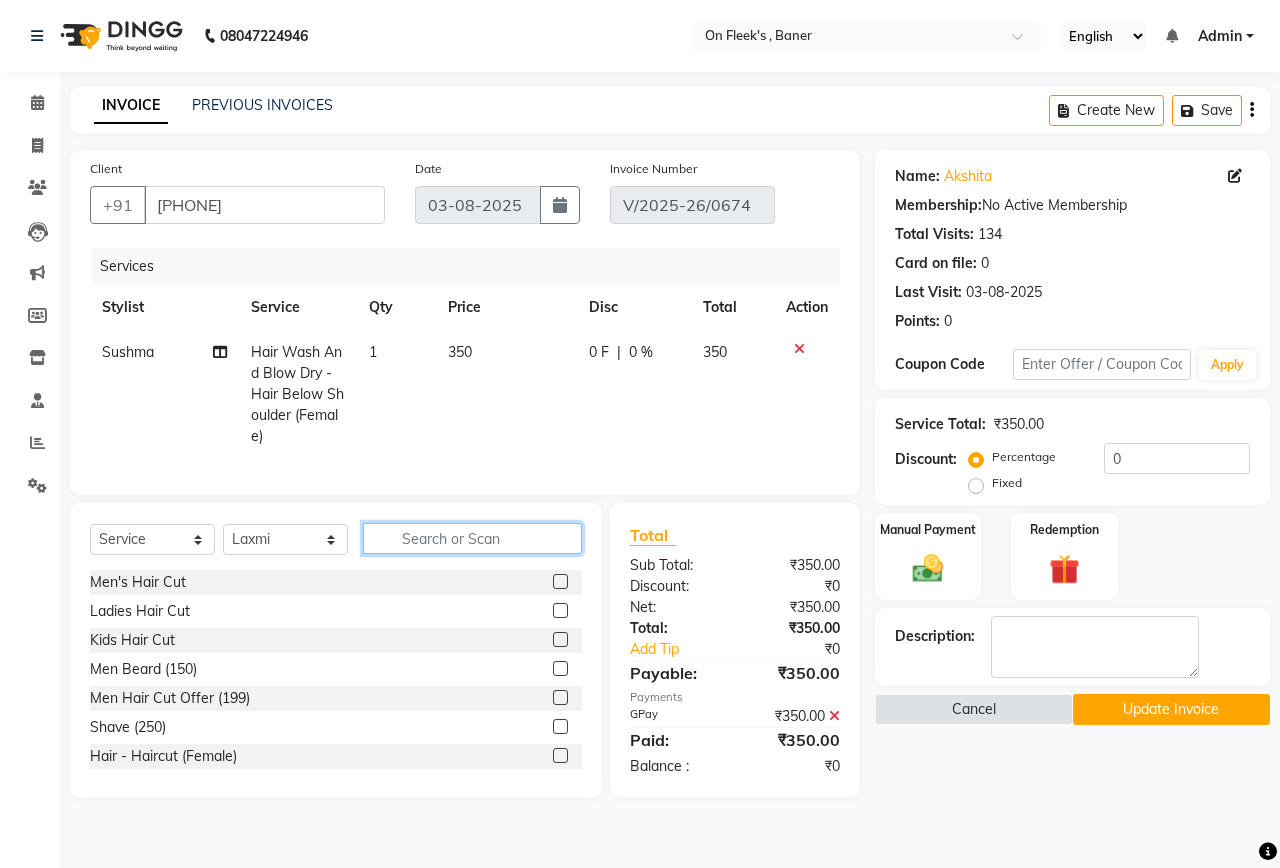 click 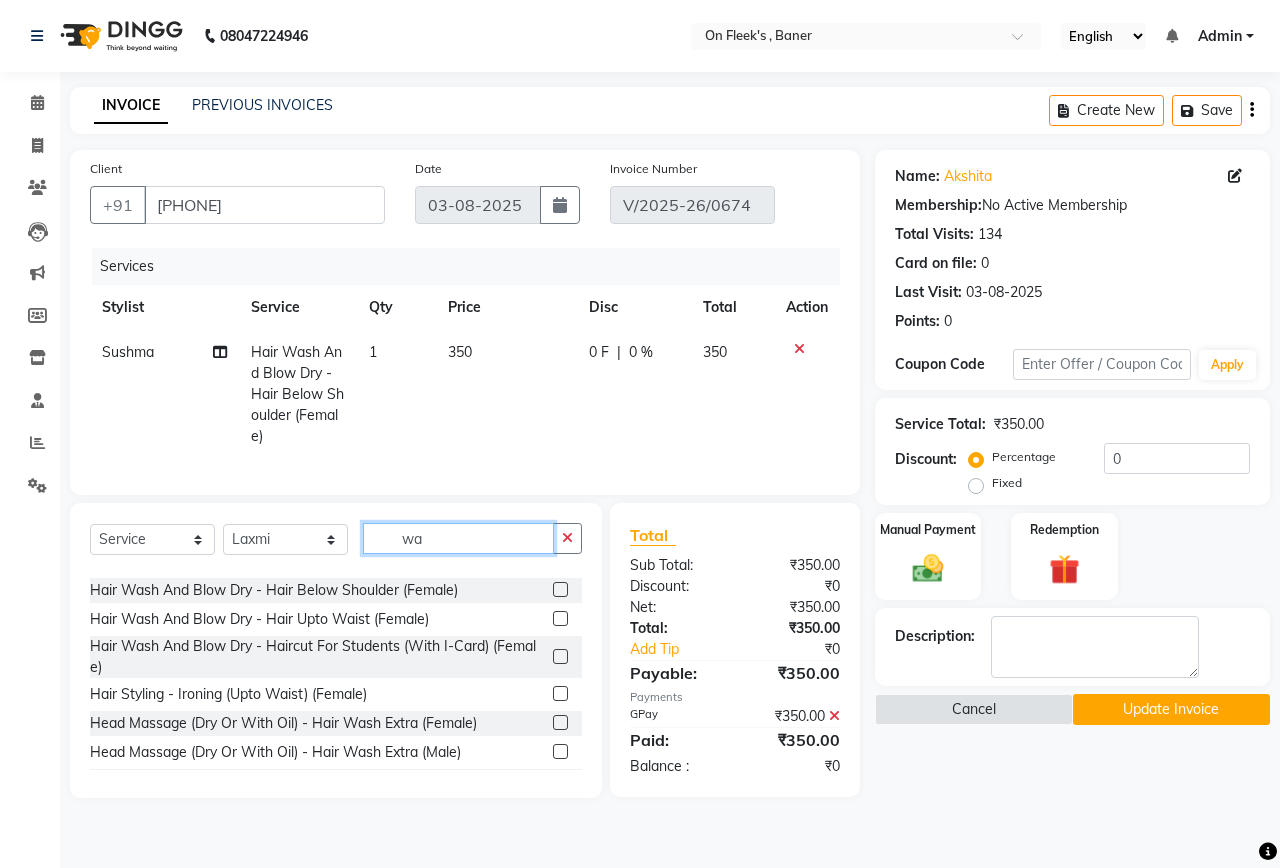 scroll, scrollTop: 0, scrollLeft: 0, axis: both 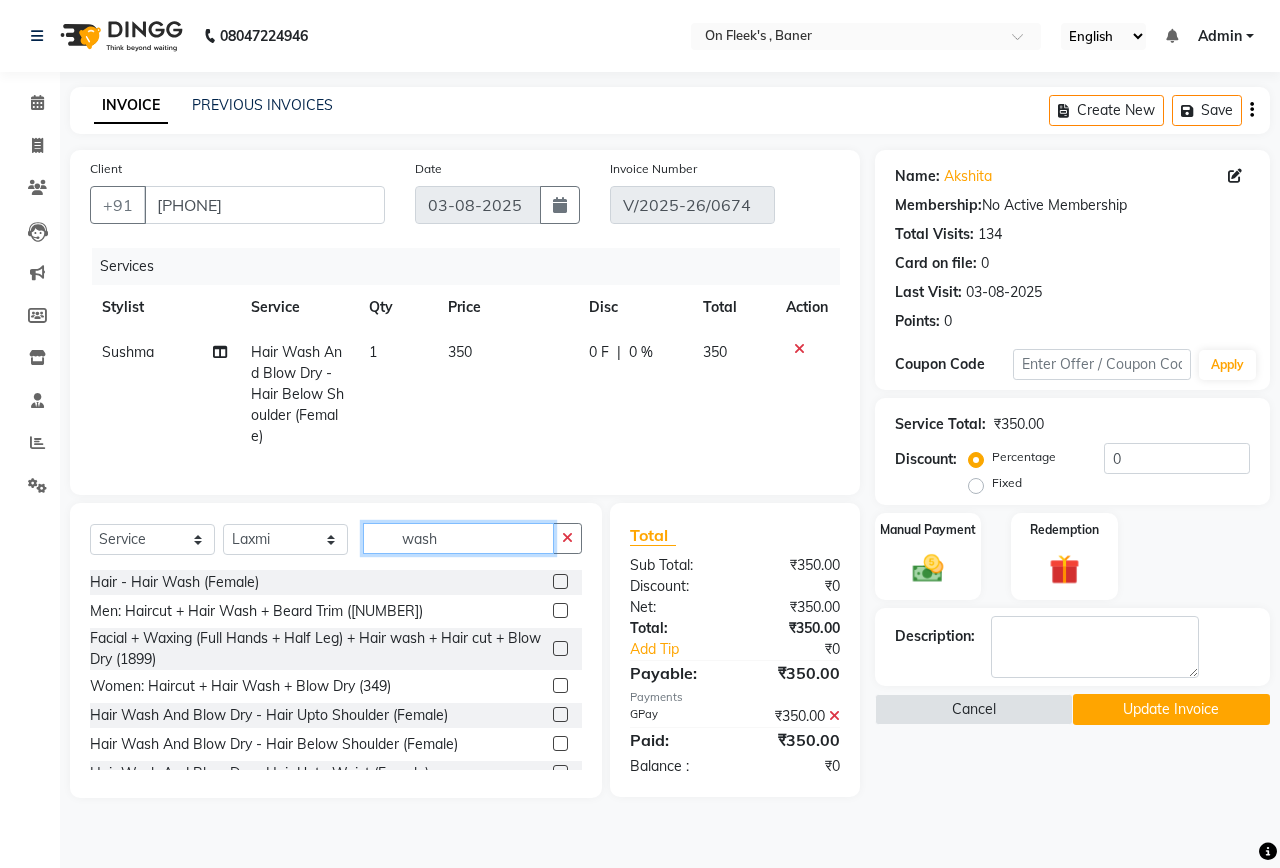 type on "wash" 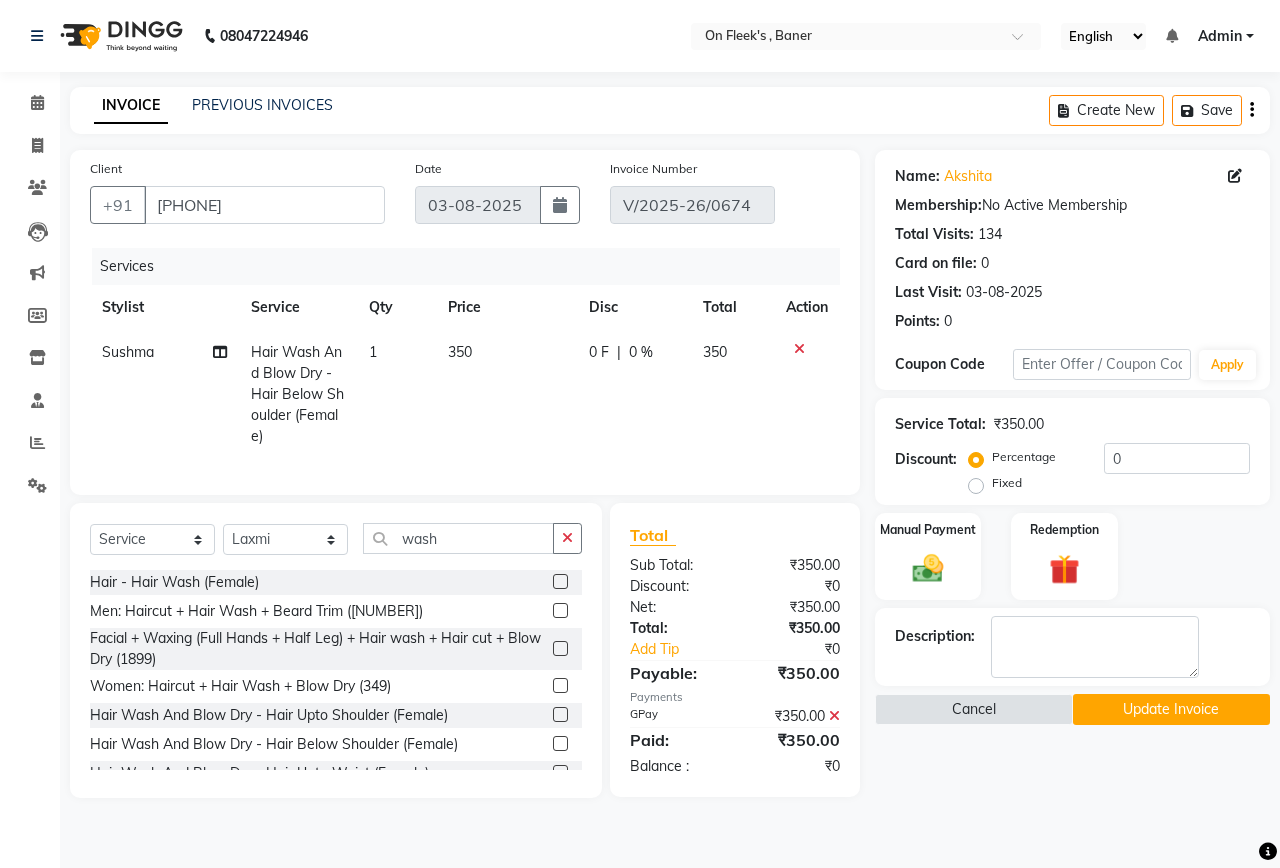 click 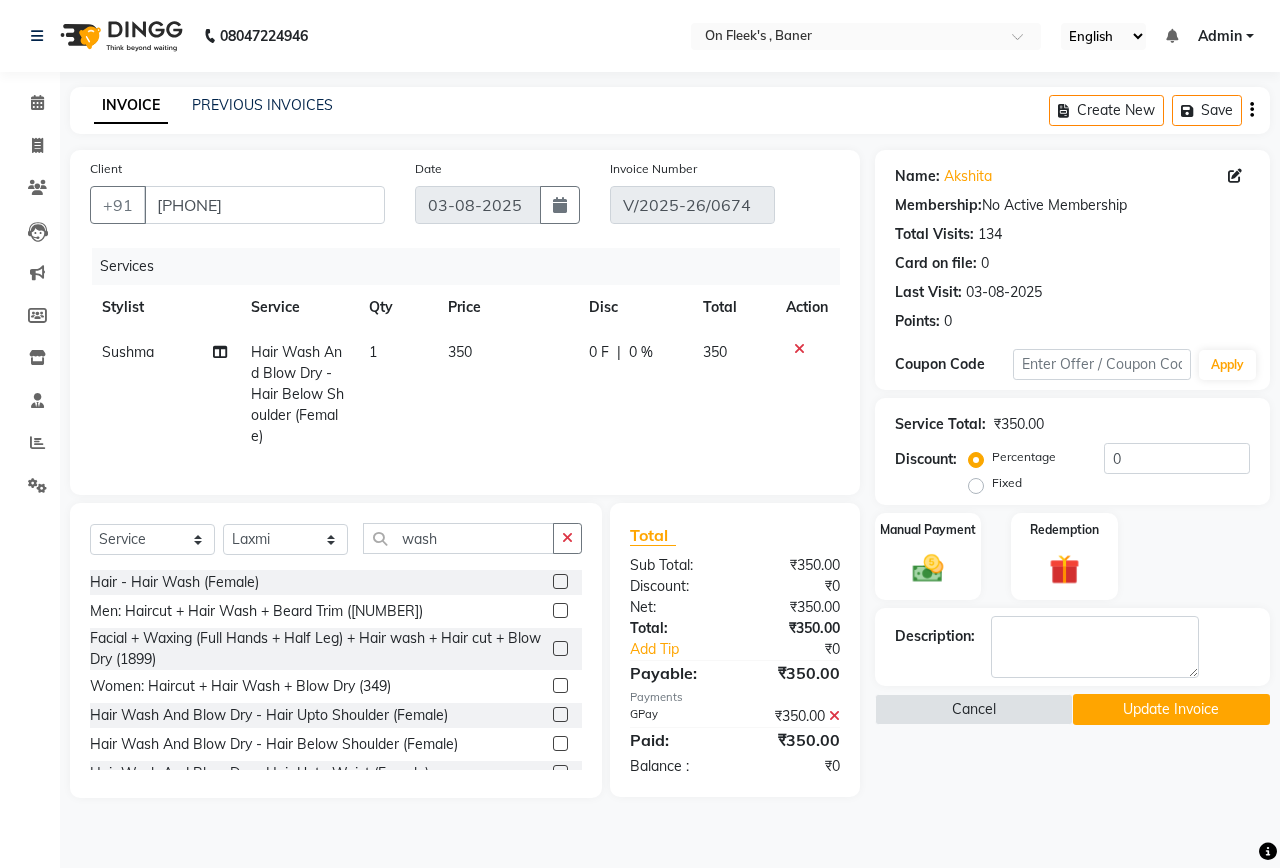 click at bounding box center (559, 582) 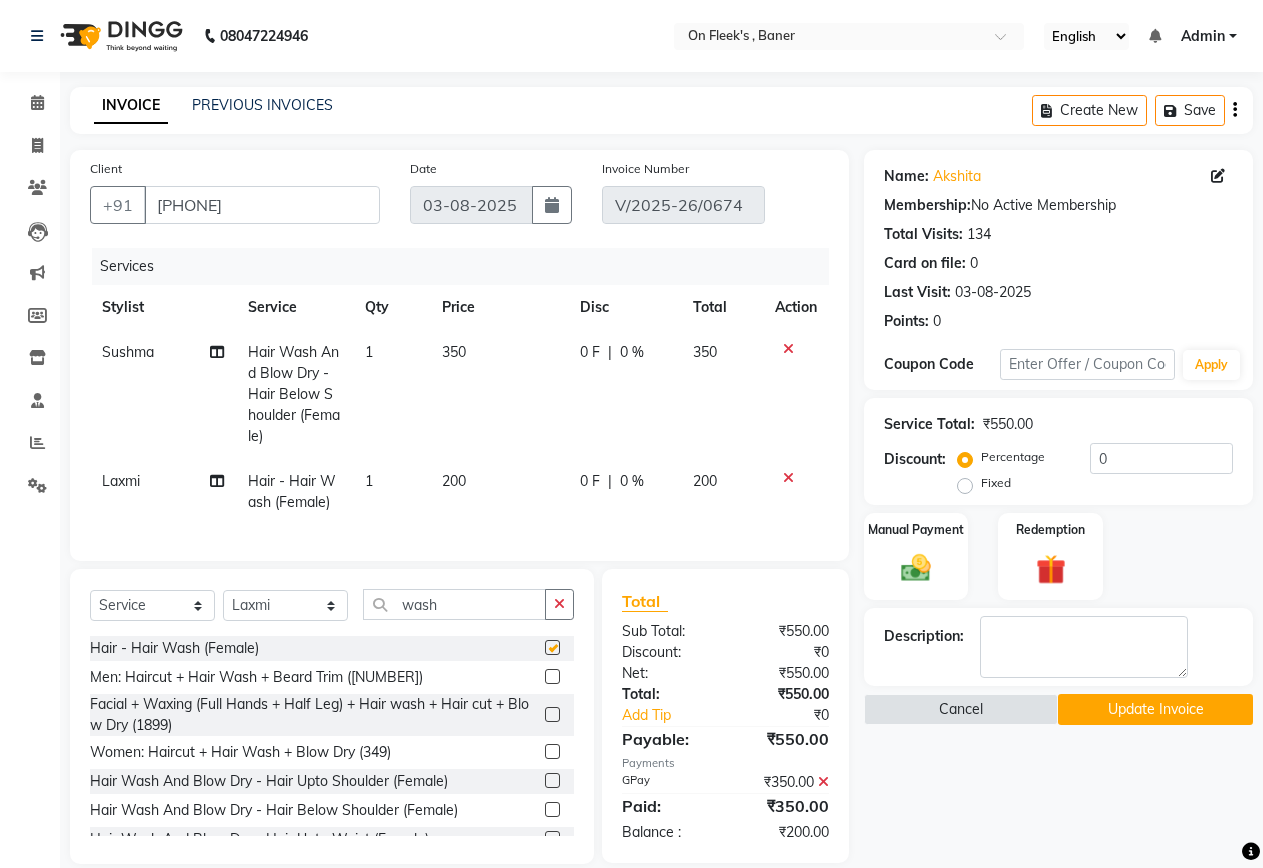 checkbox on "false" 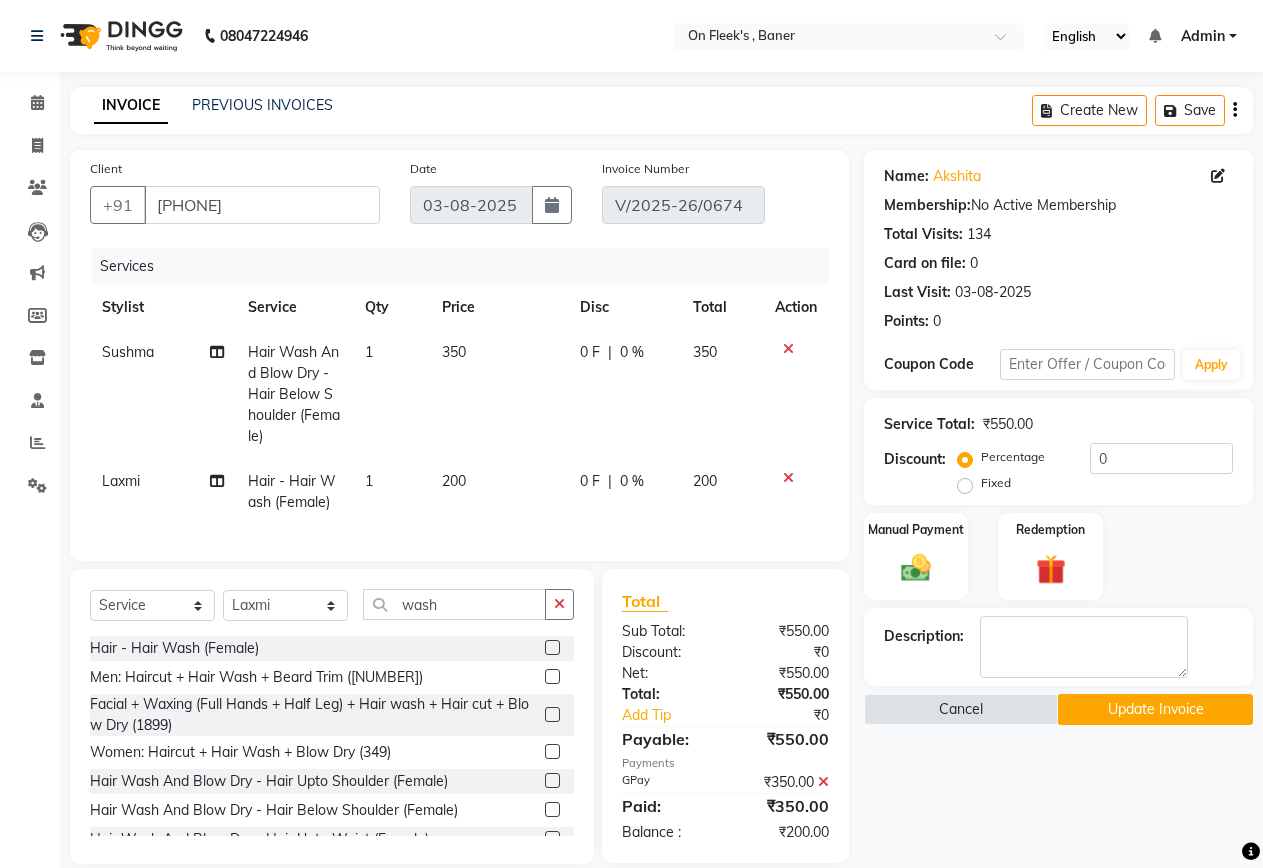 click on "350" 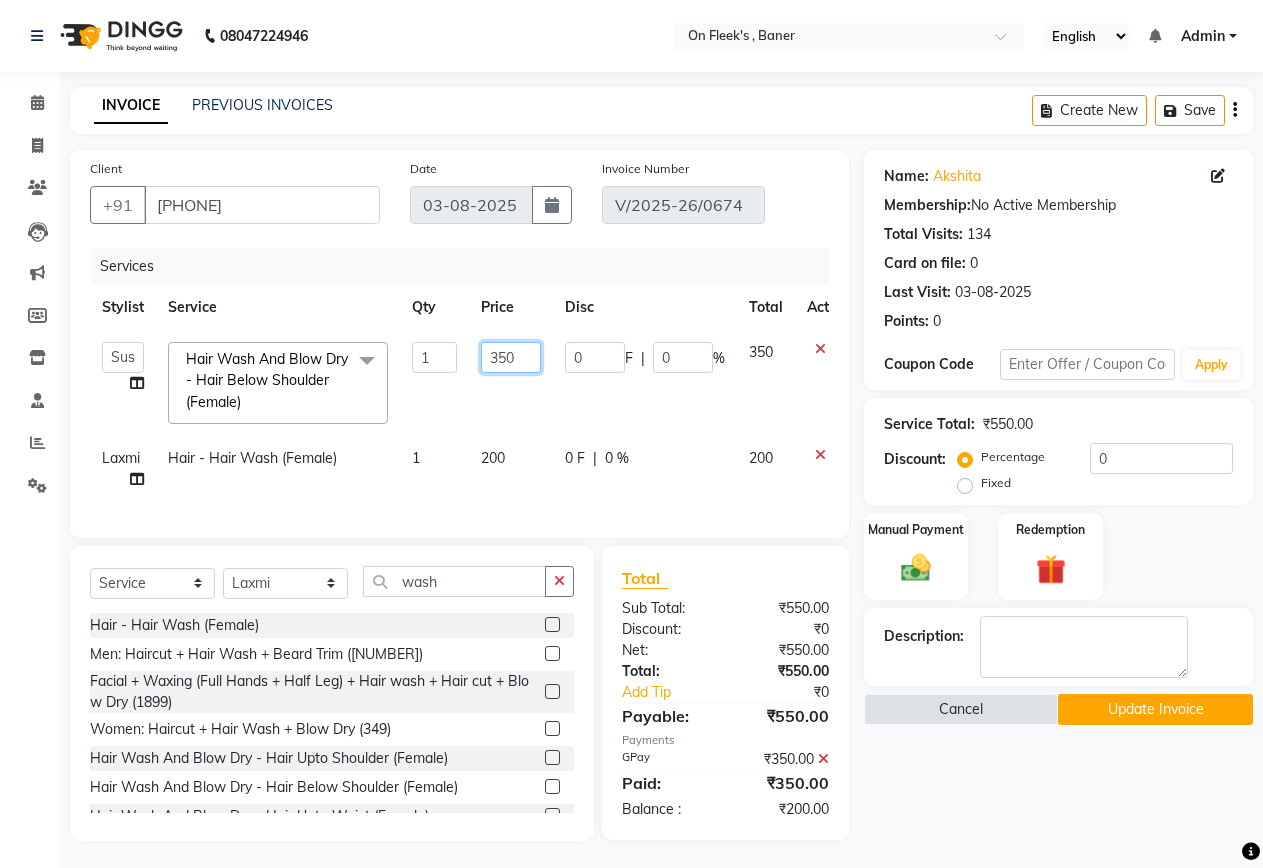 click on "350" 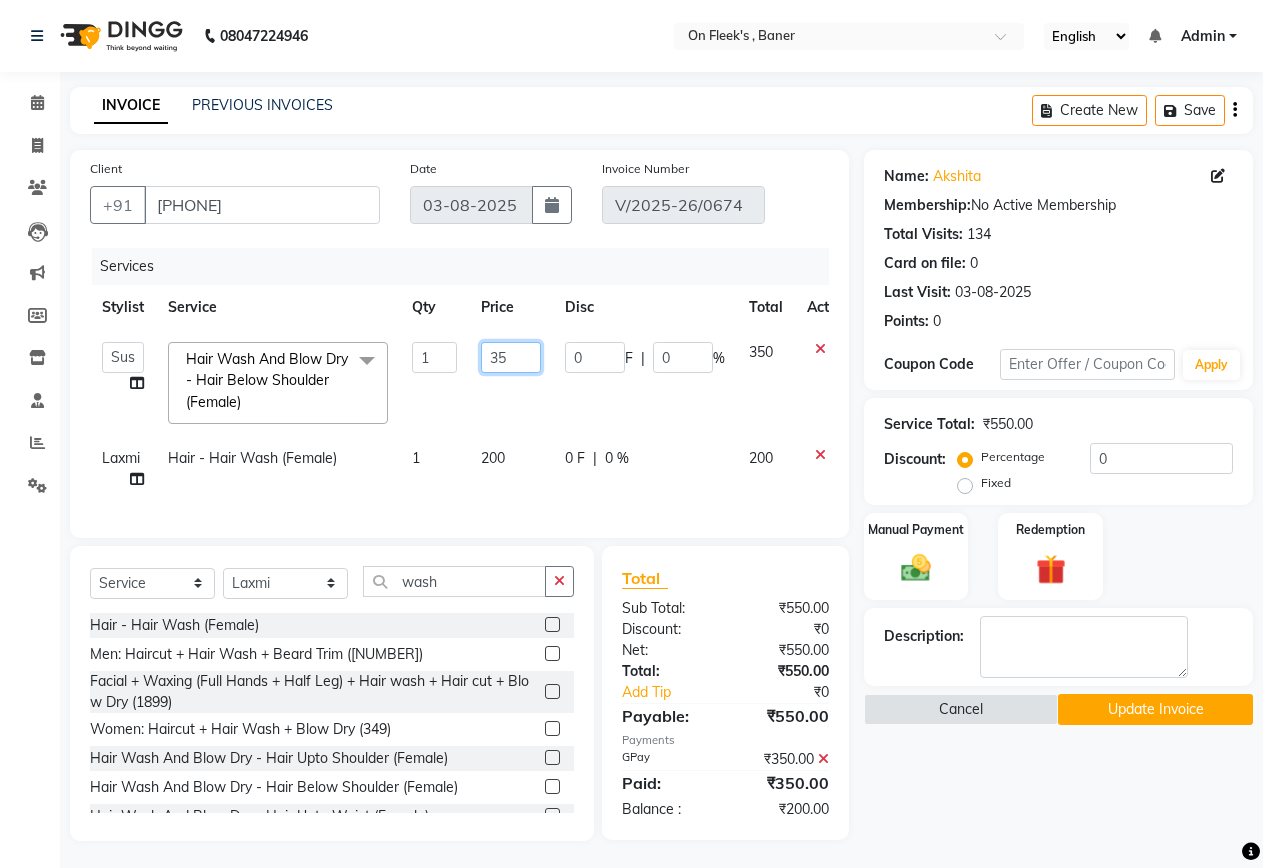 type on "3" 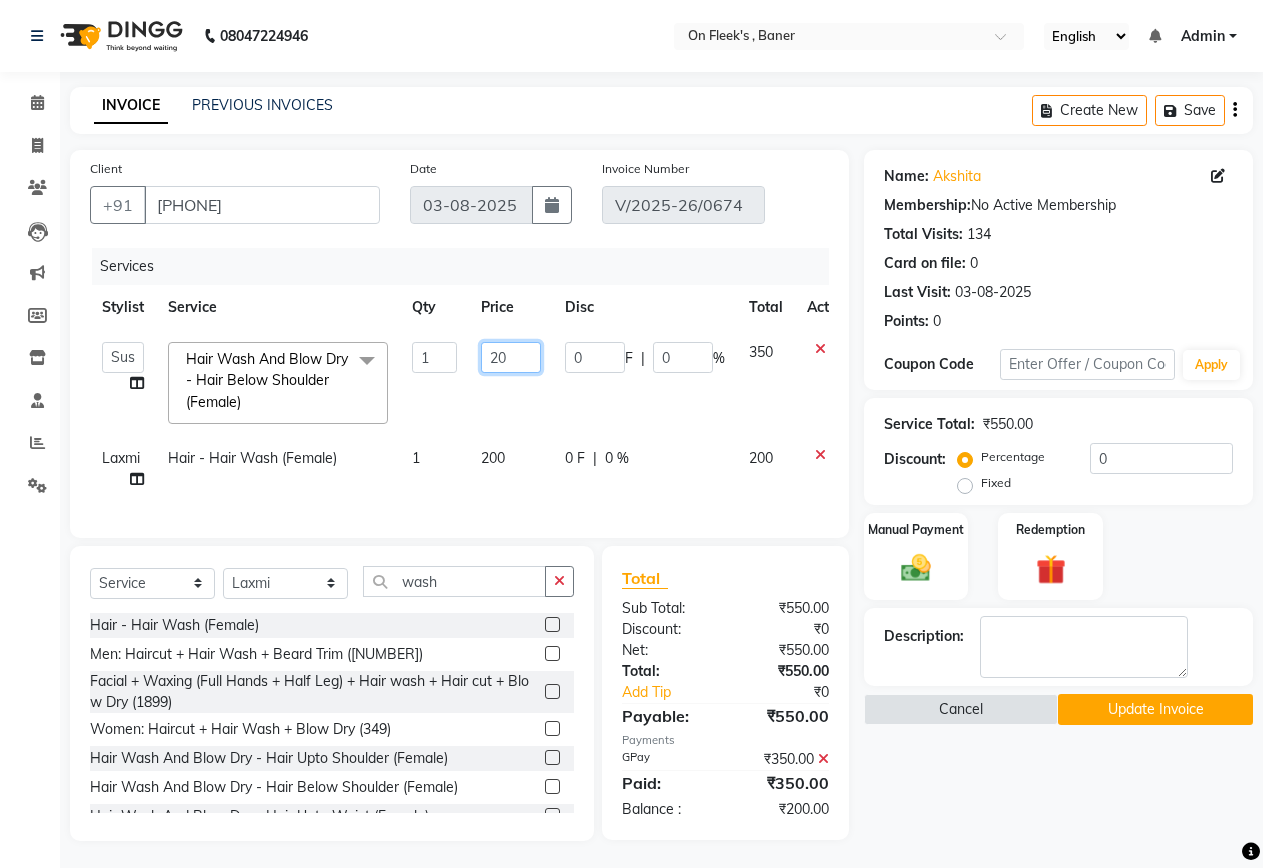 type on "200" 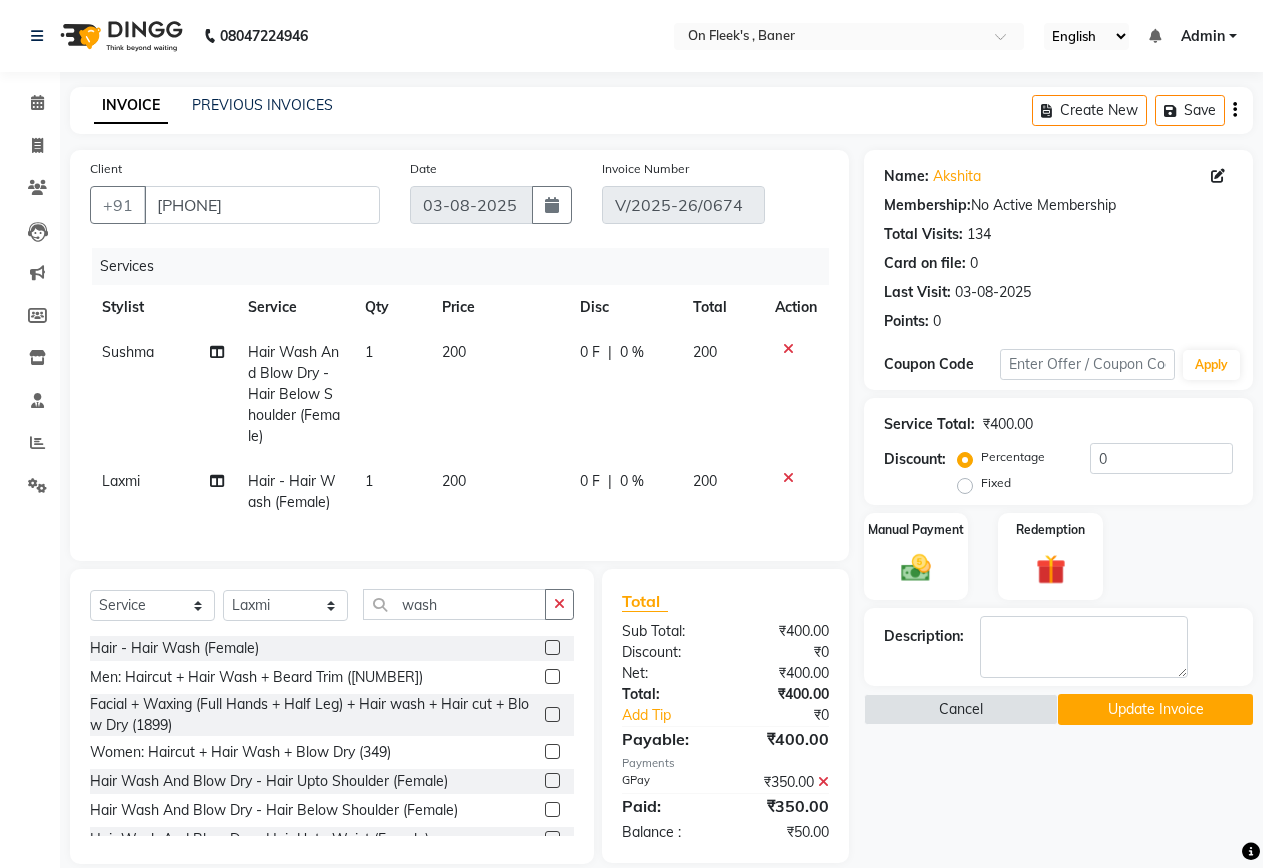 click on "[FIRST] [LAST] Hair Wash And Blow Dry - Hair Below Shoulder (Female) 1 200 0 F | 0 % 200 [FIRST] Hair - Hair Wash (Female) 1 200 0 F | 0 % 200" 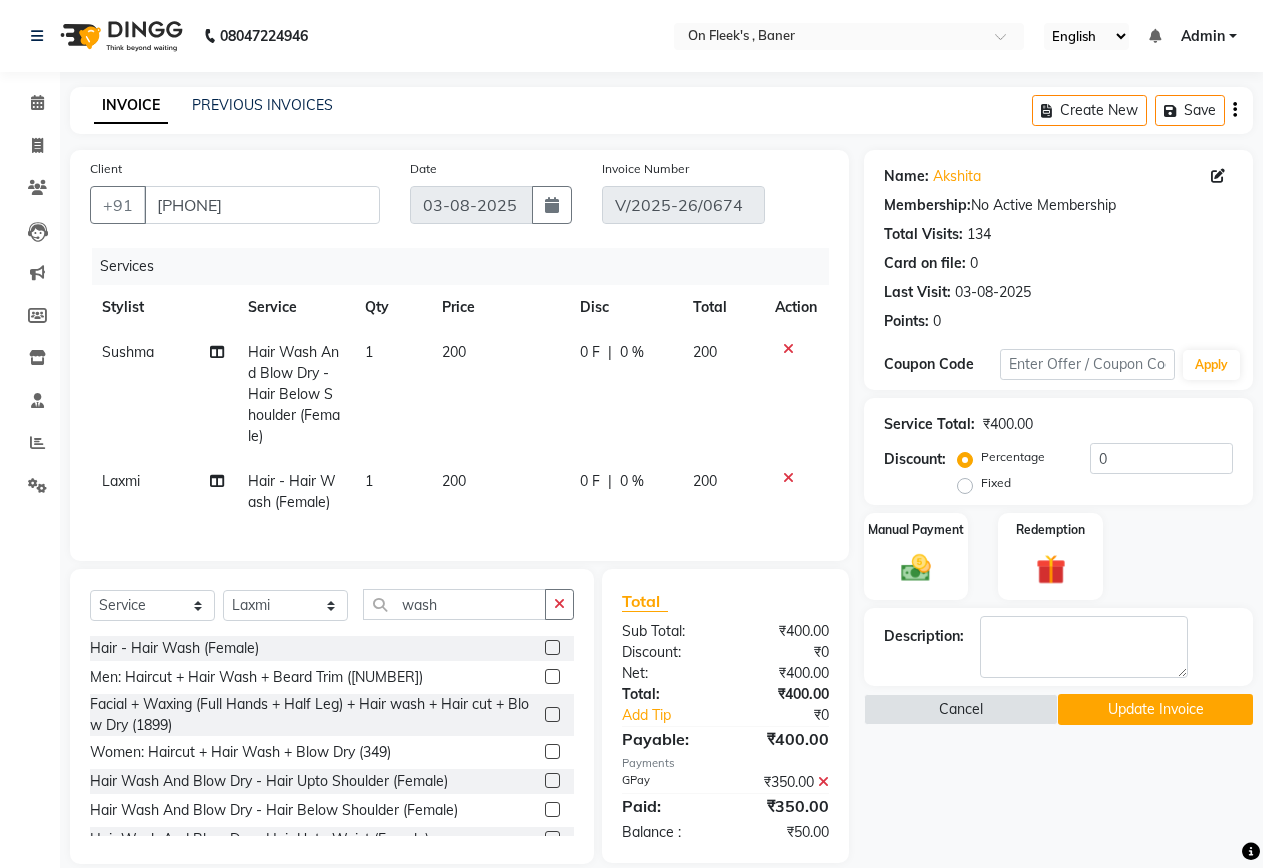 click on "200" 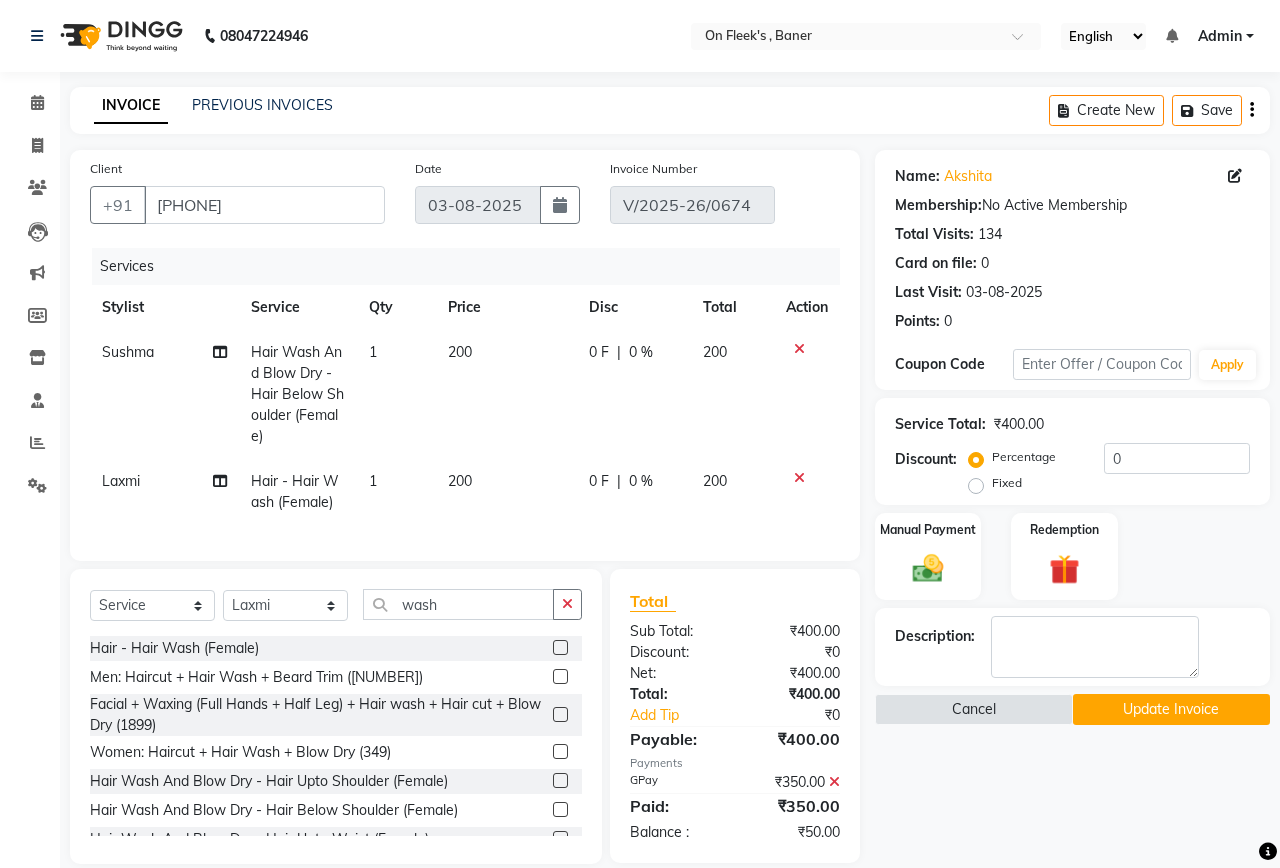 select on "40790" 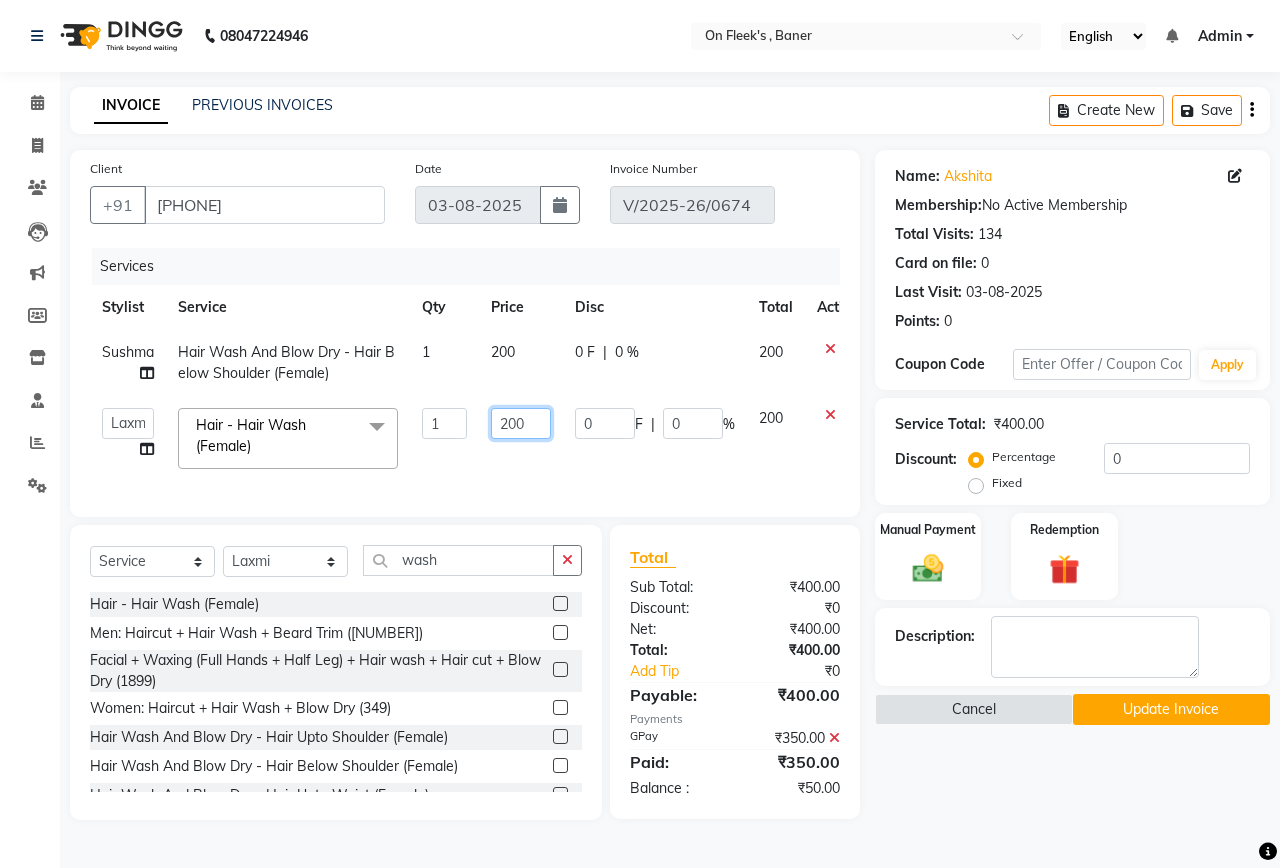 click on "200" 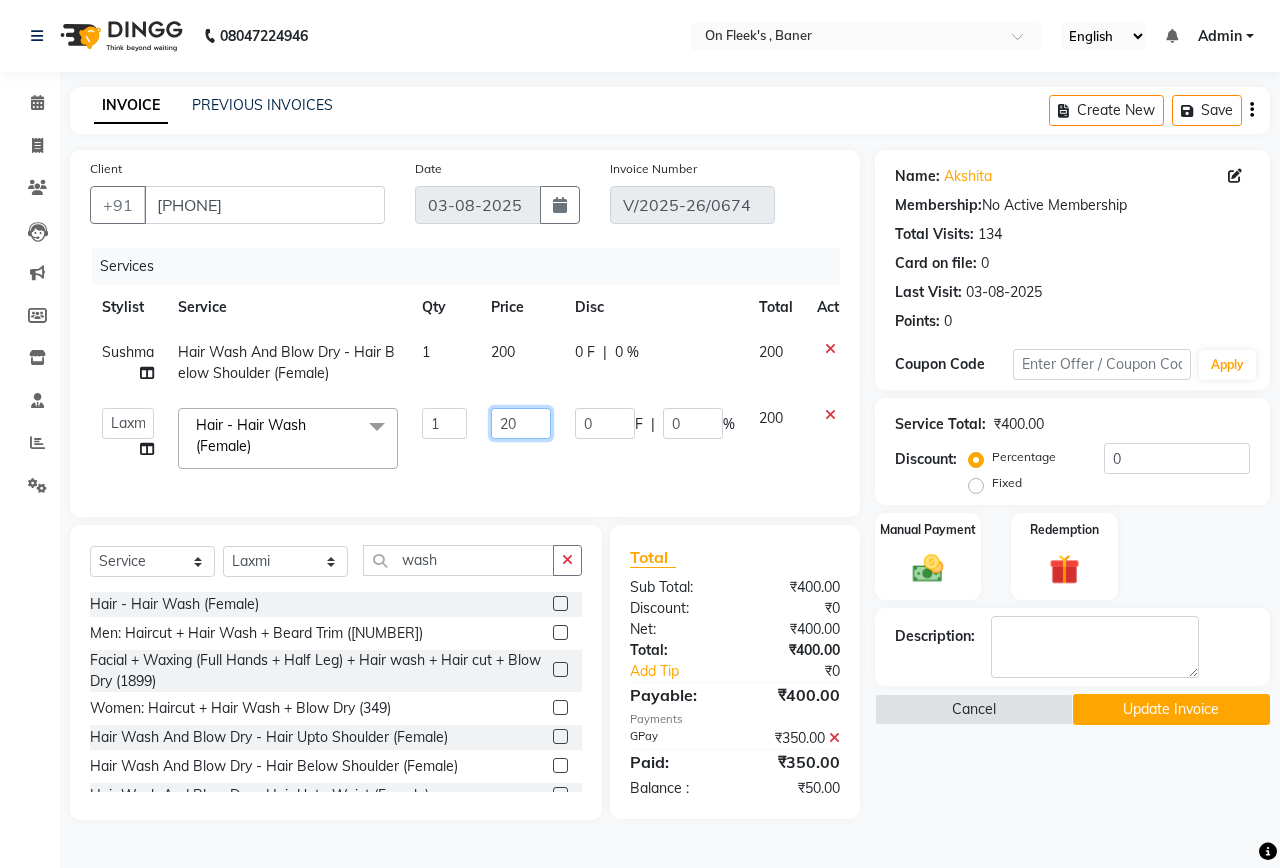 type on "2" 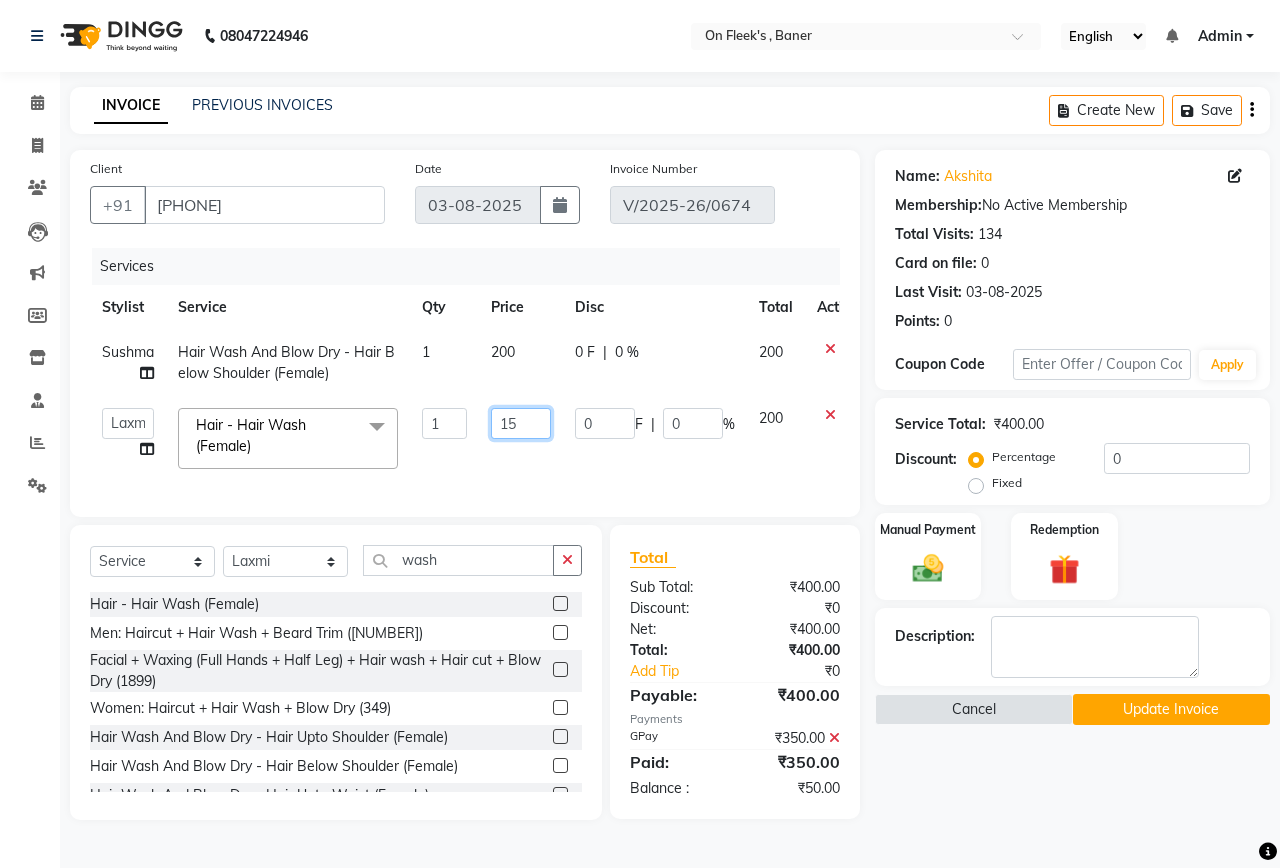 type on "150" 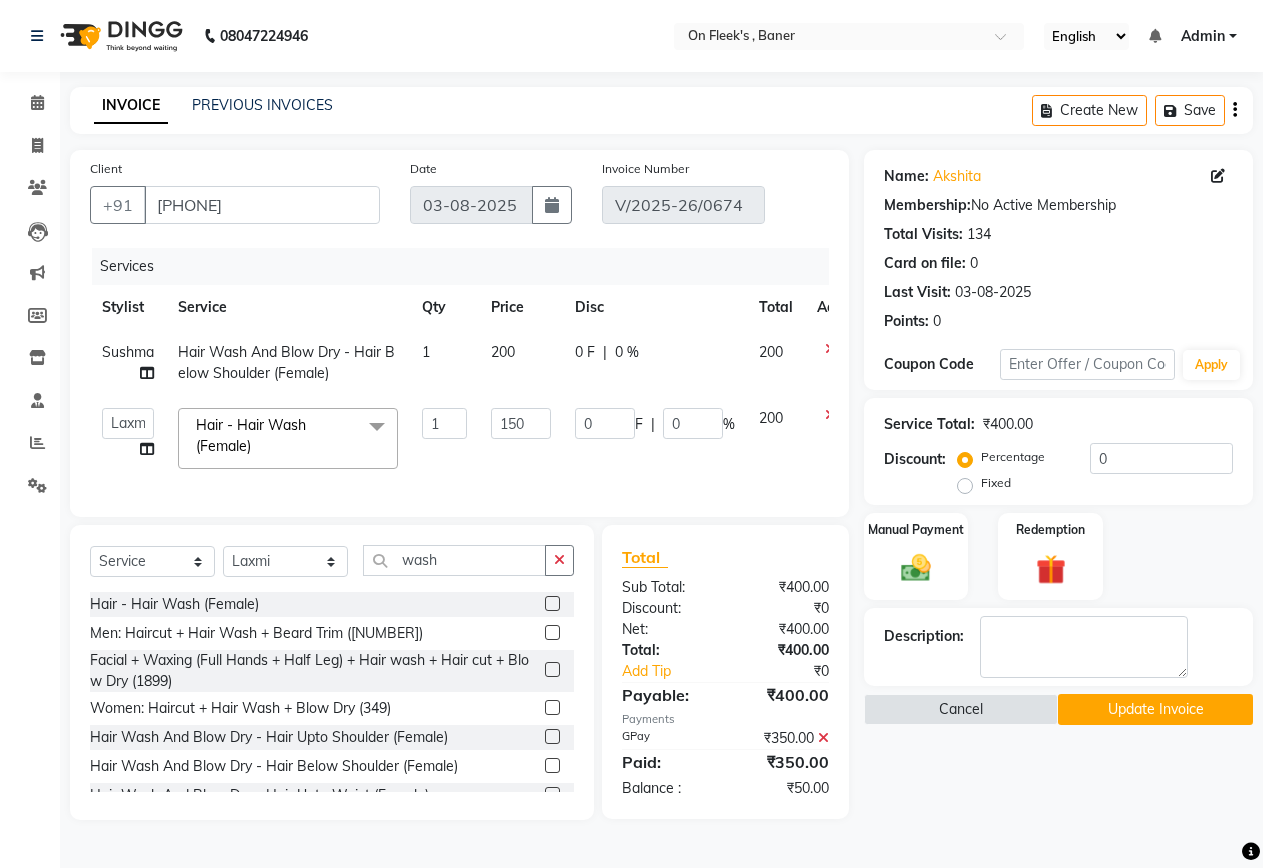 click on "Update Invoice" 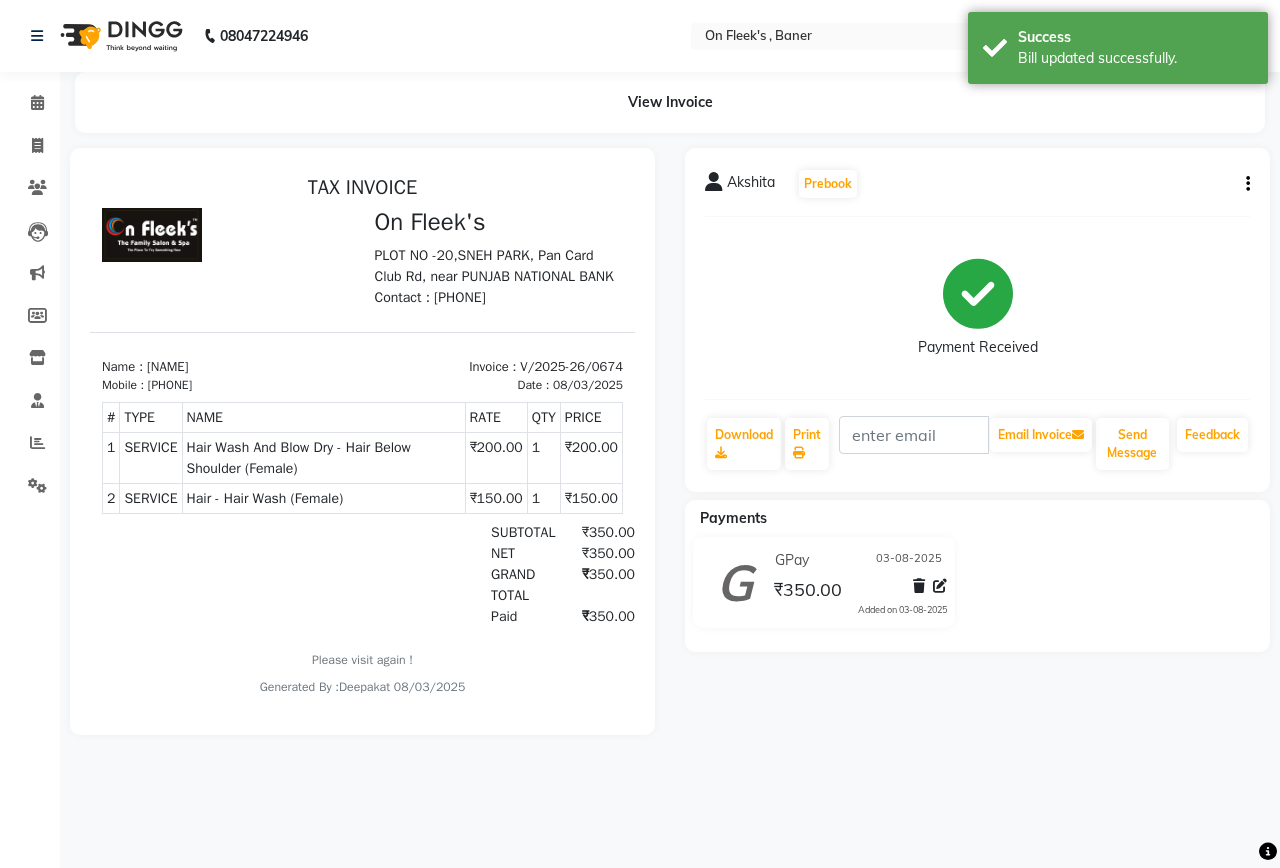 scroll, scrollTop: 0, scrollLeft: 0, axis: both 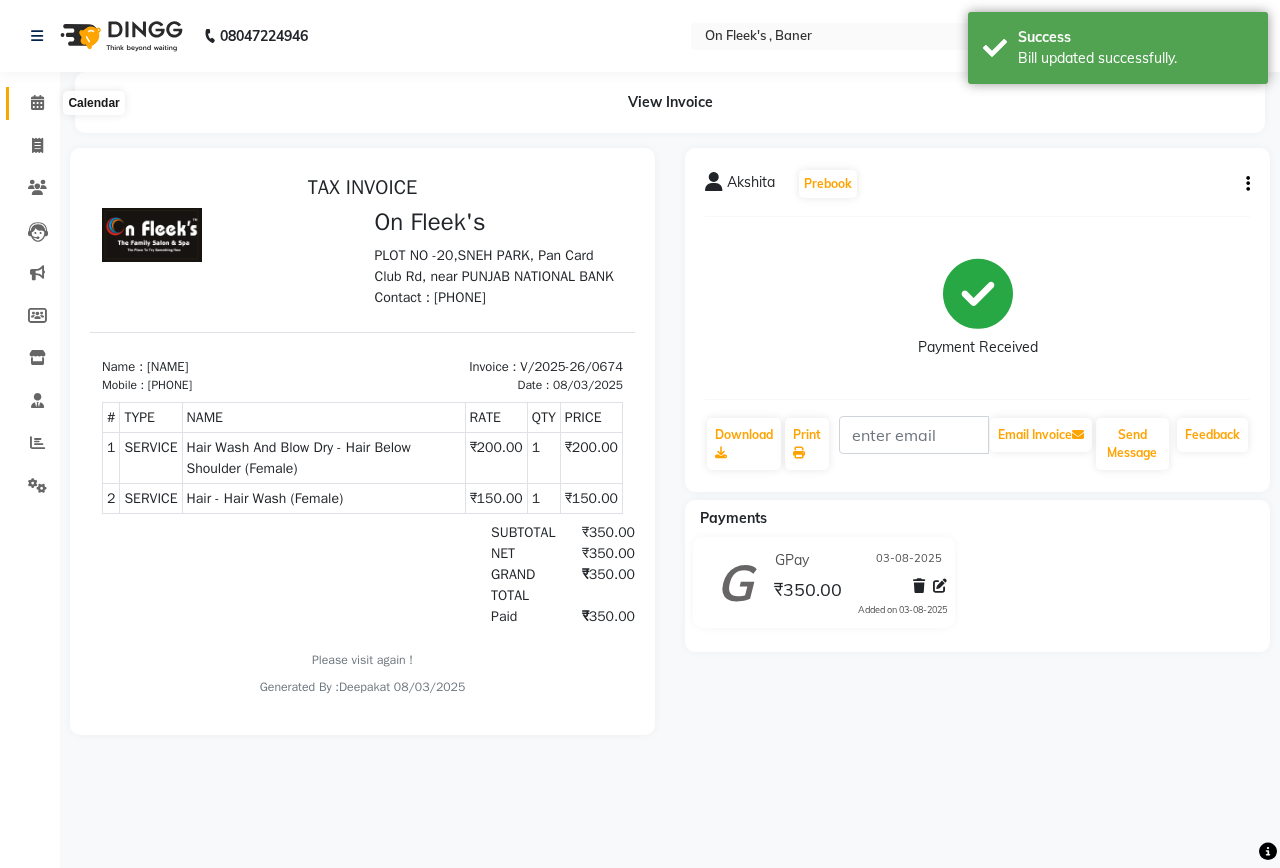click 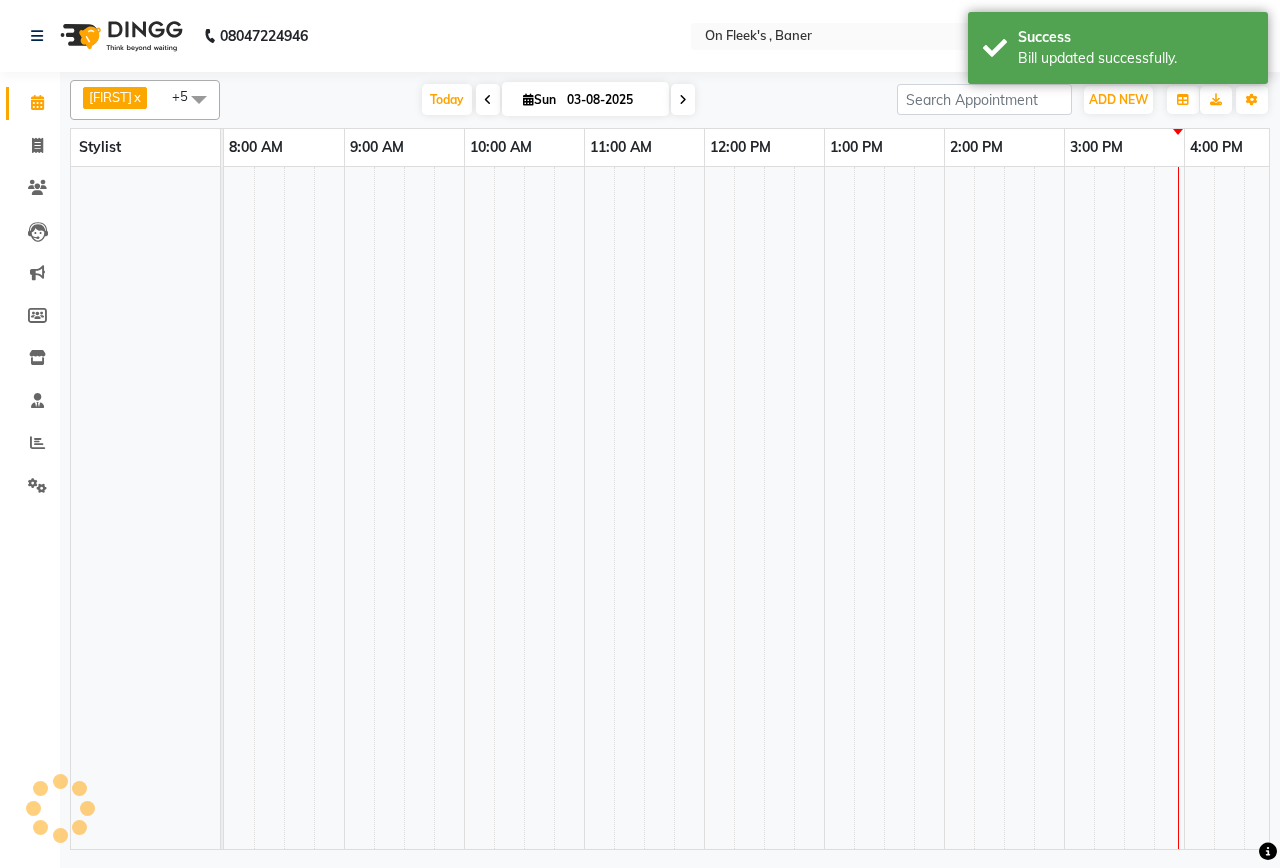 scroll, scrollTop: 0, scrollLeft: 0, axis: both 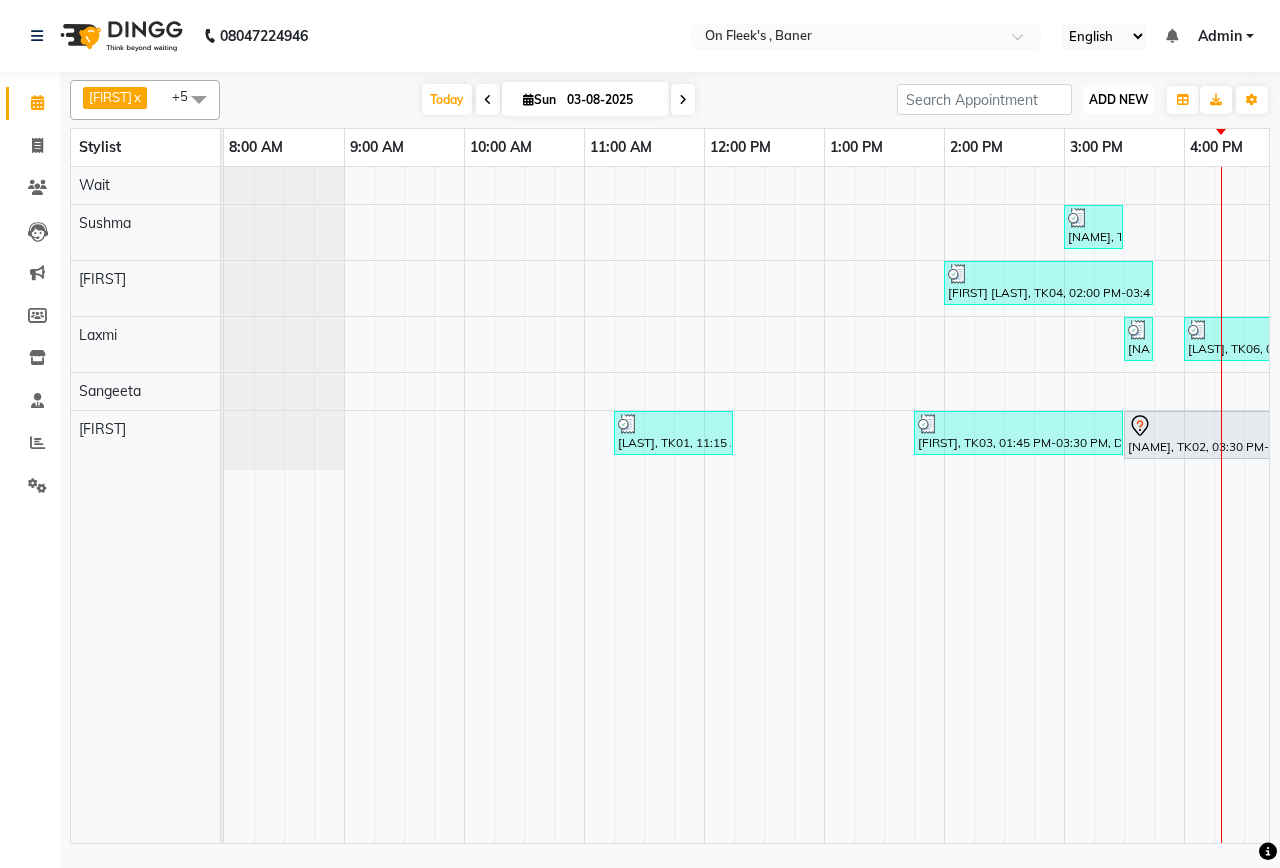 click on "ADD NEW" at bounding box center [1118, 99] 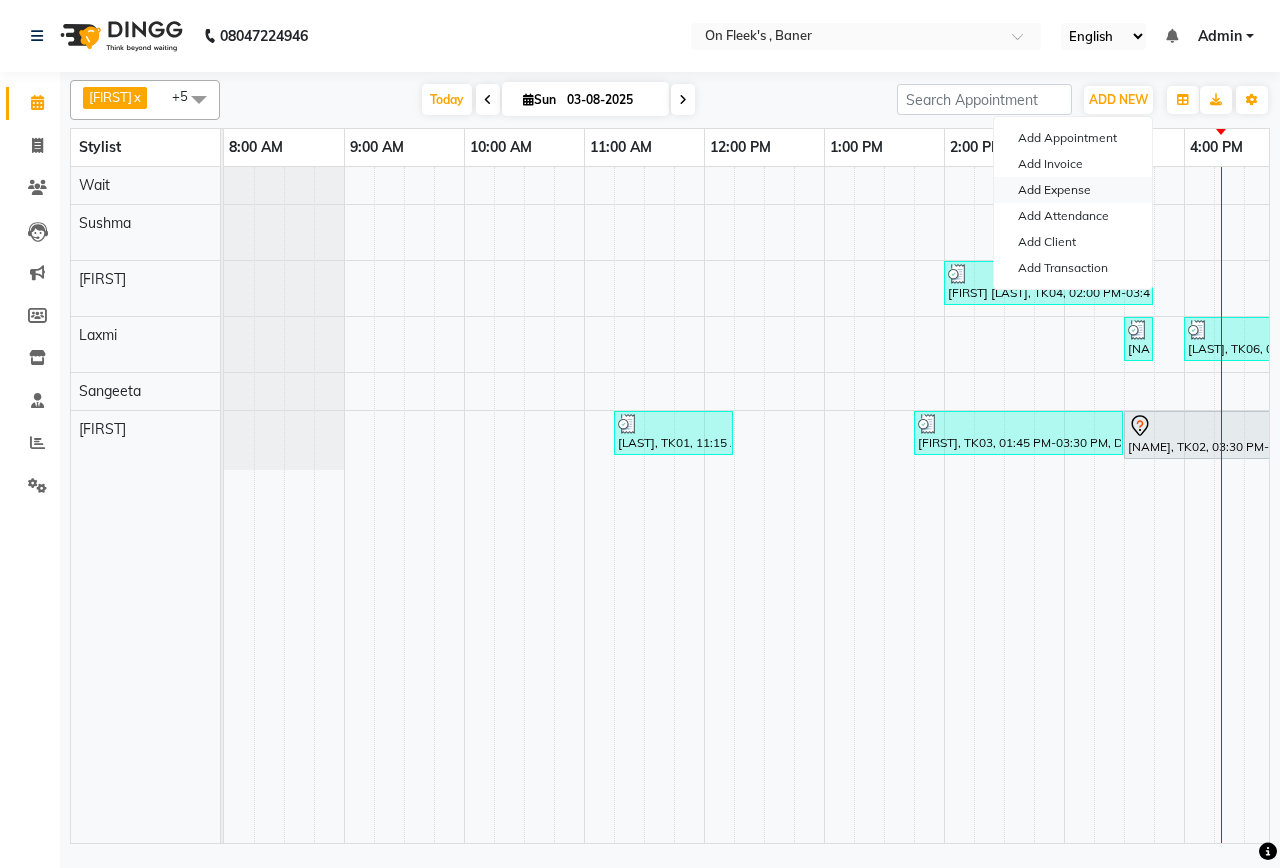 click on "Add Expense" at bounding box center [1073, 190] 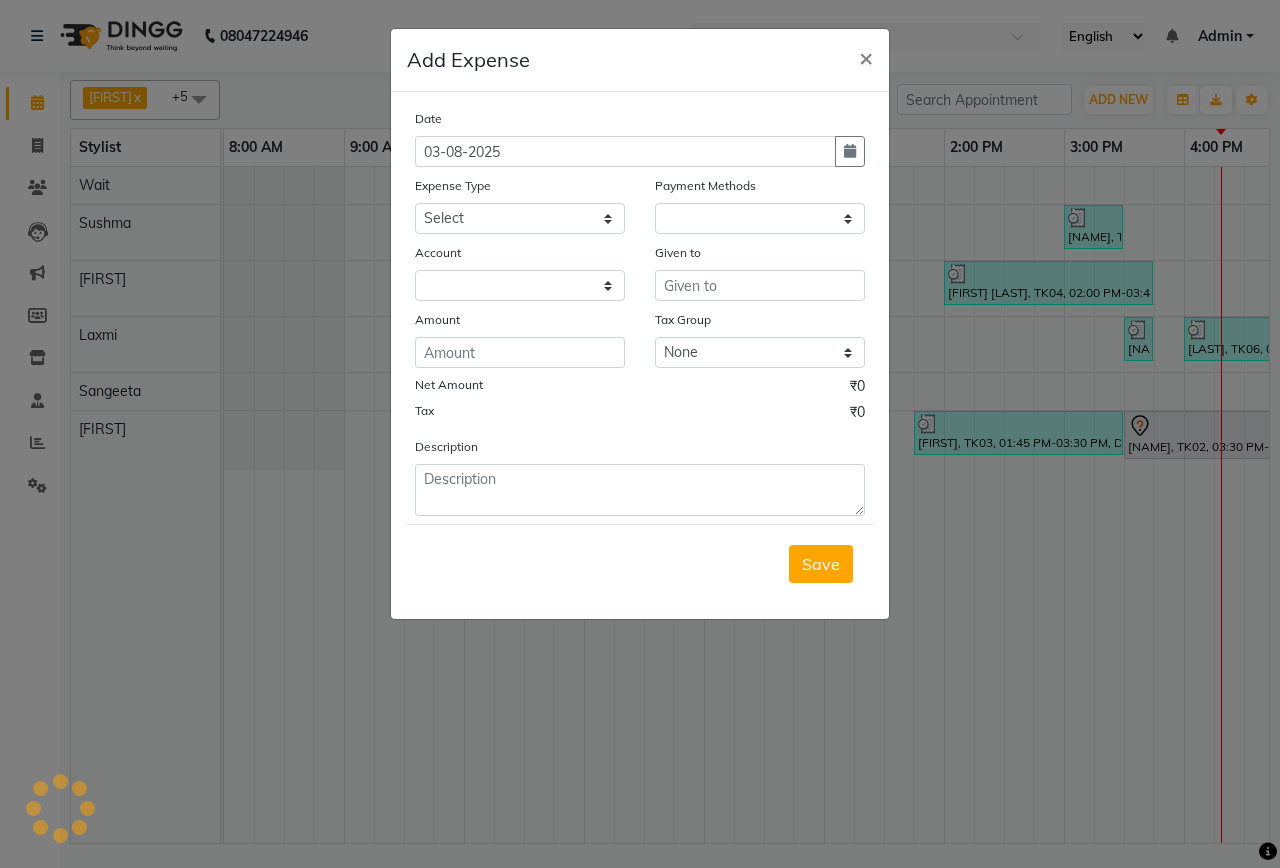 select on "1" 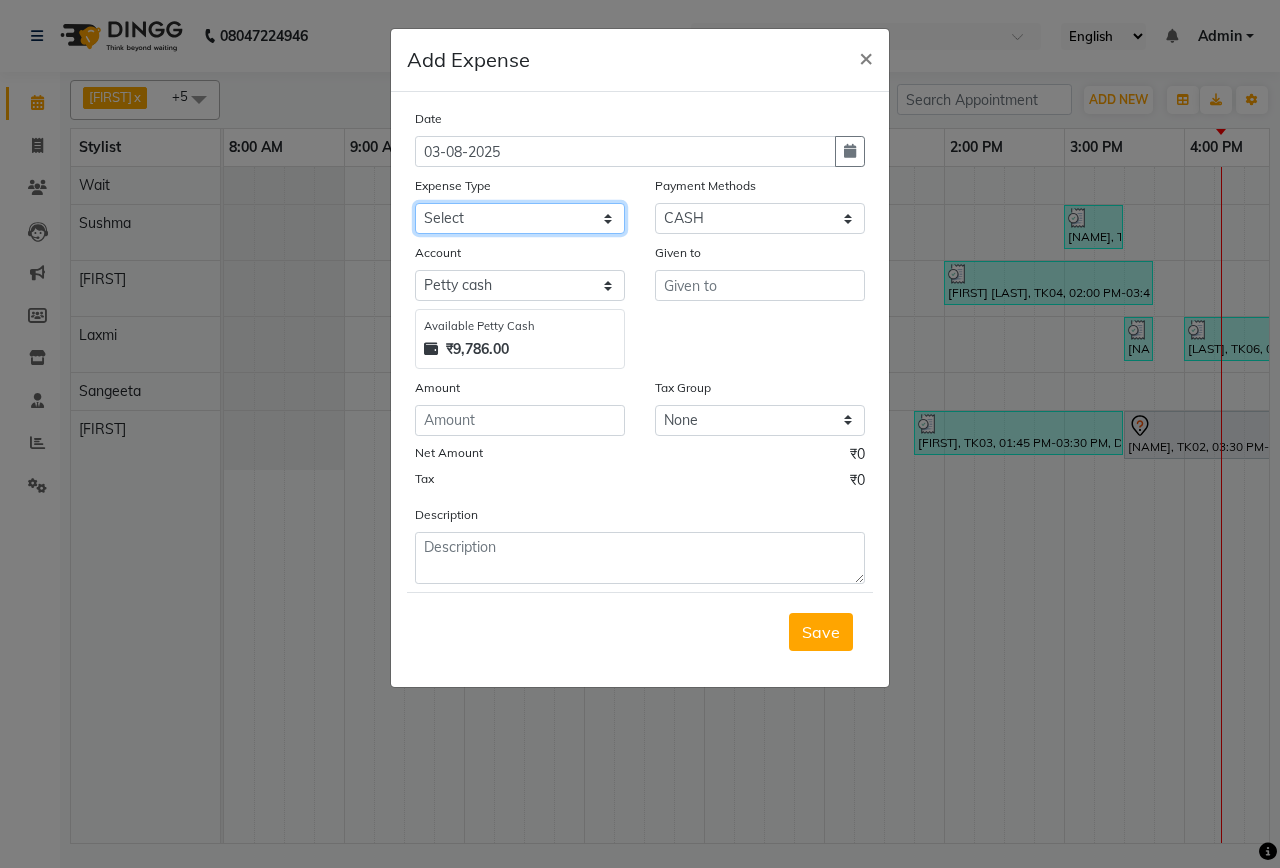 click on "Select Advance Salary Bank charges Car maintenance  Cash transfer to bank Cash transfer to hub Client Snacks Clinical charges Equipment Fuel Govt fee Incentive Insurance International purchase Loan Repayment Maintenance Marketing Miscellaneous MRA Other Pantry Product Rent Salary Staff Snacks Tax Tea & Refreshment Utilities" 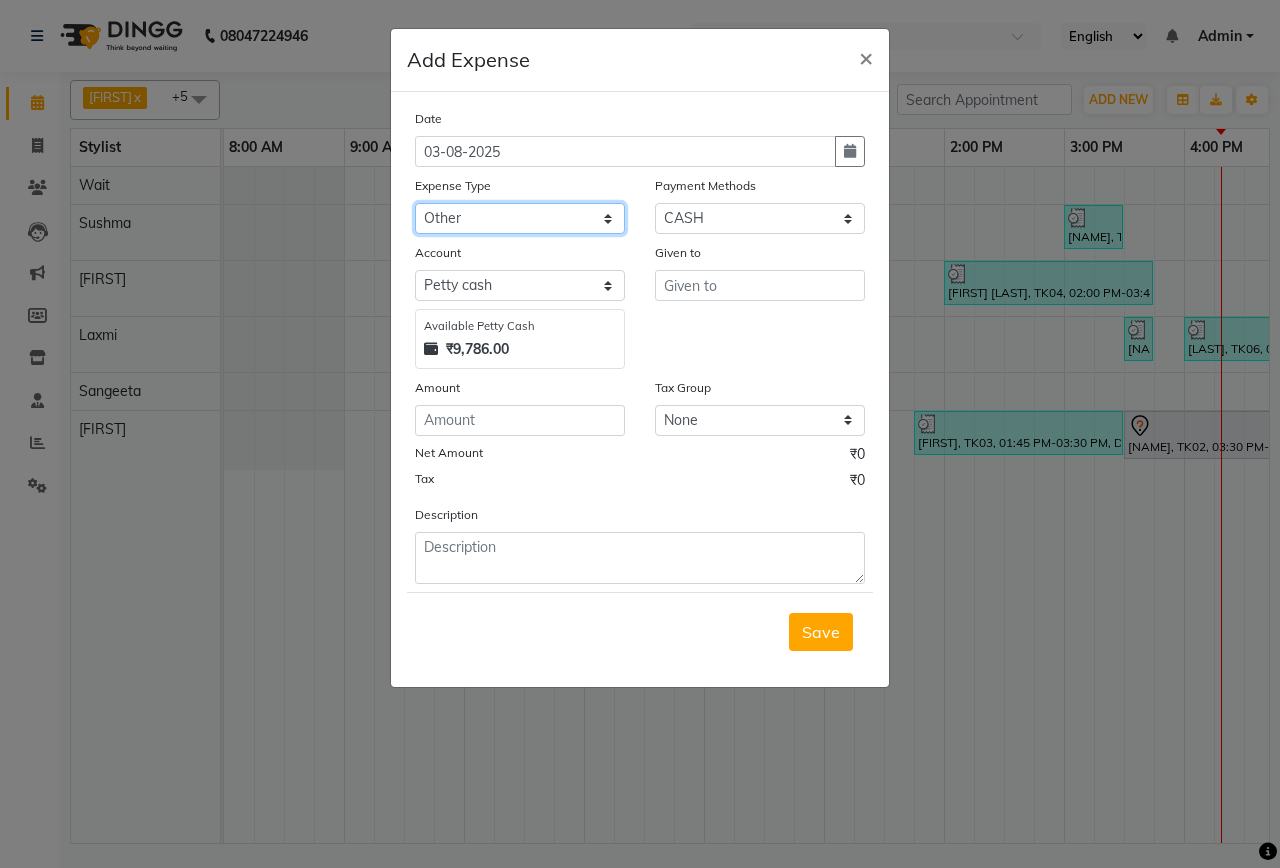 click on "Select Advance Salary Bank charges Car maintenance  Cash transfer to bank Cash transfer to hub Client Snacks Clinical charges Equipment Fuel Govt fee Incentive Insurance International purchase Loan Repayment Maintenance Marketing Miscellaneous MRA Other Pantry Product Rent Salary Staff Snacks Tax Tea & Refreshment Utilities" 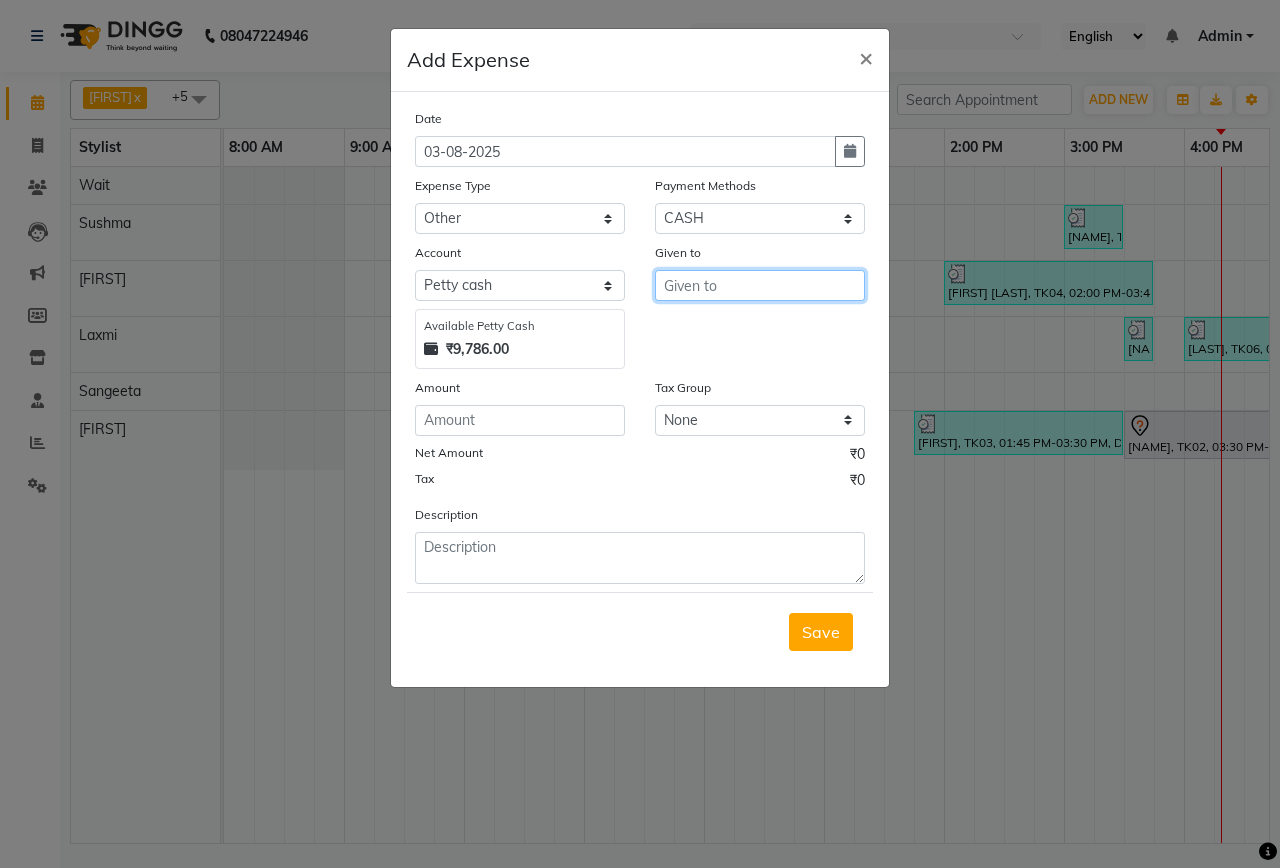 click at bounding box center [760, 285] 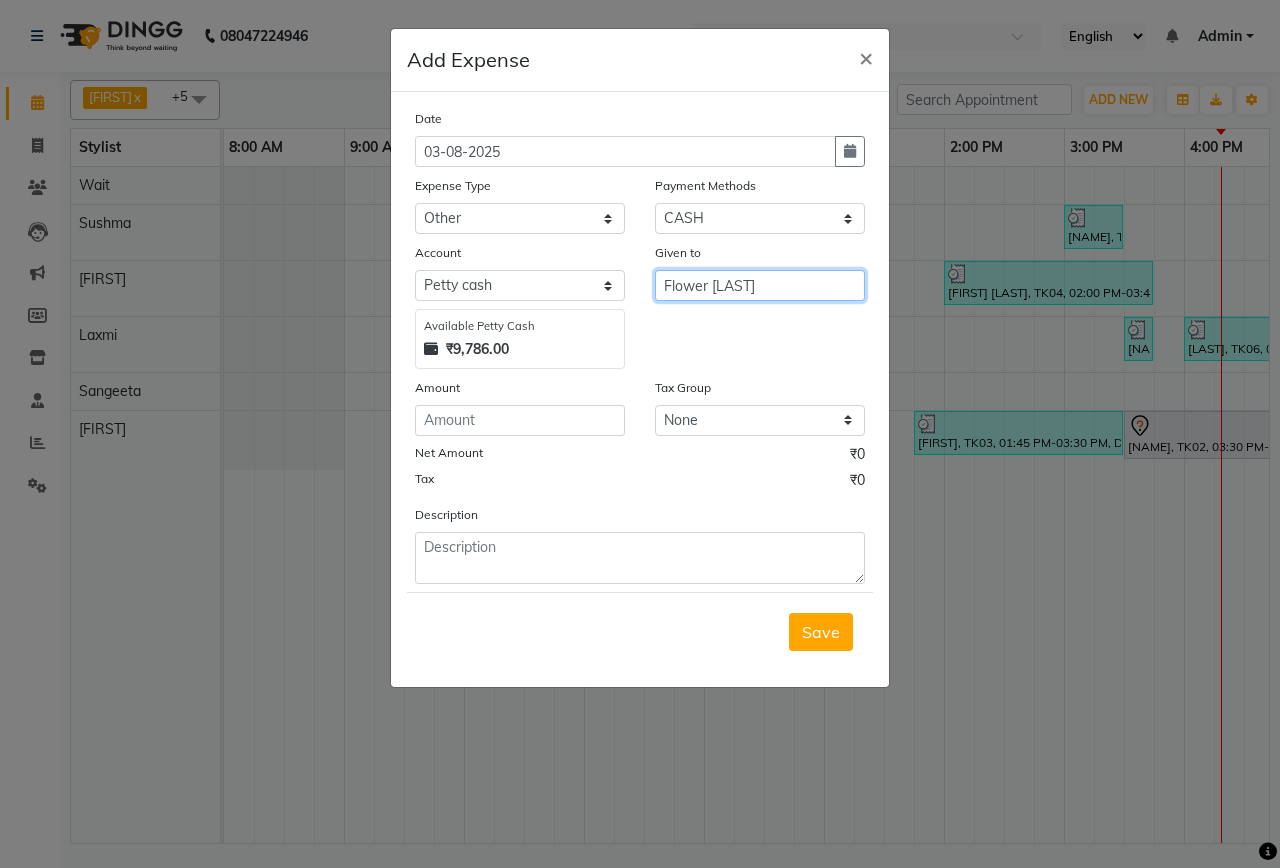 click on "Flower [LAST]" at bounding box center (760, 285) 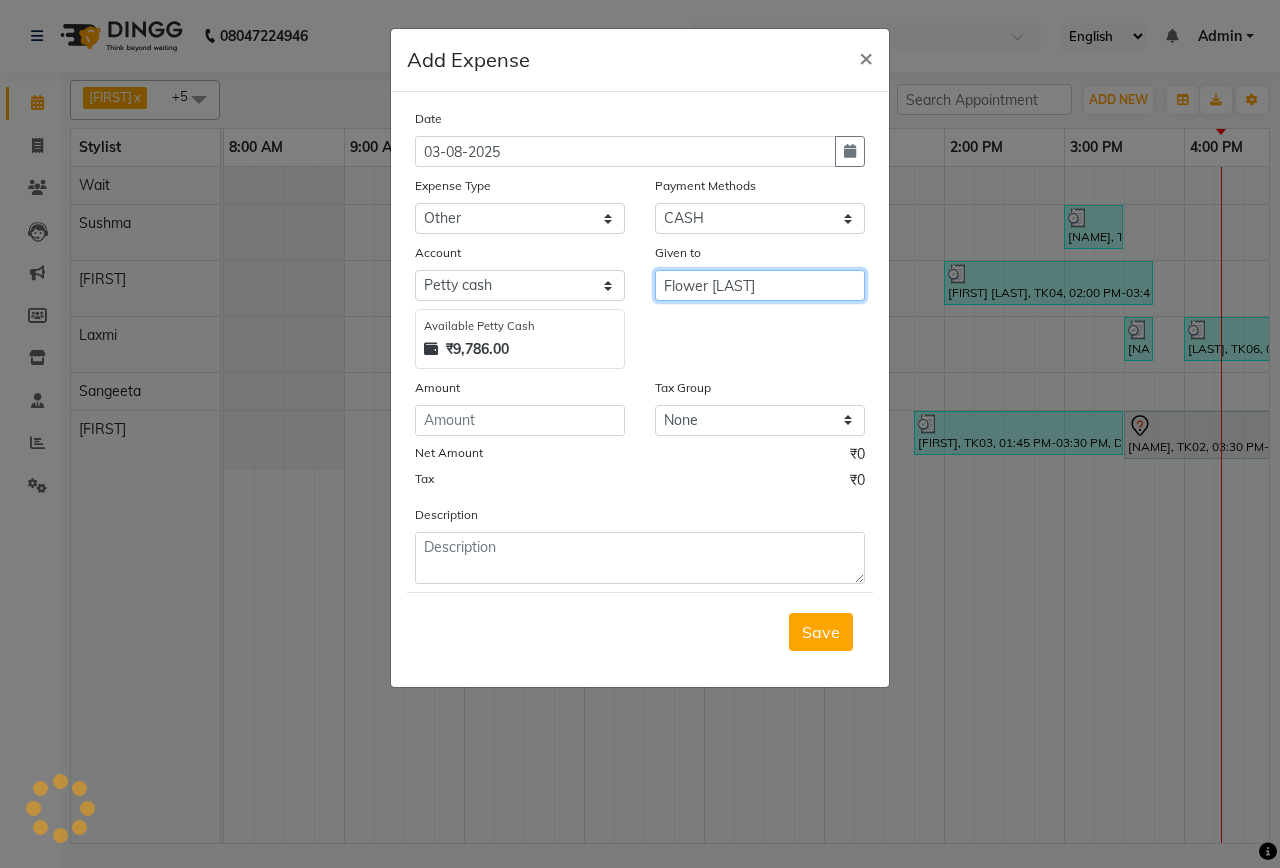 click on "Flower [LAST]" at bounding box center [760, 285] 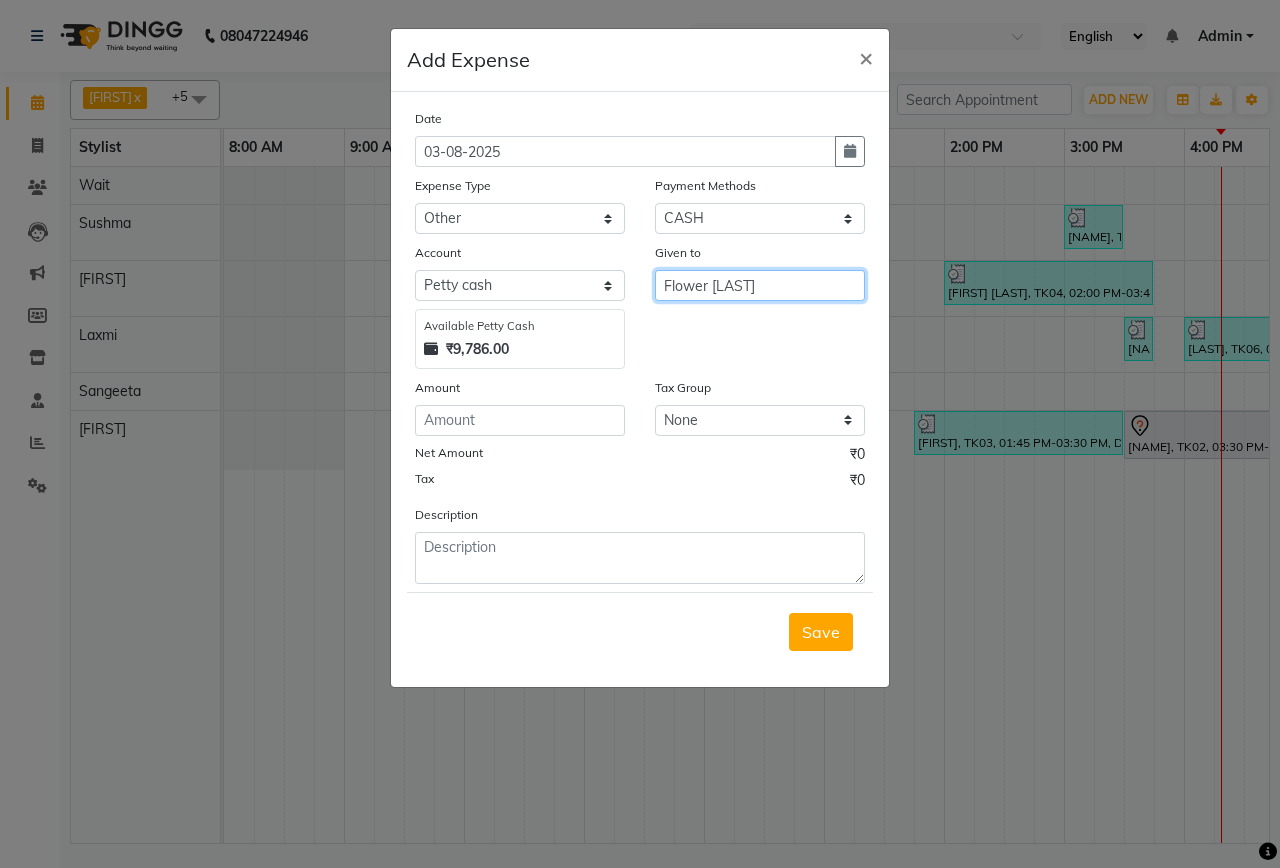 type on "Flower [LAST]" 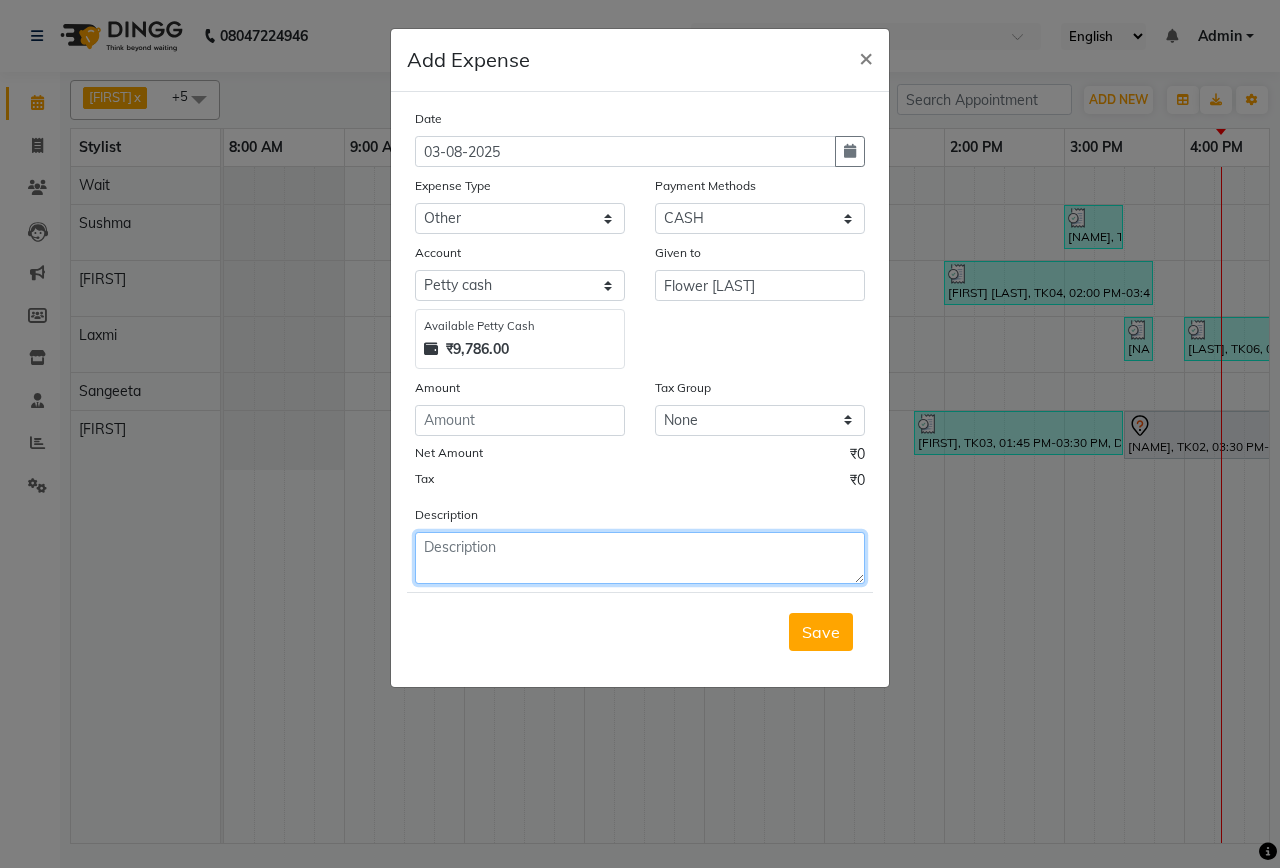 click 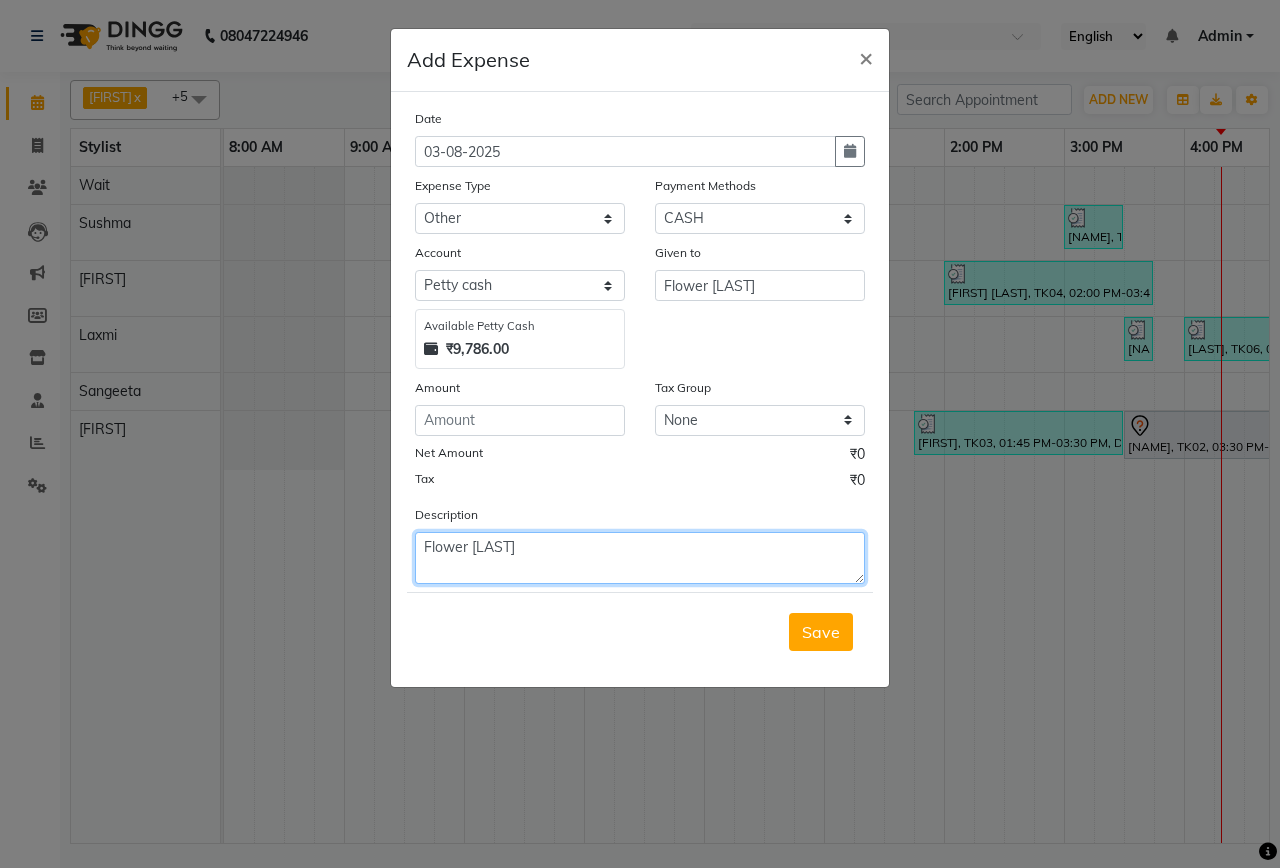 type on "Flower [LAST]" 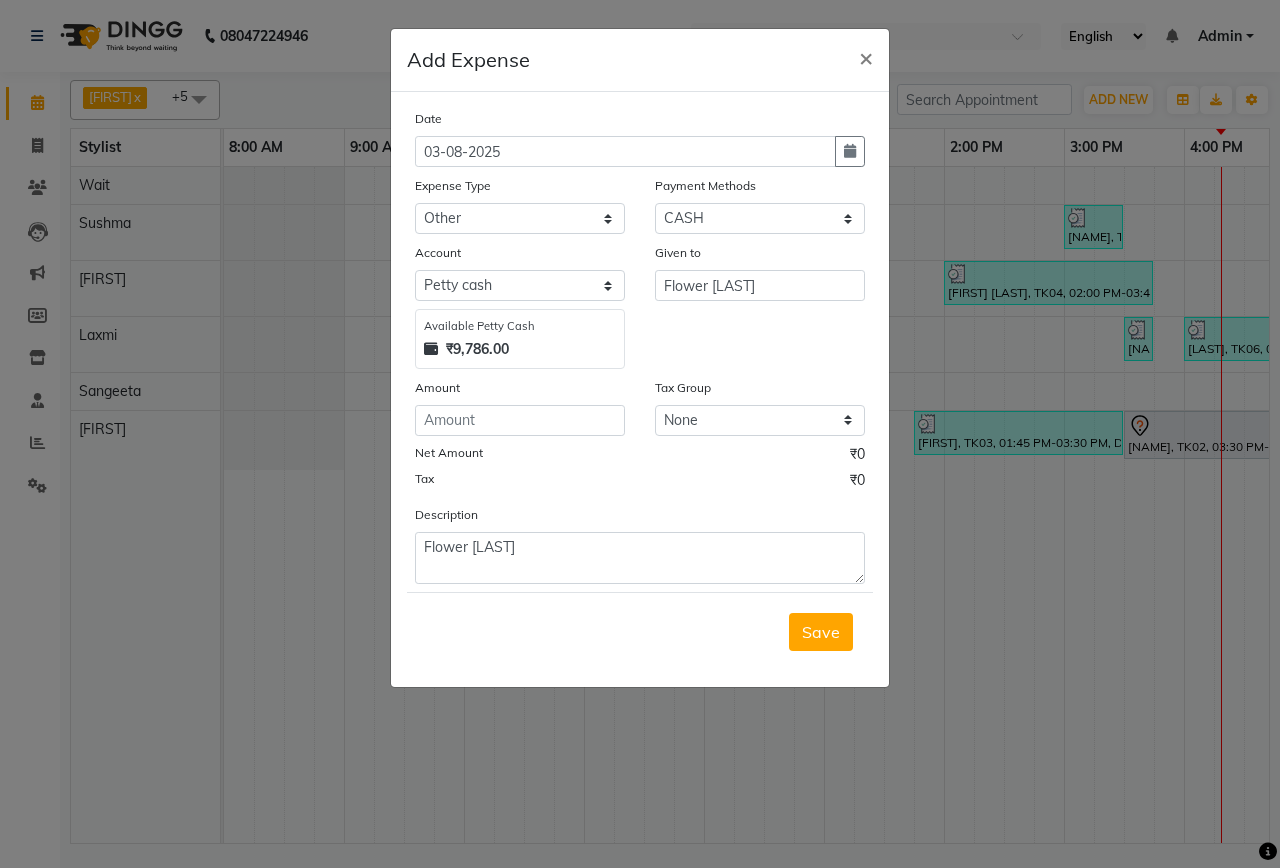 click on "Date [DATE] Expense Type Select Advance Salary Bank charges Car maintenance  Cash transfer to bank Cash transfer to hub Client Snacks Clinical charges Equipment Fuel Govt fee Incentive Insurance International purchase Loan Repayment Maintenance Marketing Miscellaneous MRA Other Pantry Product Rent Salary Staff Snacks Tax Tea & Refreshment Utilities Payment Methods Select CASH CARD ONLINE CUSTOM GPay PayTM PhonePe UPI NearBuy Points Wallet Loan BharatPay Cheque MosamBee MI Voucher Bank Family Visa Card Master Card Prepaid Package Voucher Gift Card BharatPay Card UPI BharatPay Other Cards Juice by MCB MyT Money MariDeal DefiDeal Deal.mu THD TCL CEdge Card M UPI M UPI Axis UPI Union Card (Indian Bank) Card (DL Bank) RS BTC Wellnessta Razorpay Complimentary Nift Spa Finder Spa Week Venmo BFL LoanTap SaveIN GMoney ATH Movil On Account Chamber Gift Card Trade Comp Donation Card on File Envision BRAC Card City Card bKash Credit Card Debit Card Shoutlo LUZO Jazz Cash AmEx Discover Tabby Online W Room Charge Gcash" 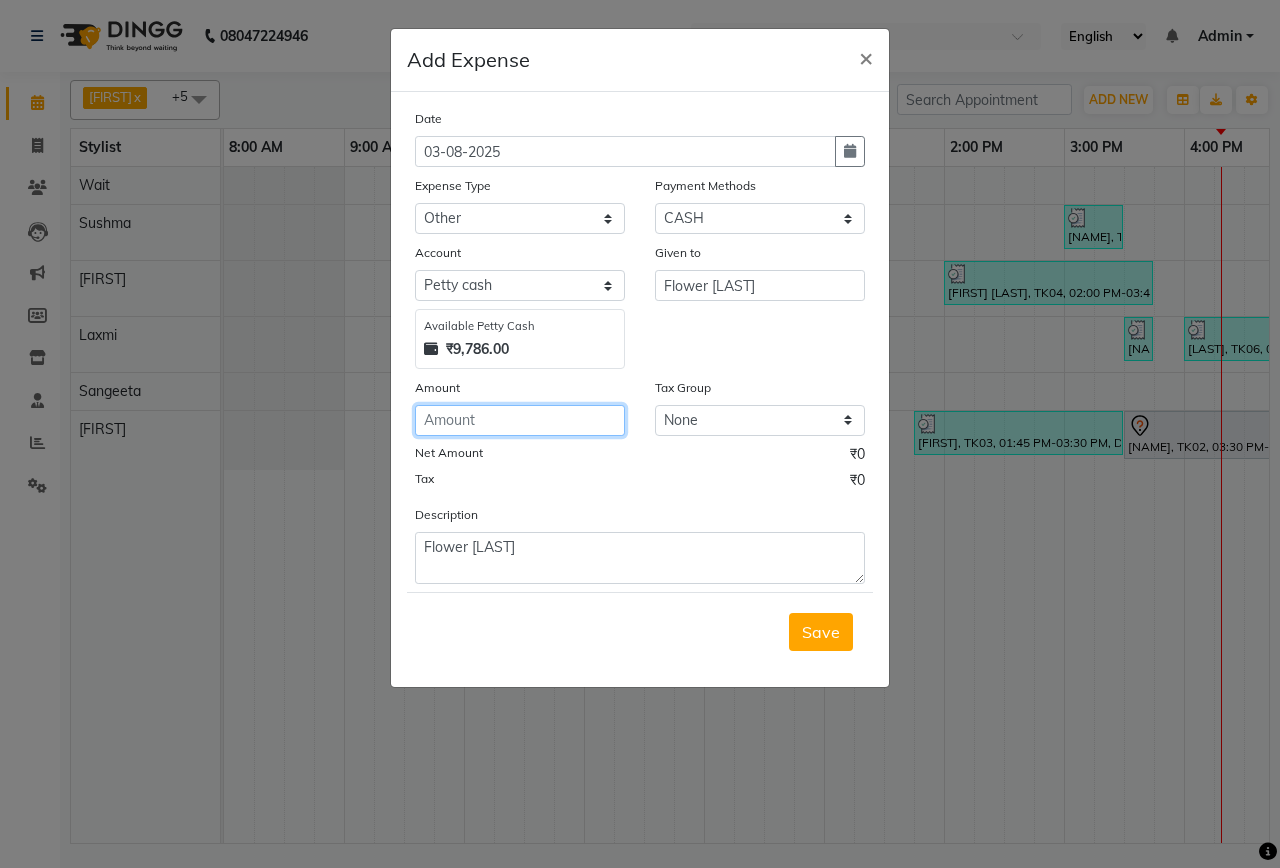 click 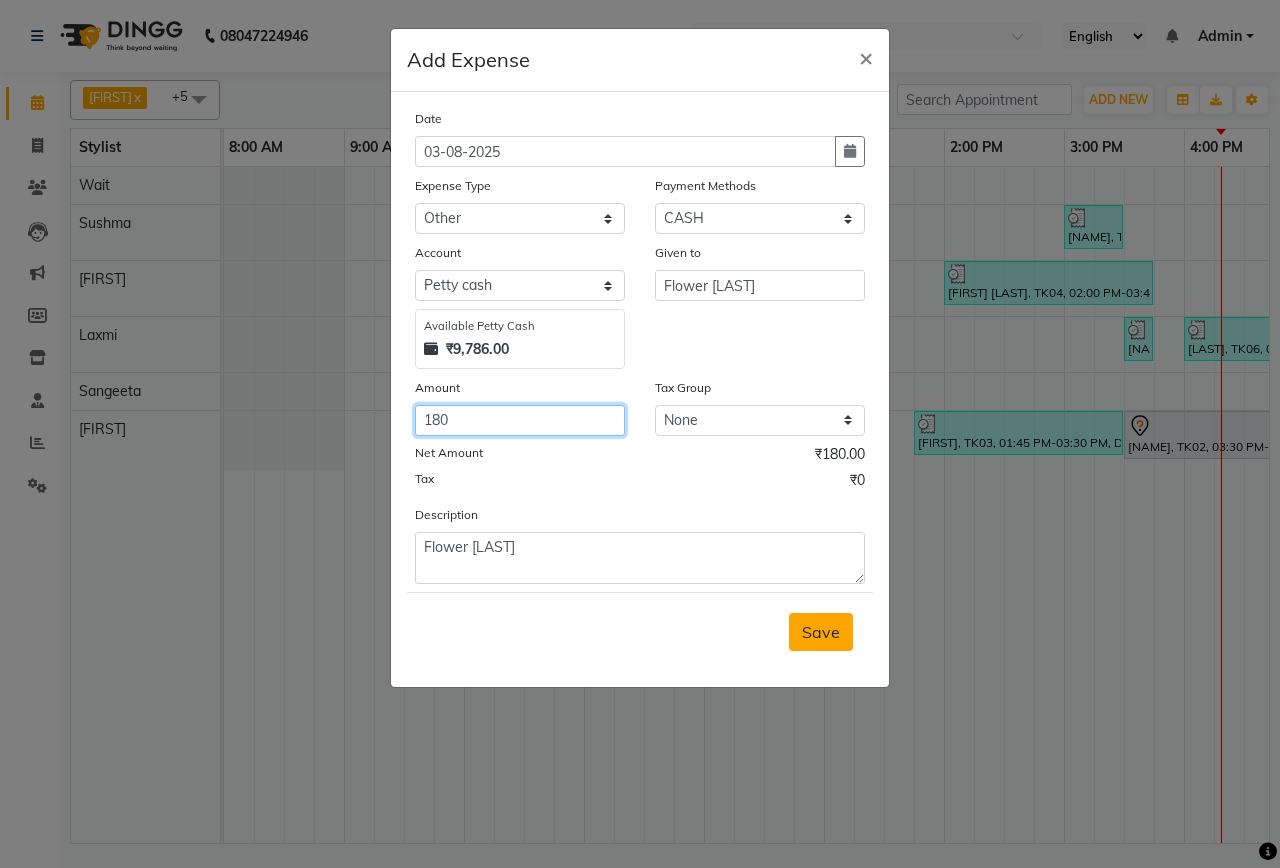 type on "180" 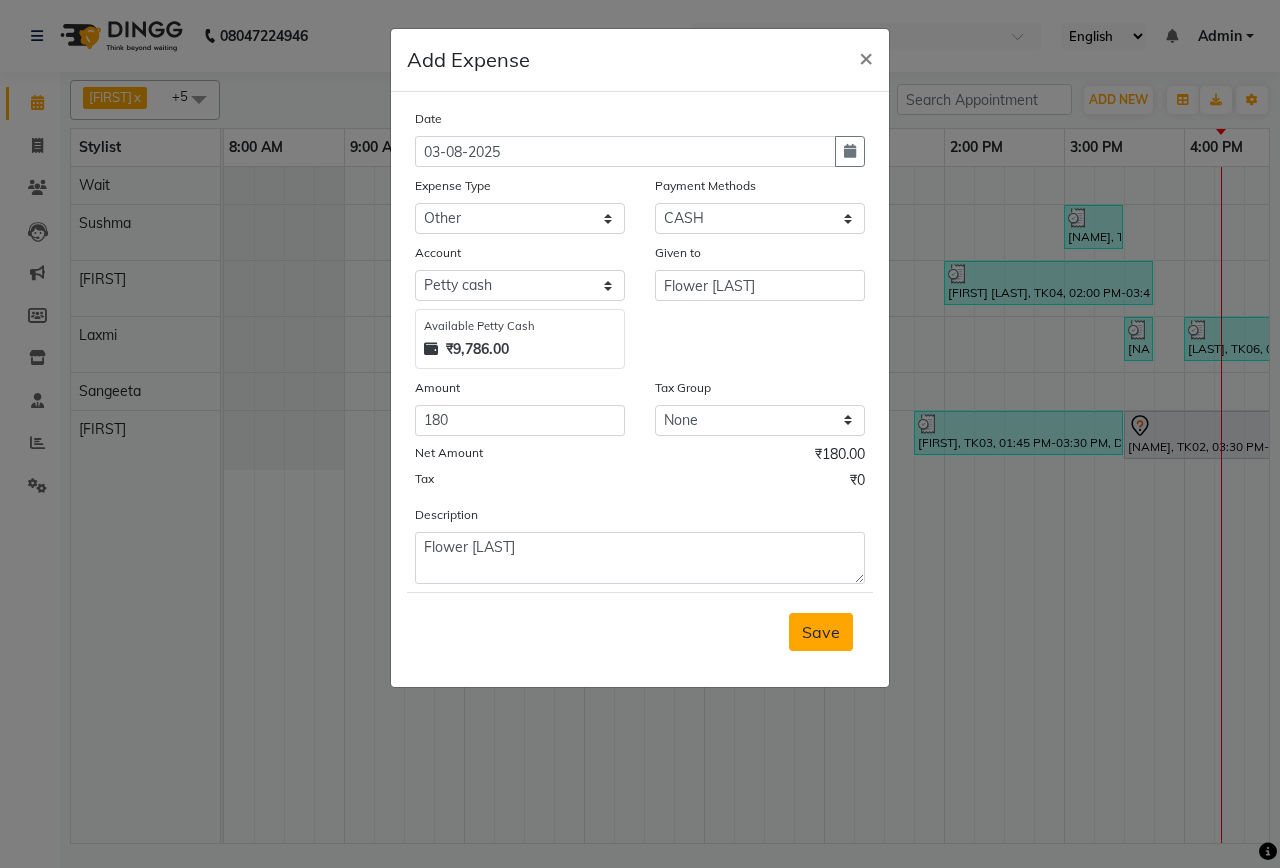 click on "Save" at bounding box center [821, 632] 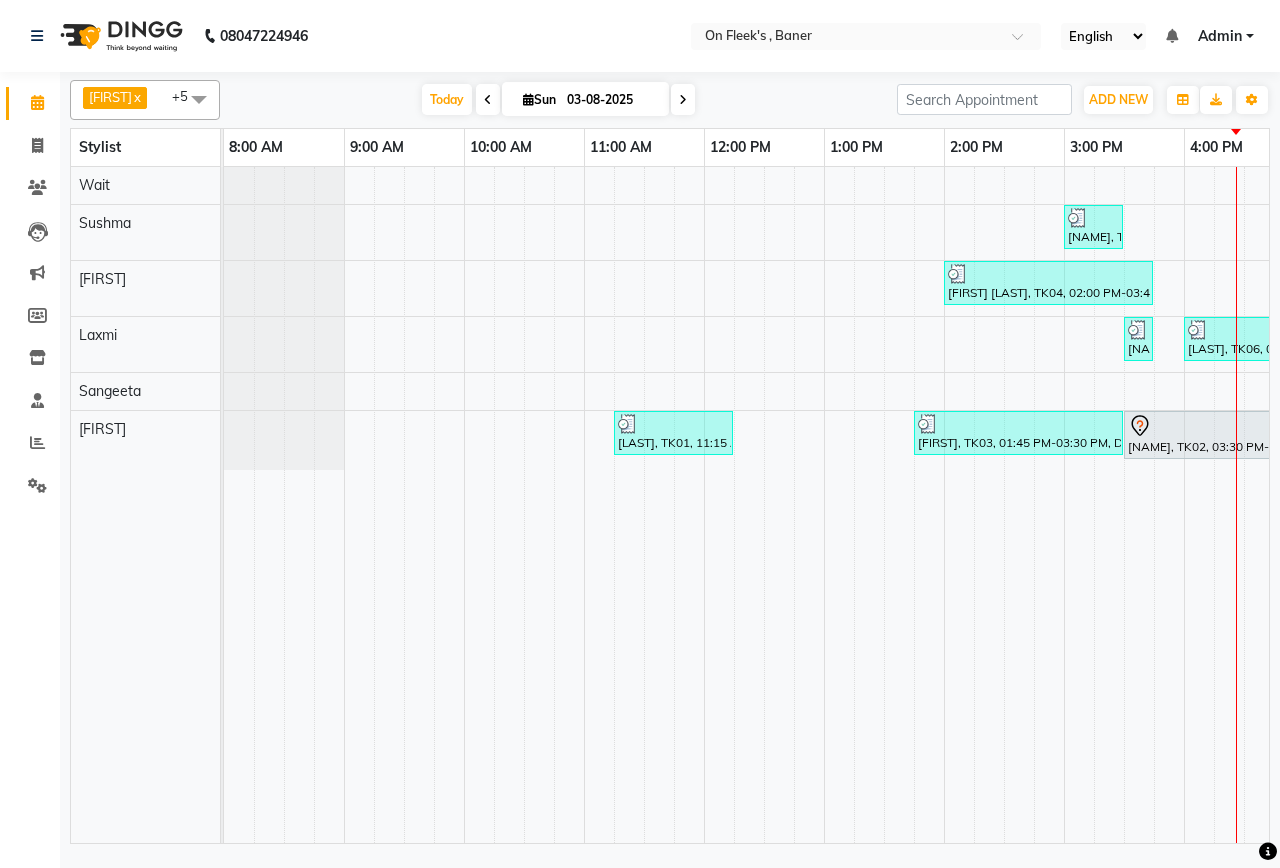 scroll, scrollTop: 0, scrollLeft: 755, axis: horizontal 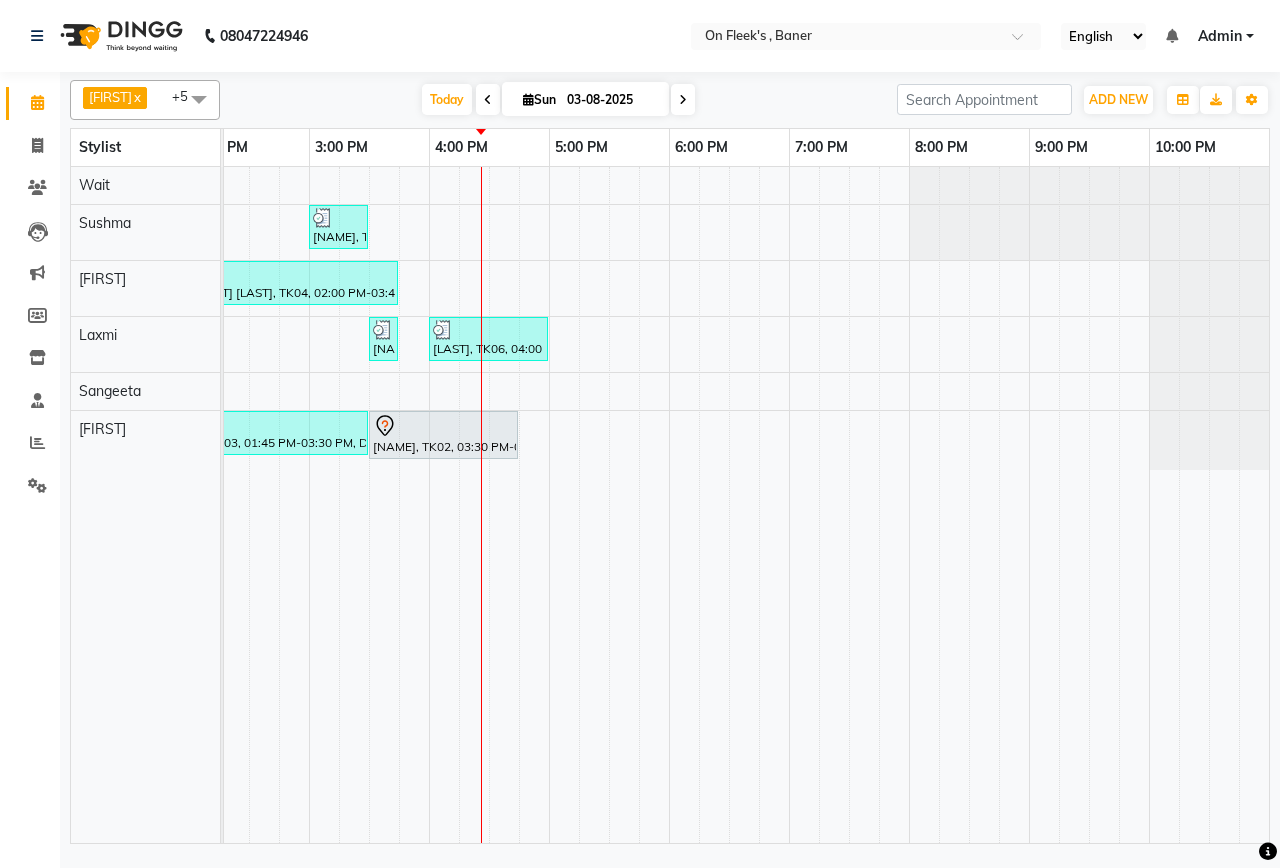 click on "[NAME], TK05, 03:00 PM-03:30 PM, Hair Wash And Blow Dry - Hair Below Shoulder (Female)     [FIRST] [LAST], TK04, 02:00 PM-03:45 PM, Deep Tissue Full Body Massage (90 mins)      [NAME], TK05, 03:30 PM-03:45 PM, Hair - Hair Wash (Female)     [LAST], TK06, 04:00 PM-05:00 PM, Swedish Full Body Massage (45 Mins)              [NAME], TK02, 03:30 PM-04:45 PM, Massage -Swedish  Massage (60 Min)     [LAST], TK01, 11:15 AM-12:15 PM, Massage - Deep Tissue Massage (60 Min)     [FIRST], TK03, 01:45 PM-03:30 PM, Deep Tissue Full Body Massage (90 mins)              [NAME], TK02, 03:30 PM-04:45 PM, Massage -Swedish  Massage (60 Min)" at bounding box center (369, 505) 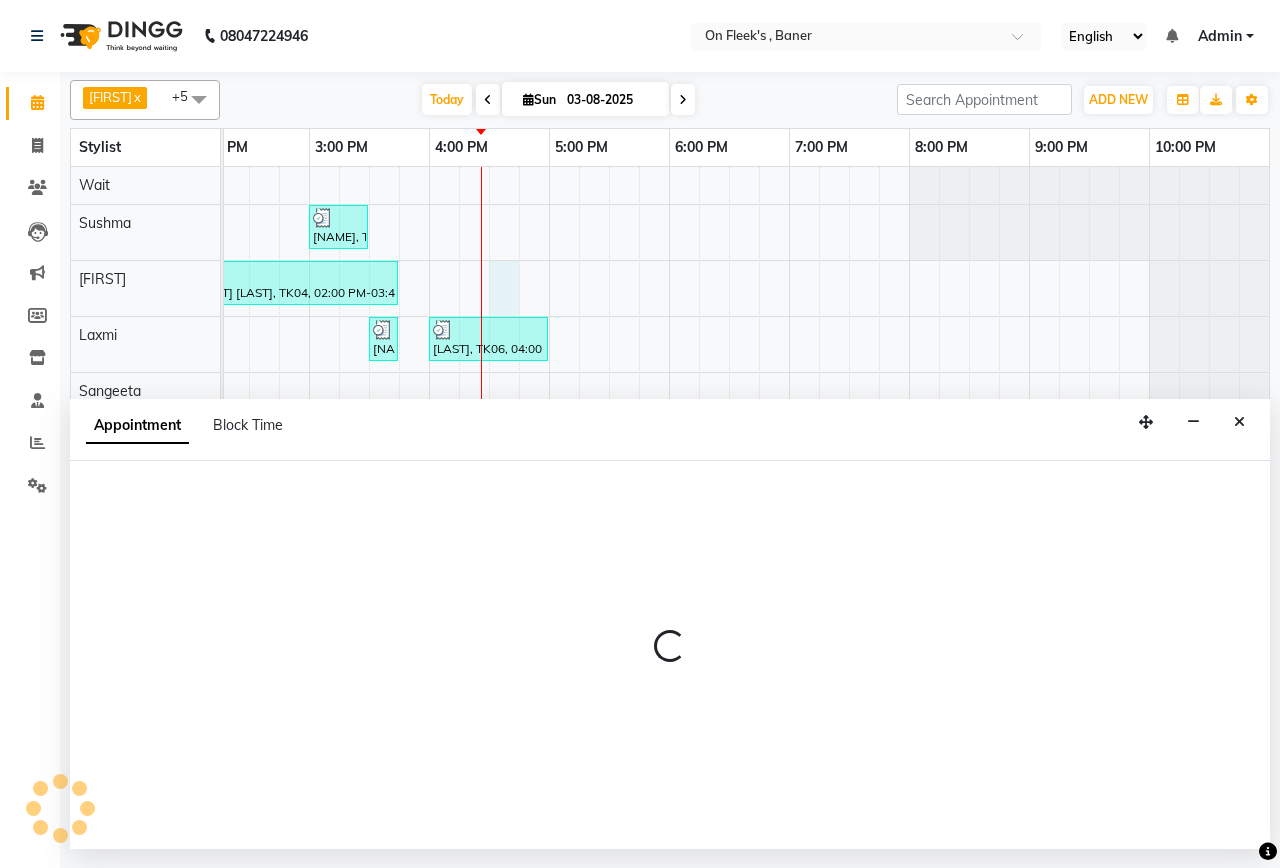 select on "25558" 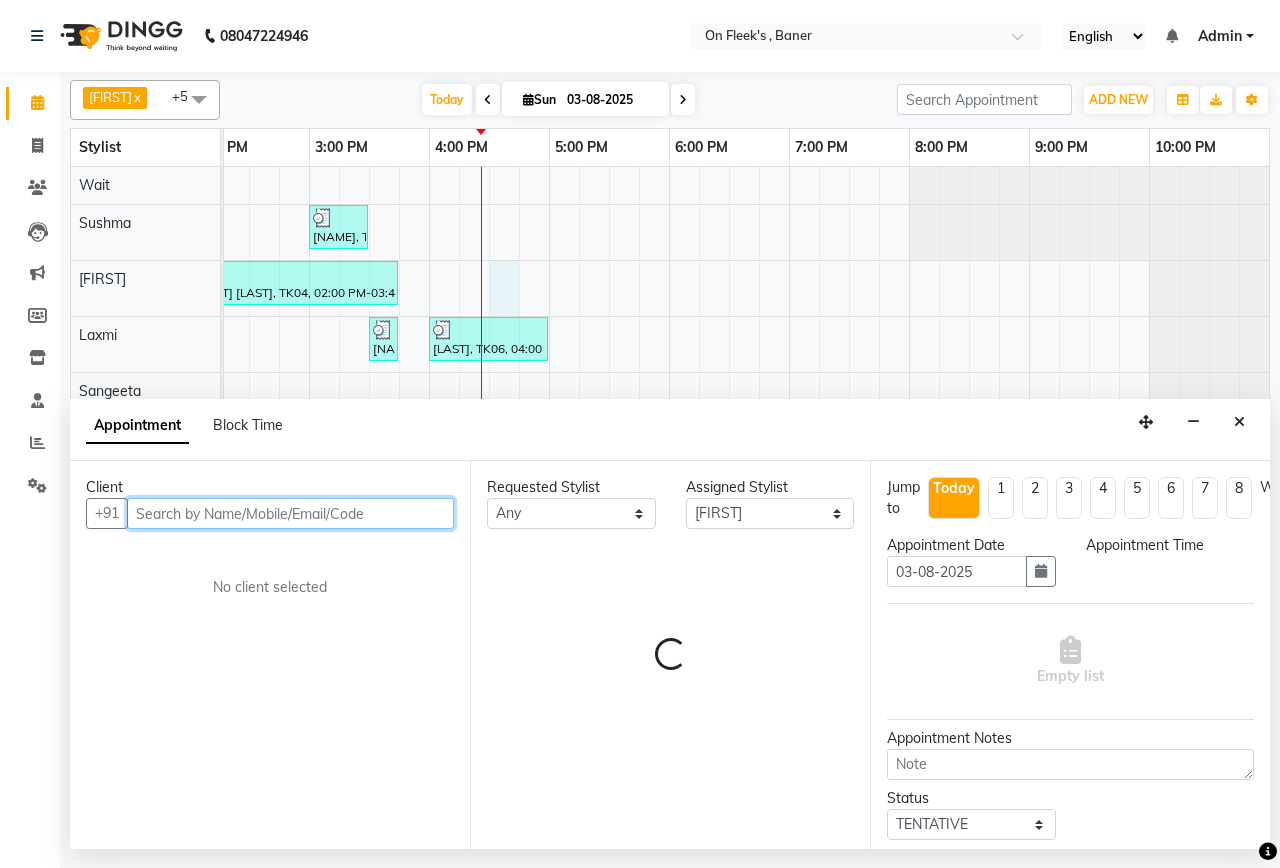 select on "990" 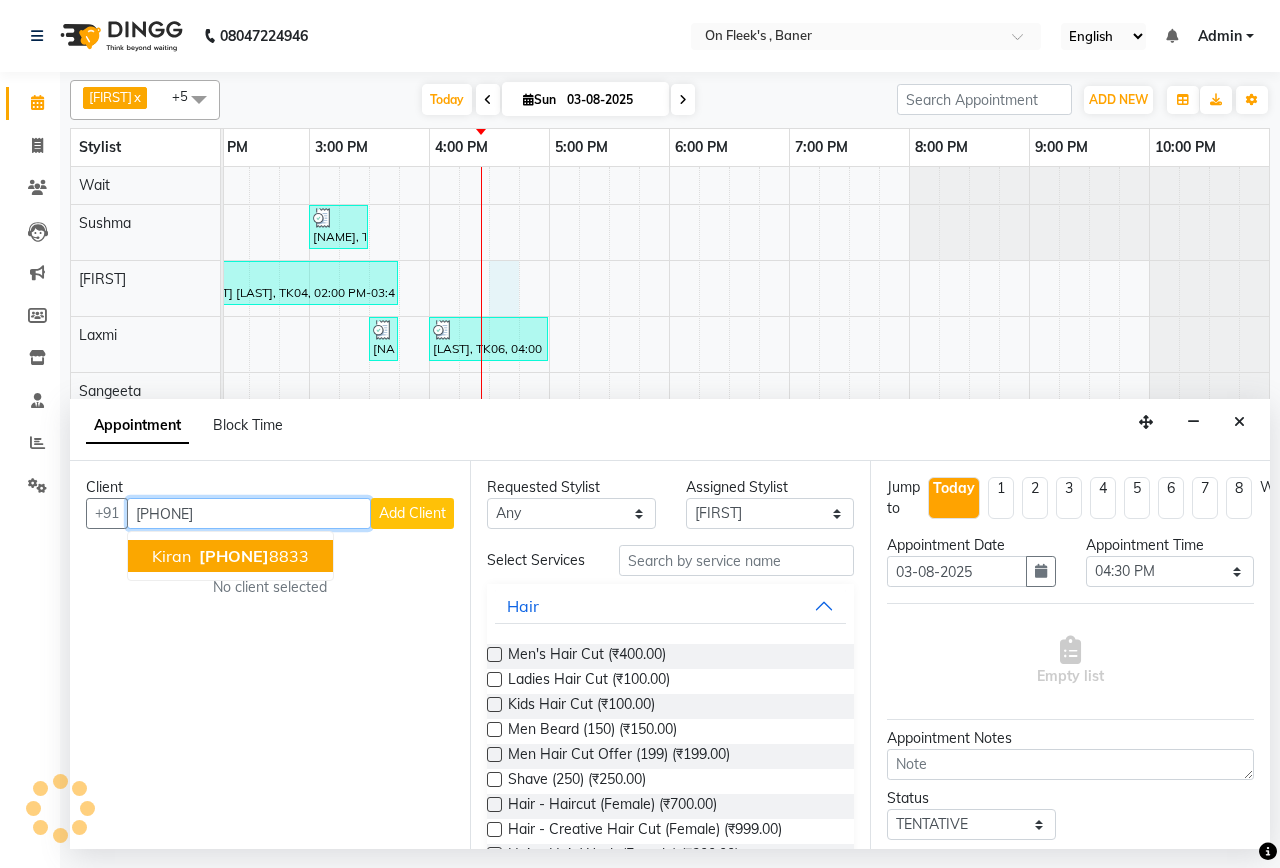 click on "[PHONE]" at bounding box center [252, 556] 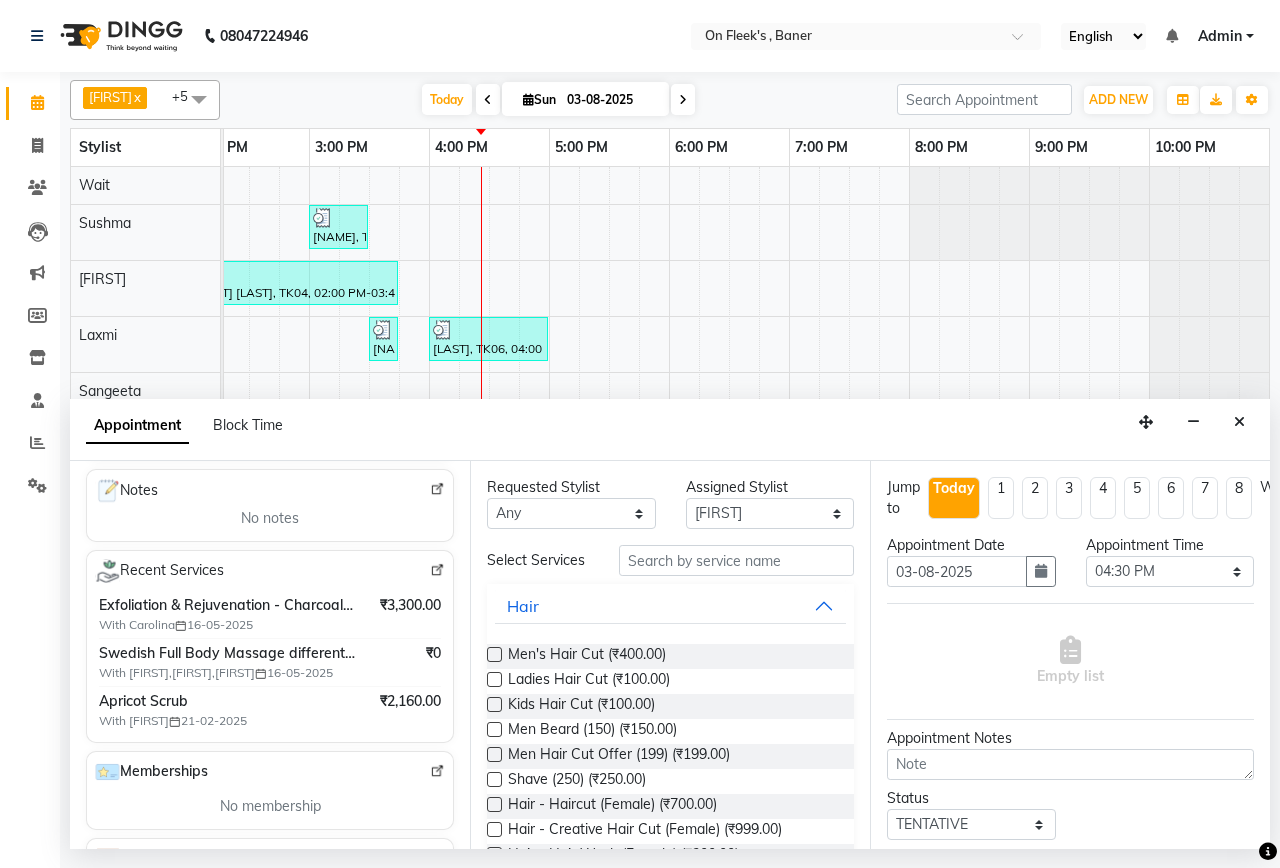 scroll, scrollTop: 0, scrollLeft: 0, axis: both 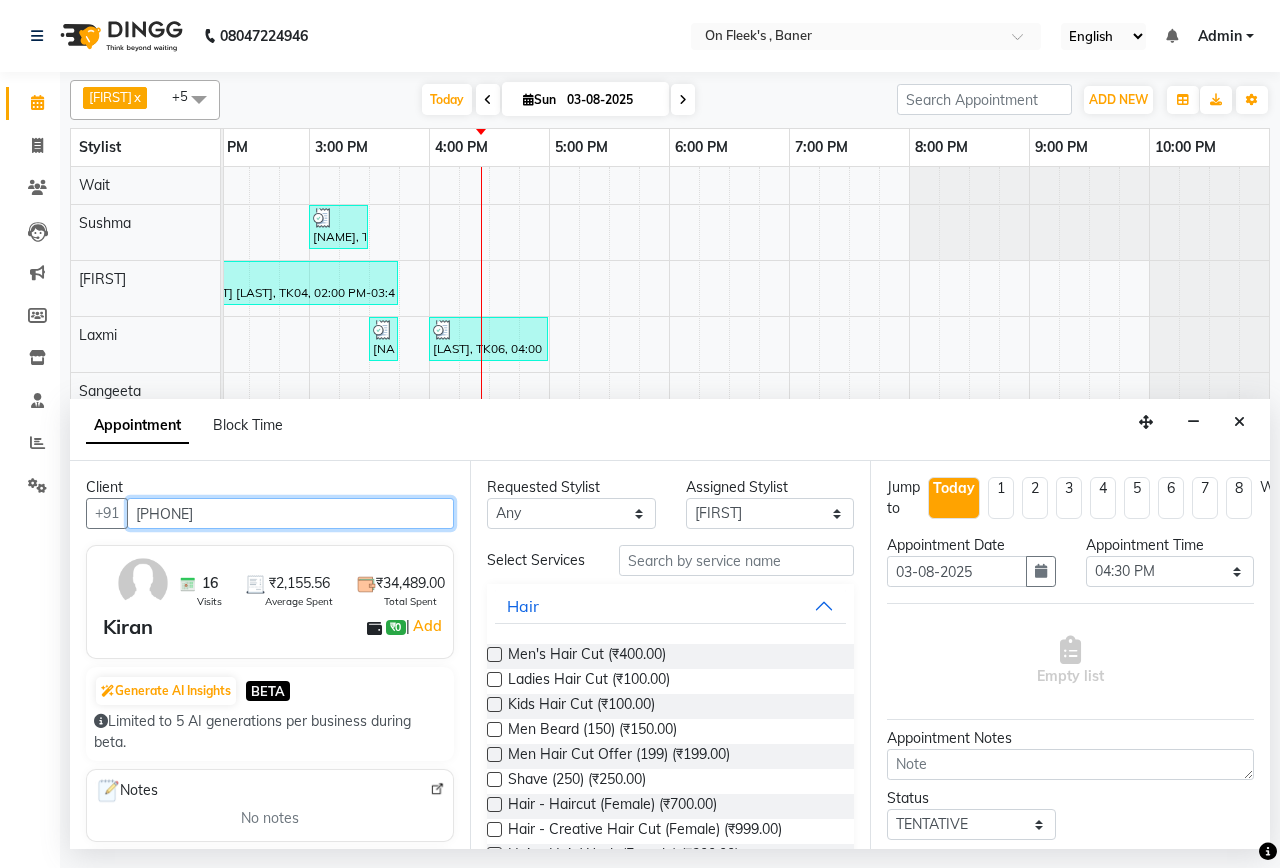 click on "[PHONE]" at bounding box center [290, 513] 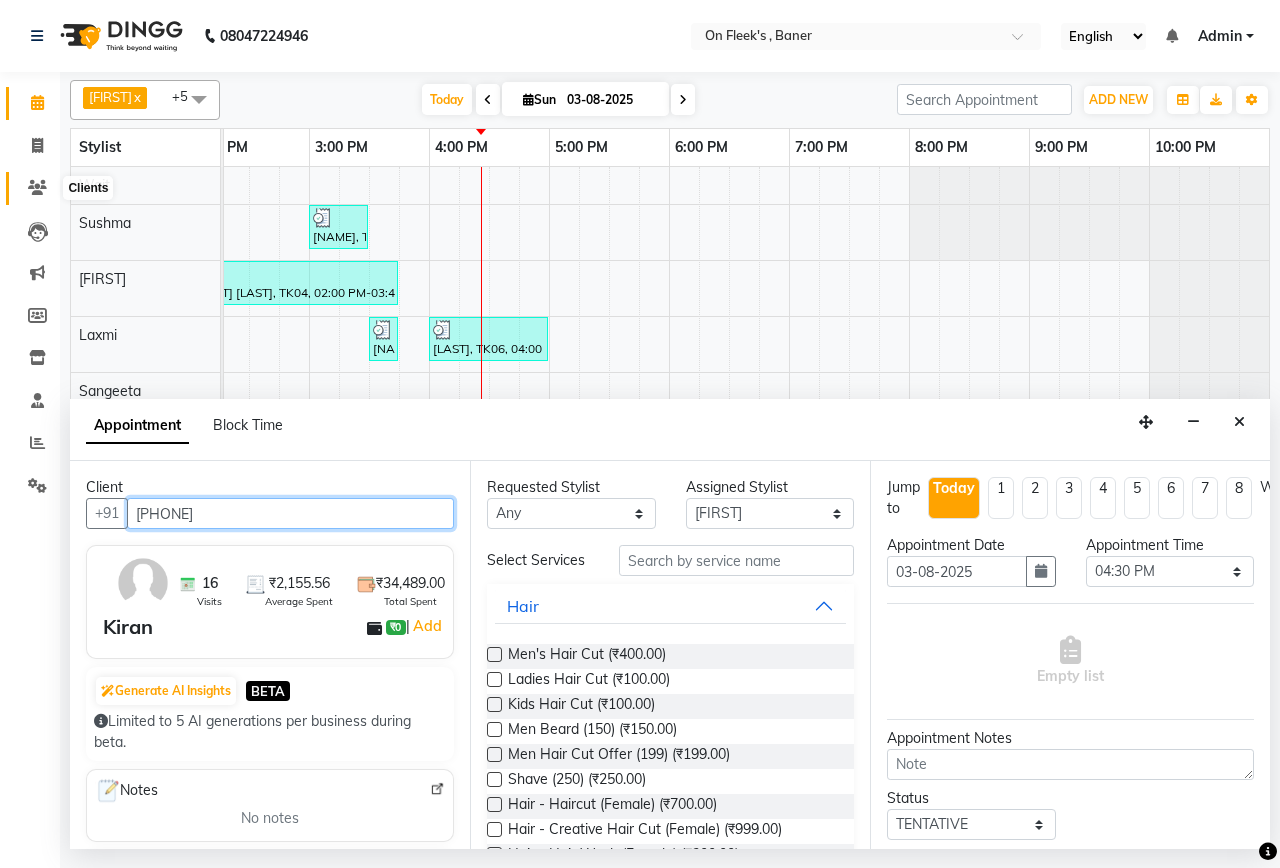 type on "[PHONE]" 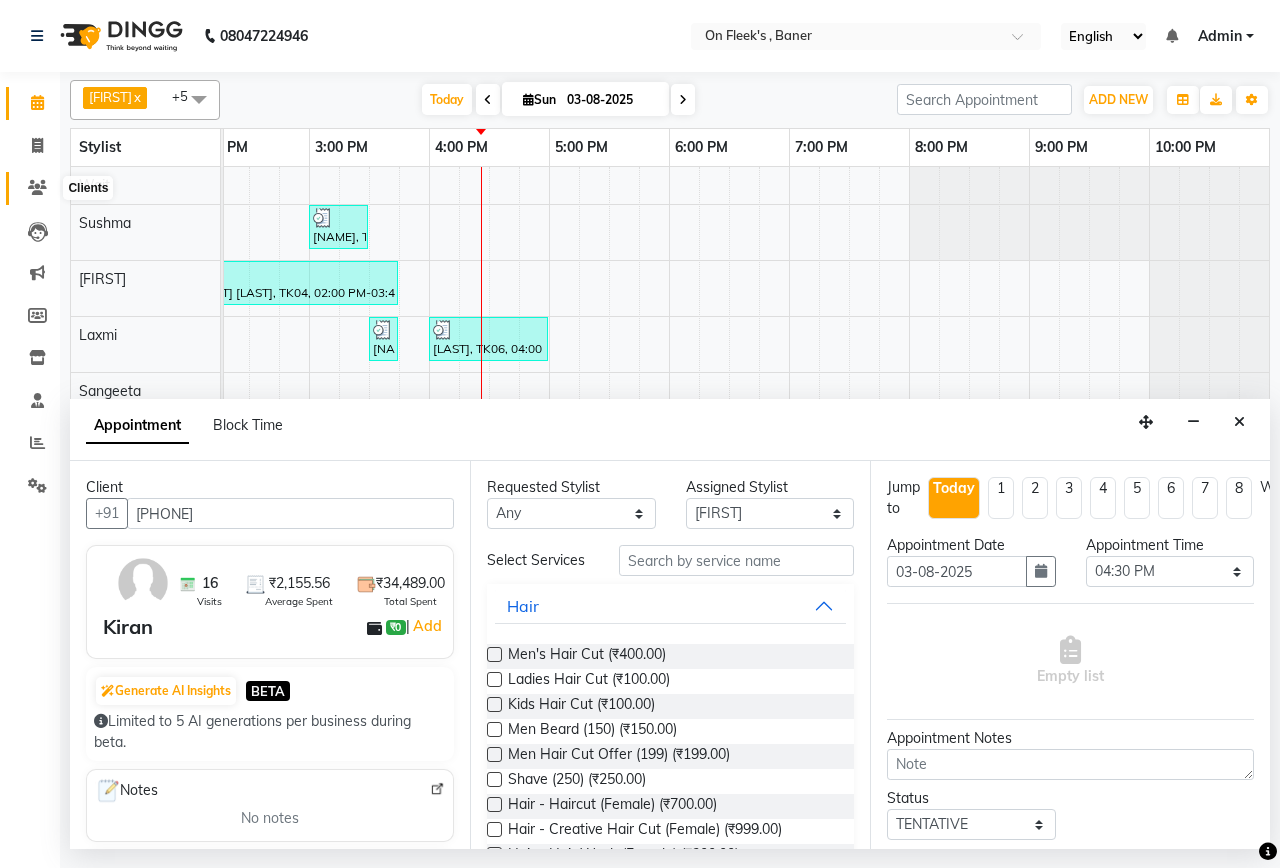 click 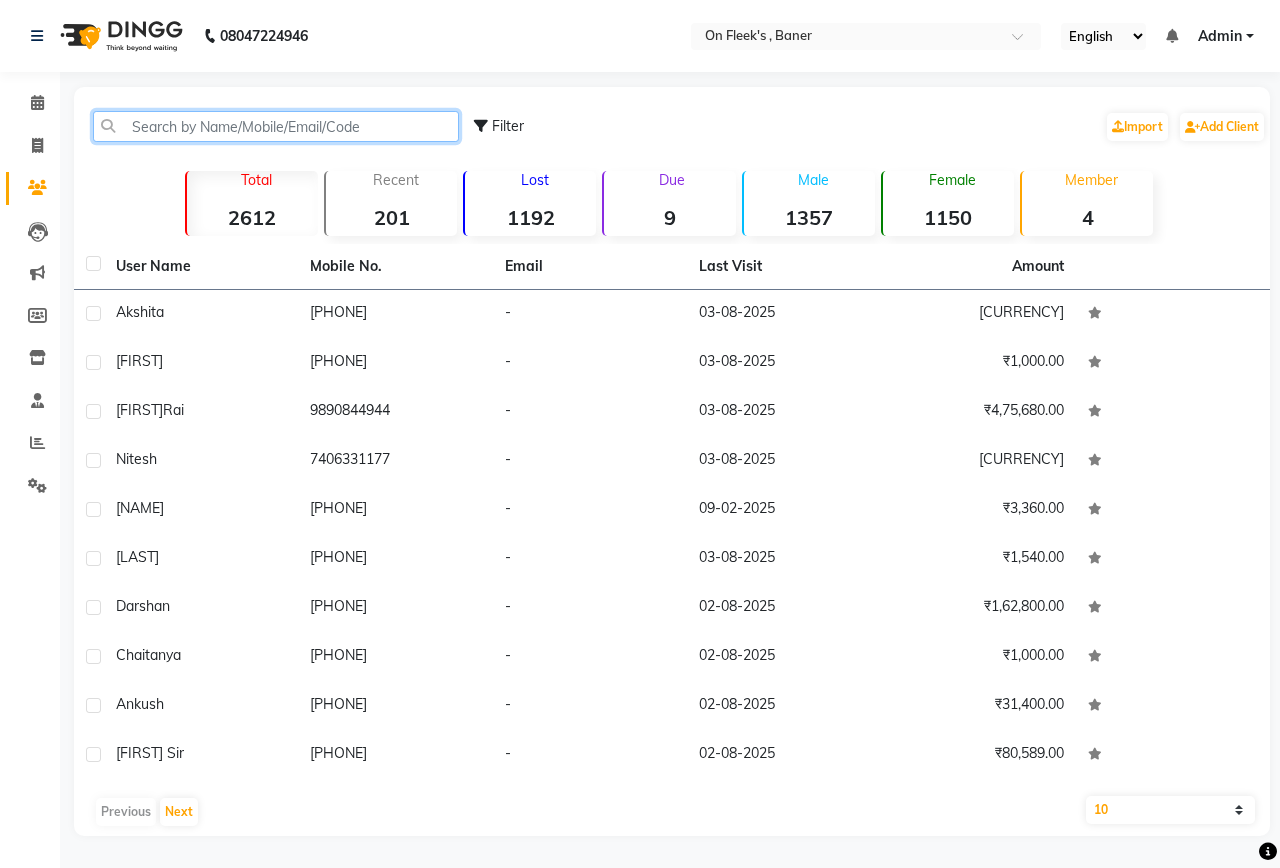 click 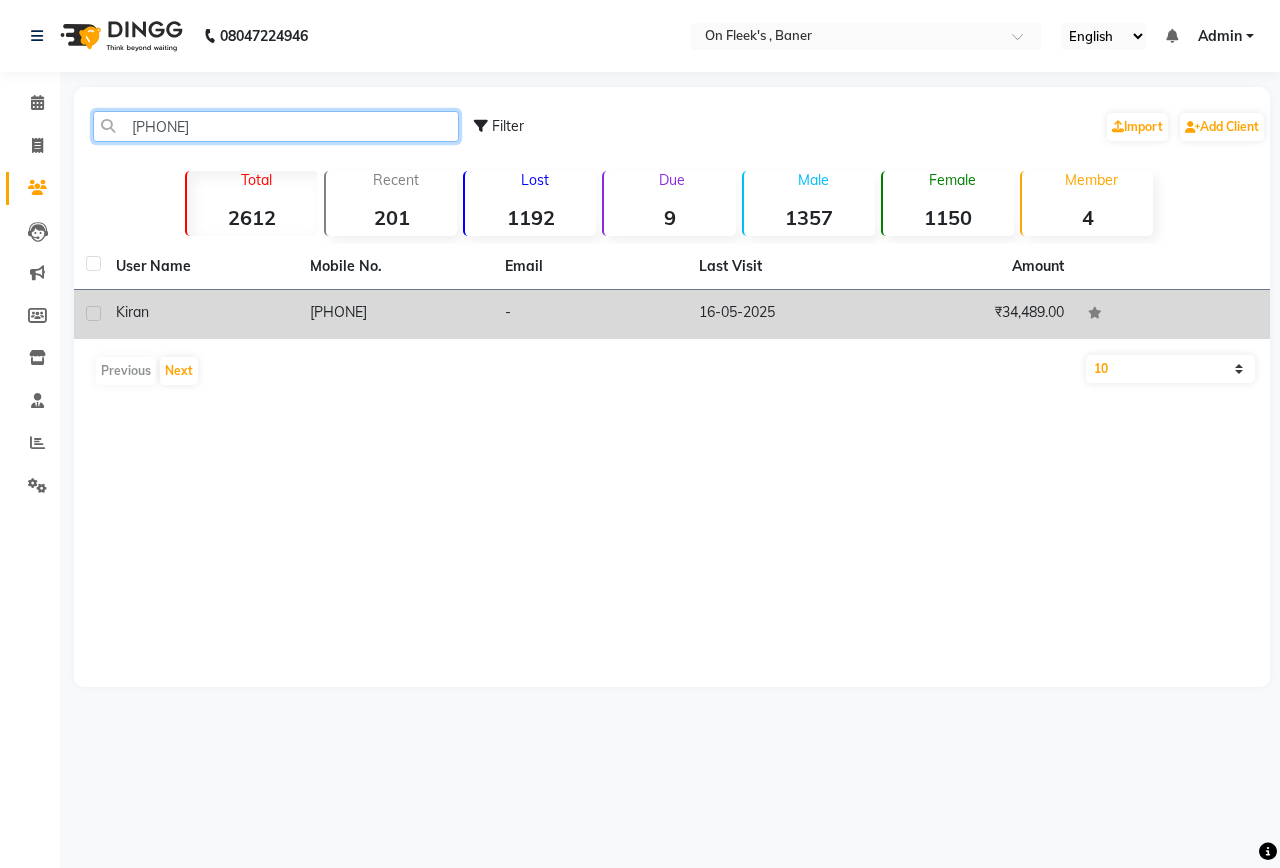 type on "[PHONE]" 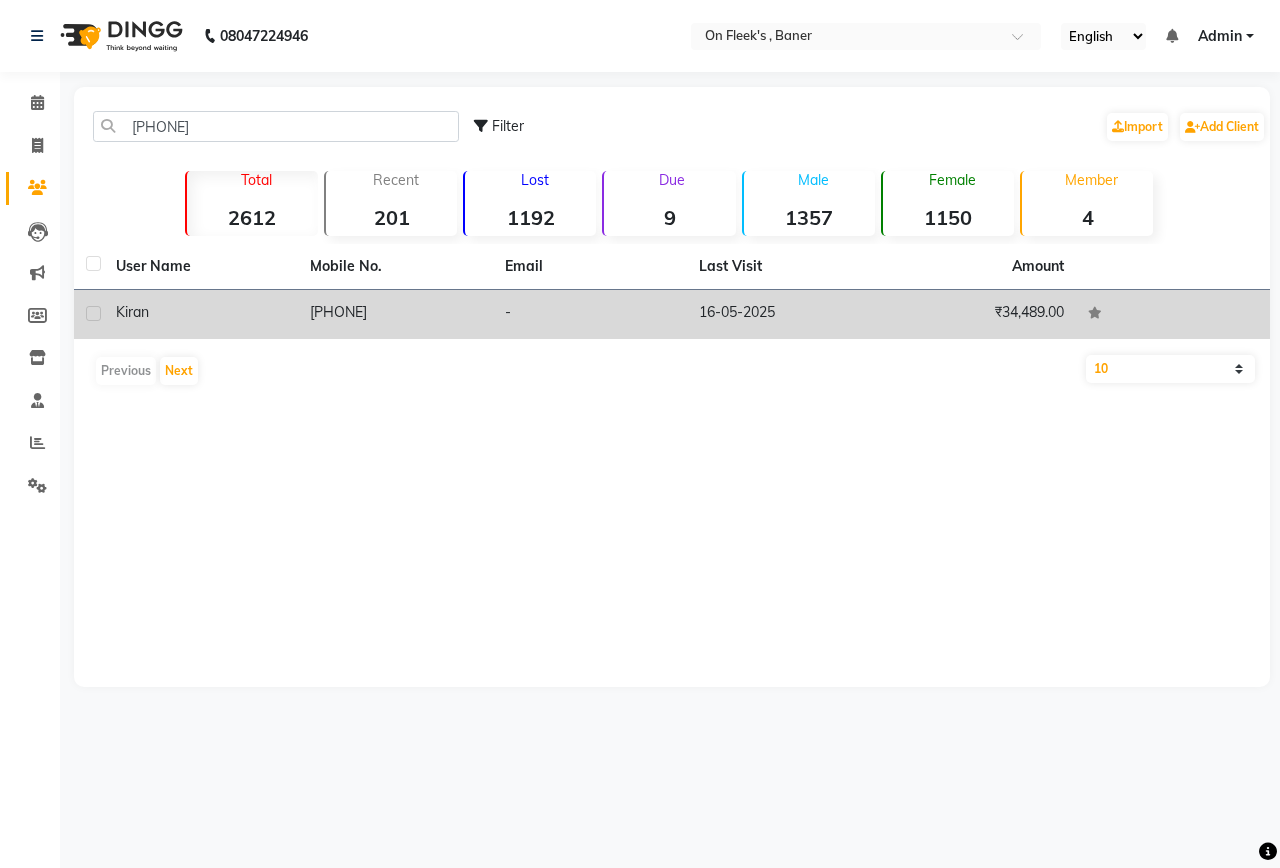 click on "Kiran" 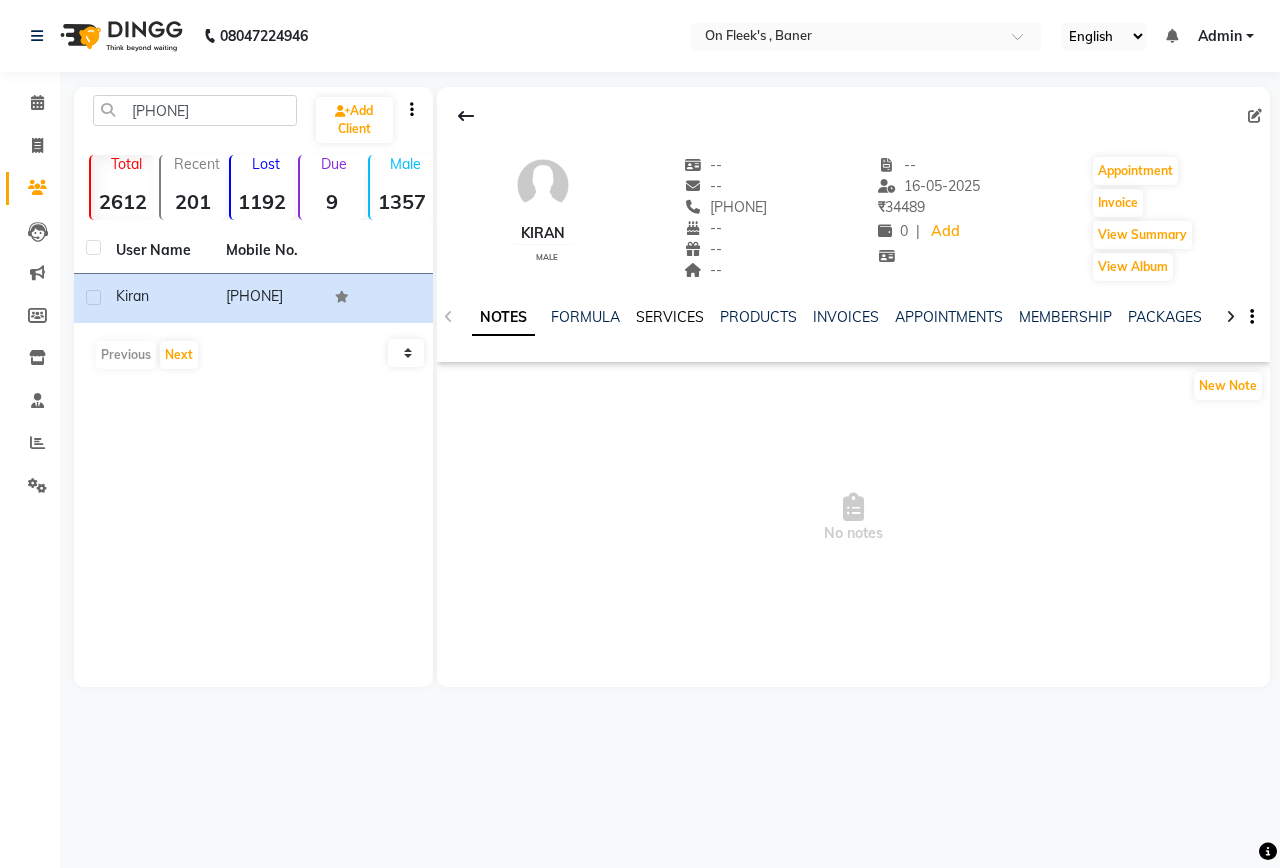 click on "SERVICES" 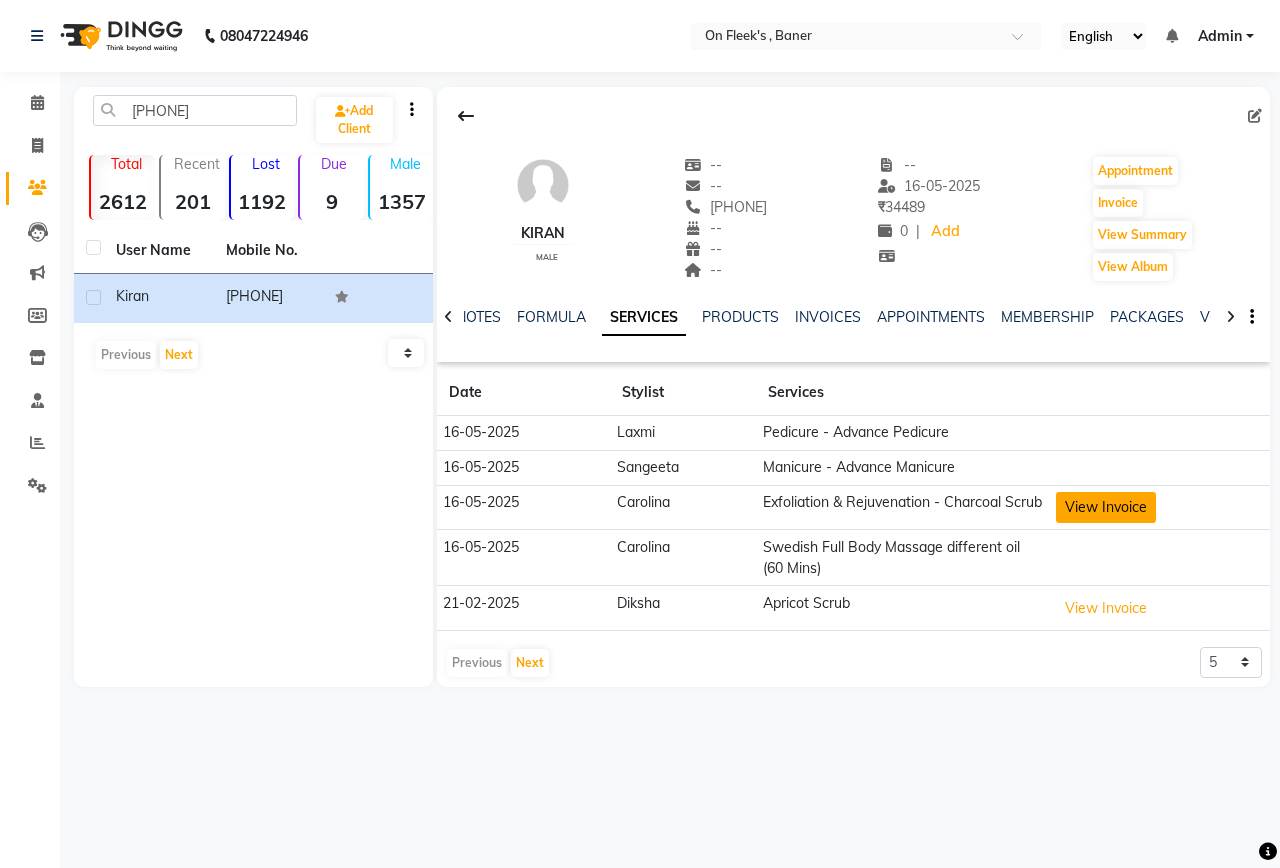 click on "View Invoice" 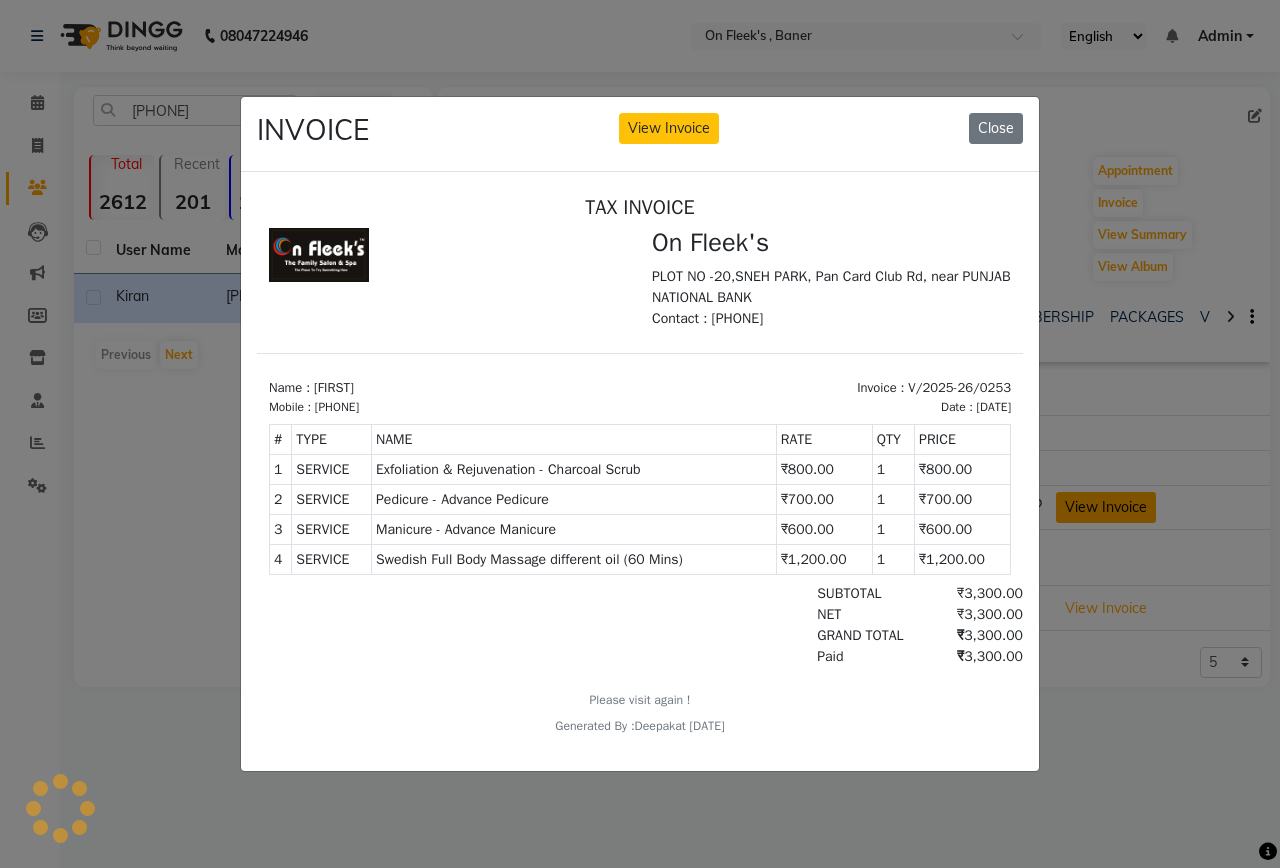 scroll, scrollTop: 0, scrollLeft: 0, axis: both 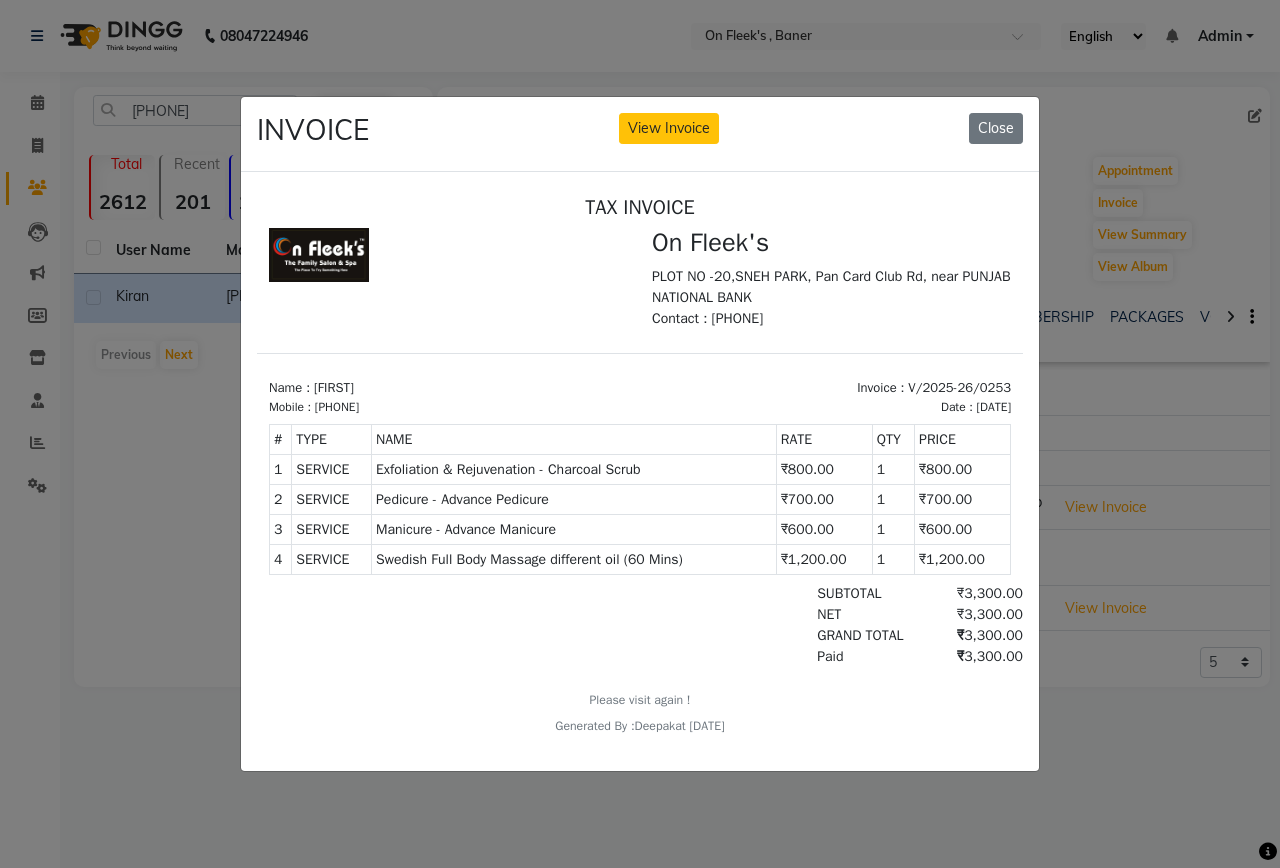 click on "Name  : [FIRST]" at bounding box center [448, 387] 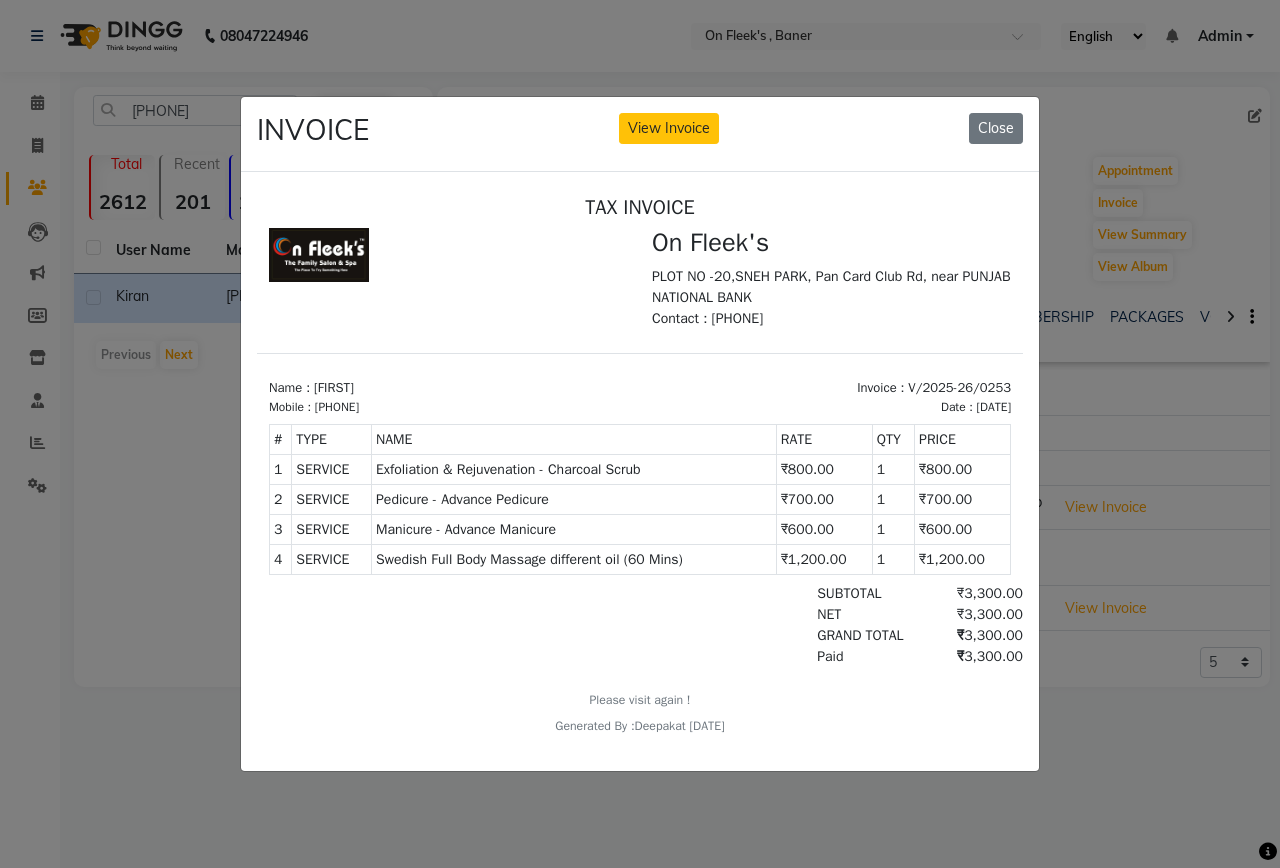 click on "INVOICE View Invoice Close" 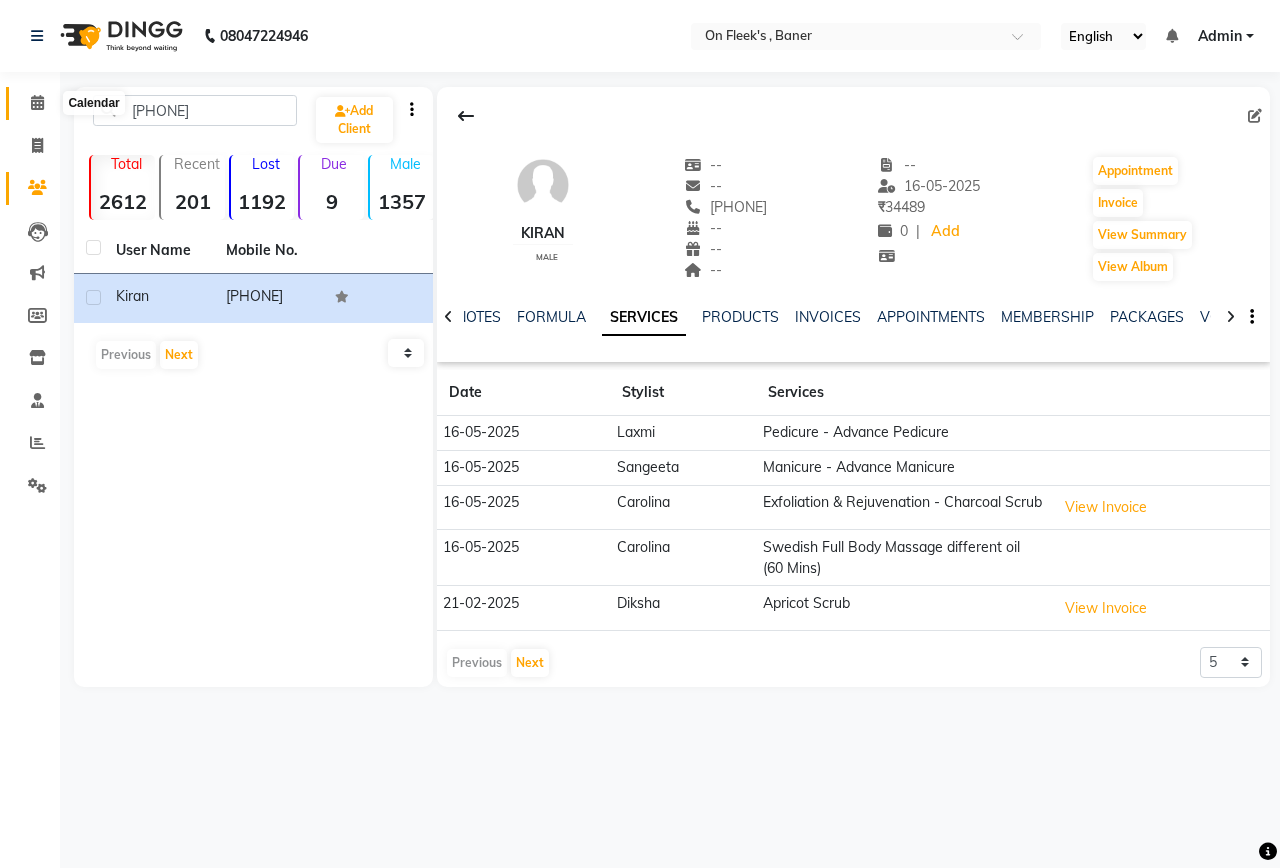 click 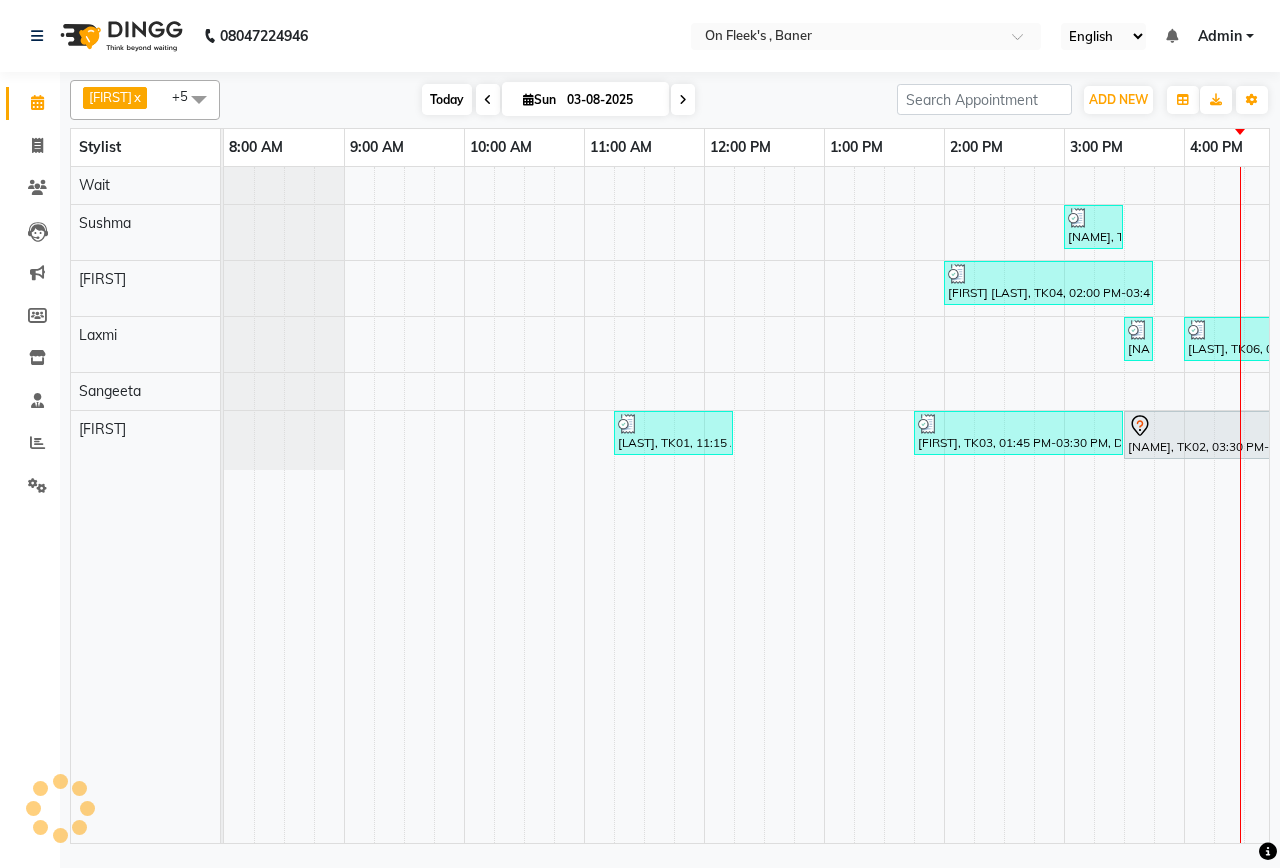 scroll, scrollTop: 0, scrollLeft: 0, axis: both 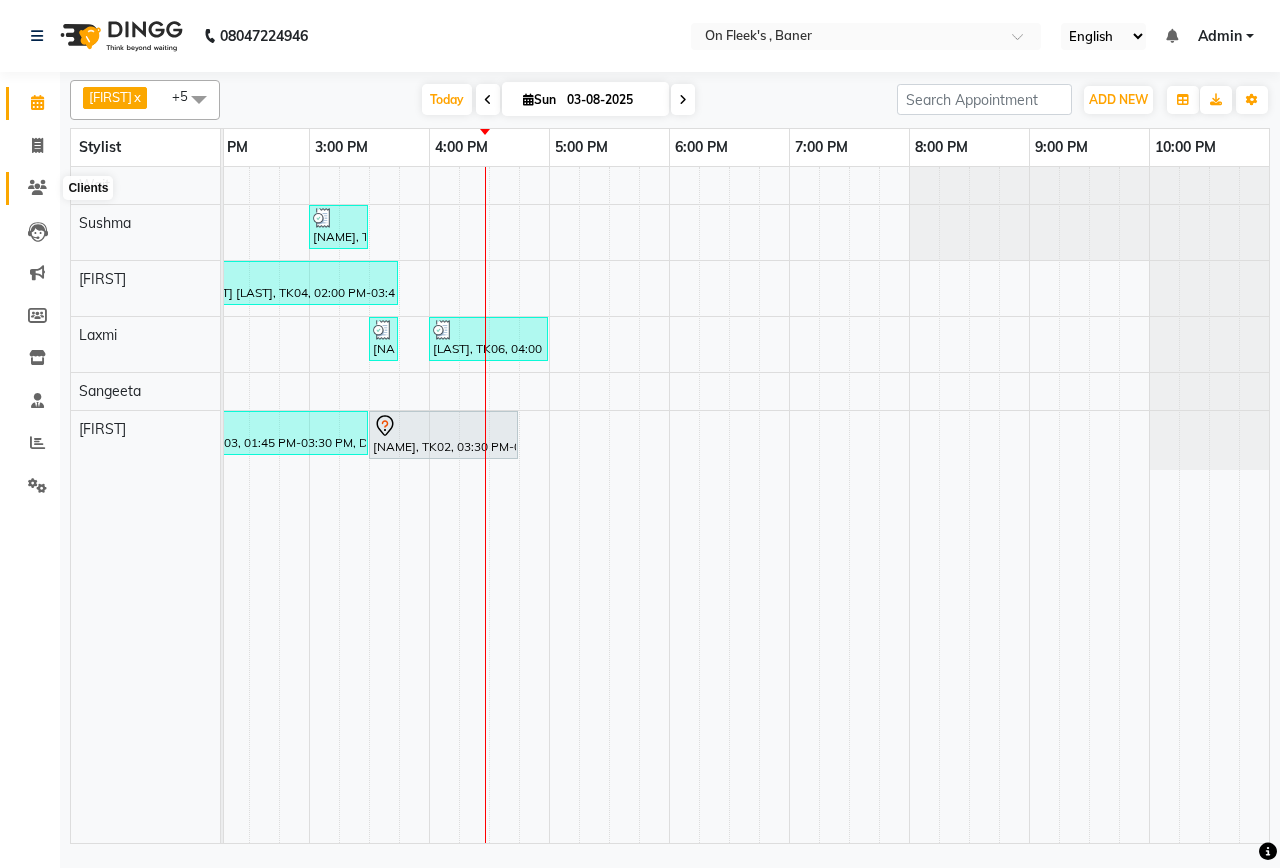 click 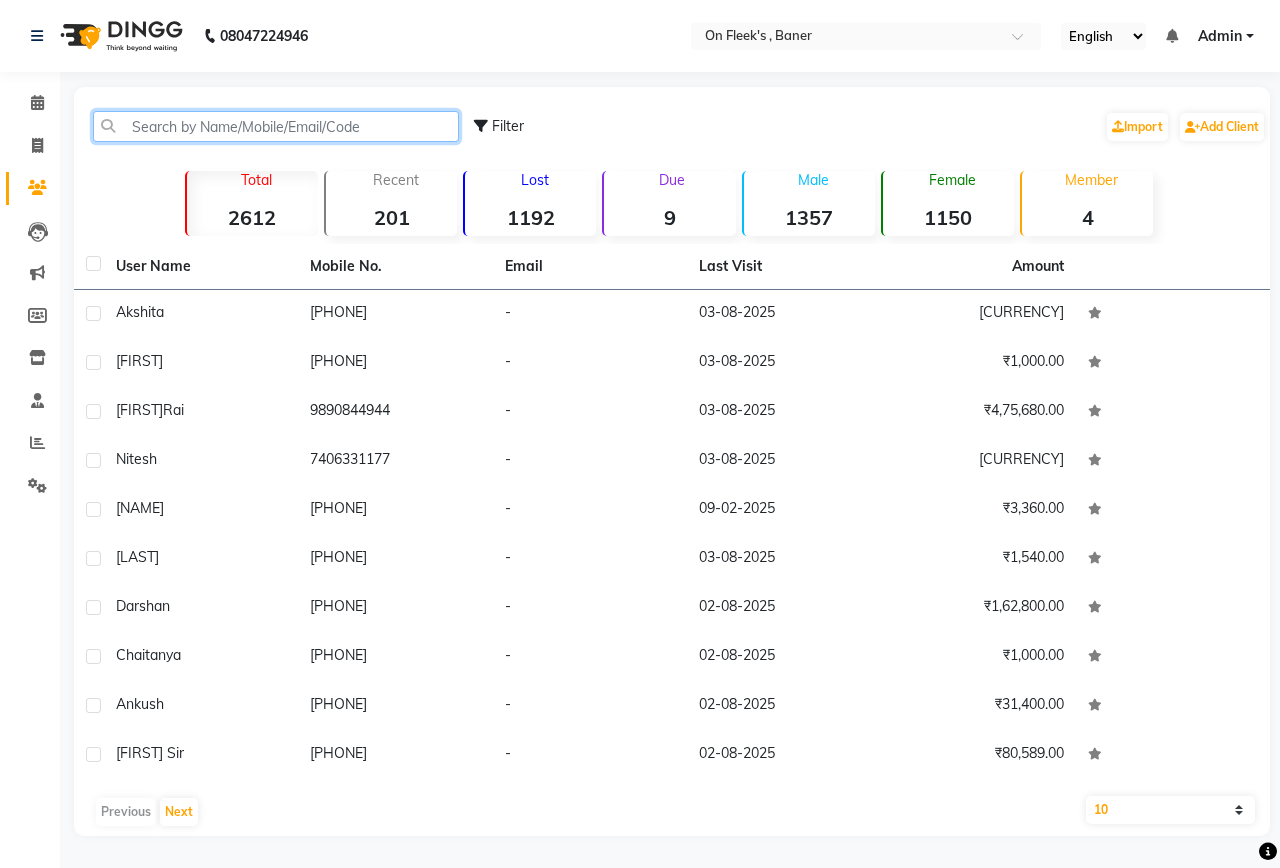 click 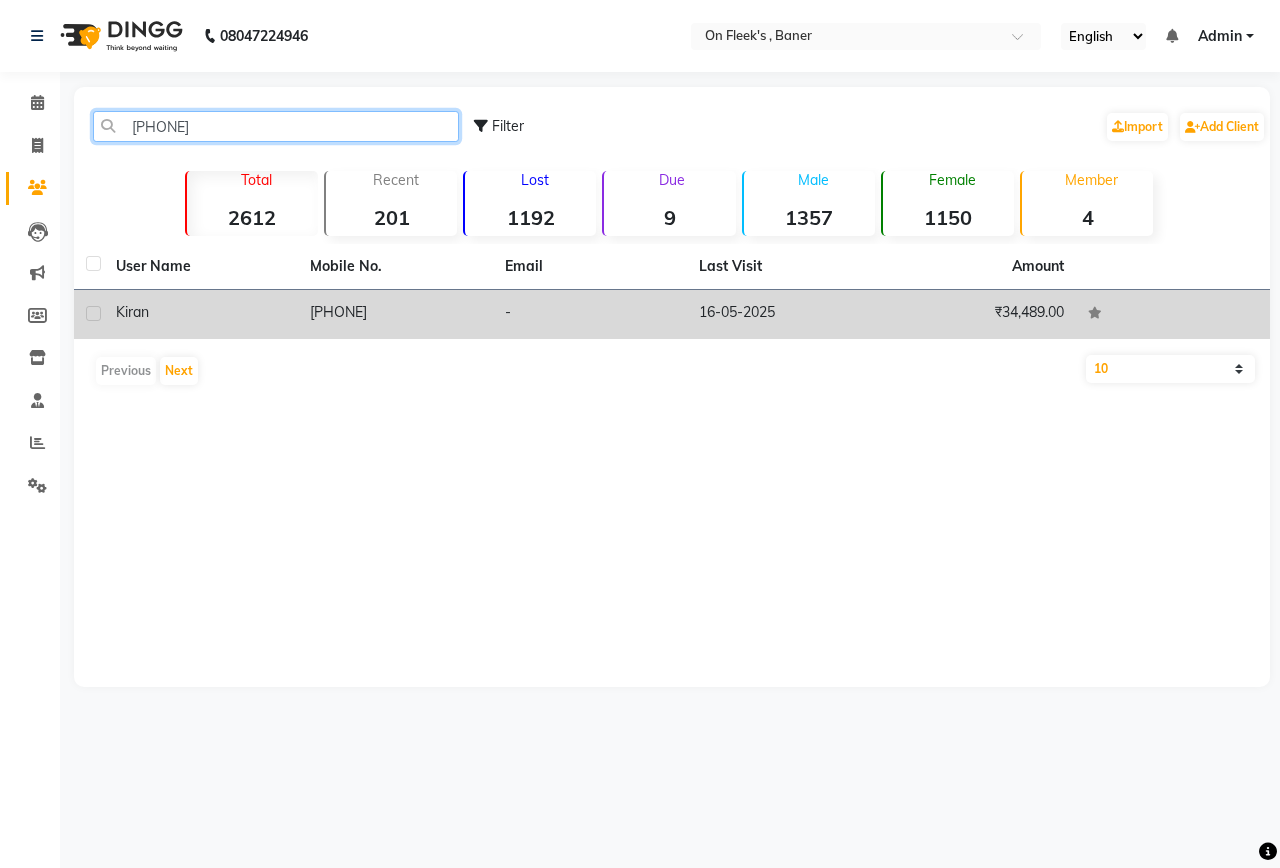 type on "[PHONE]" 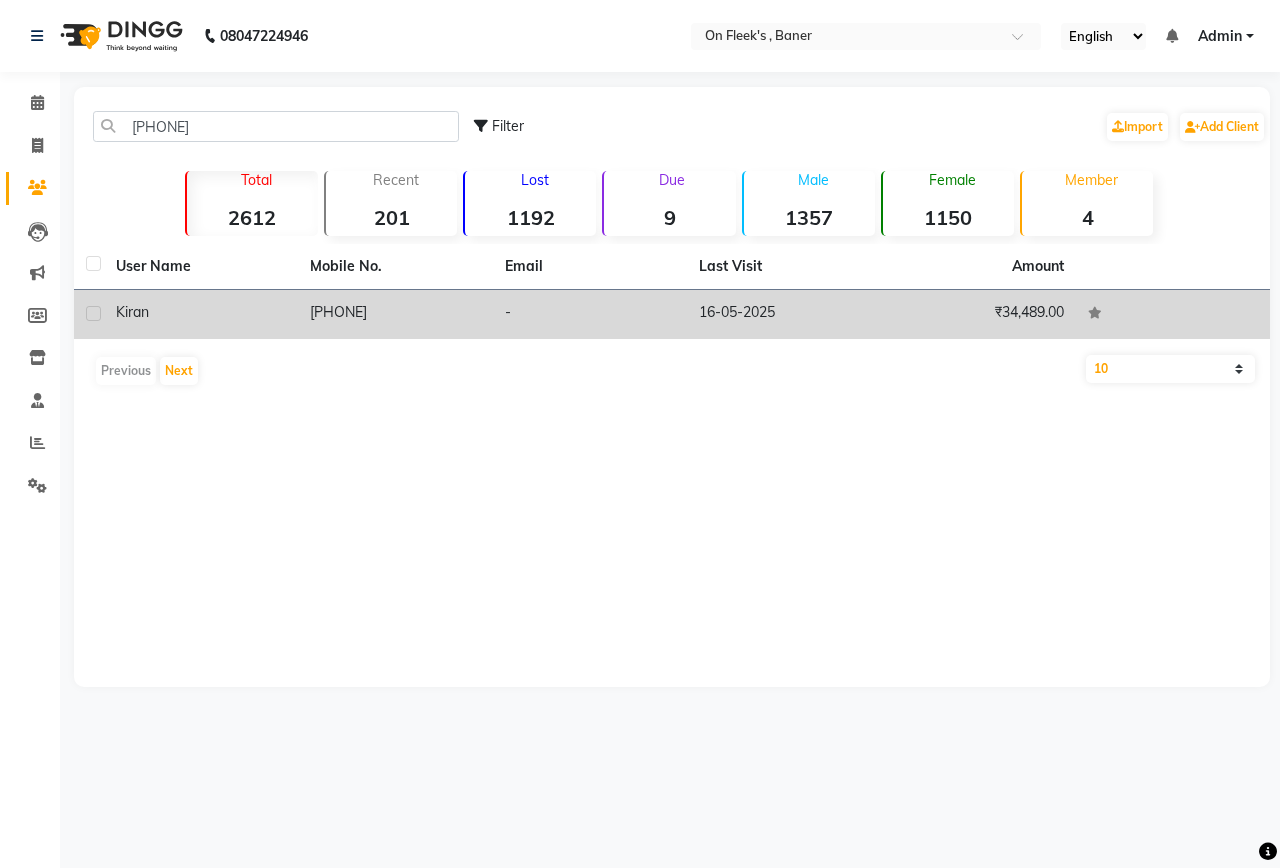 click on "Kiran" 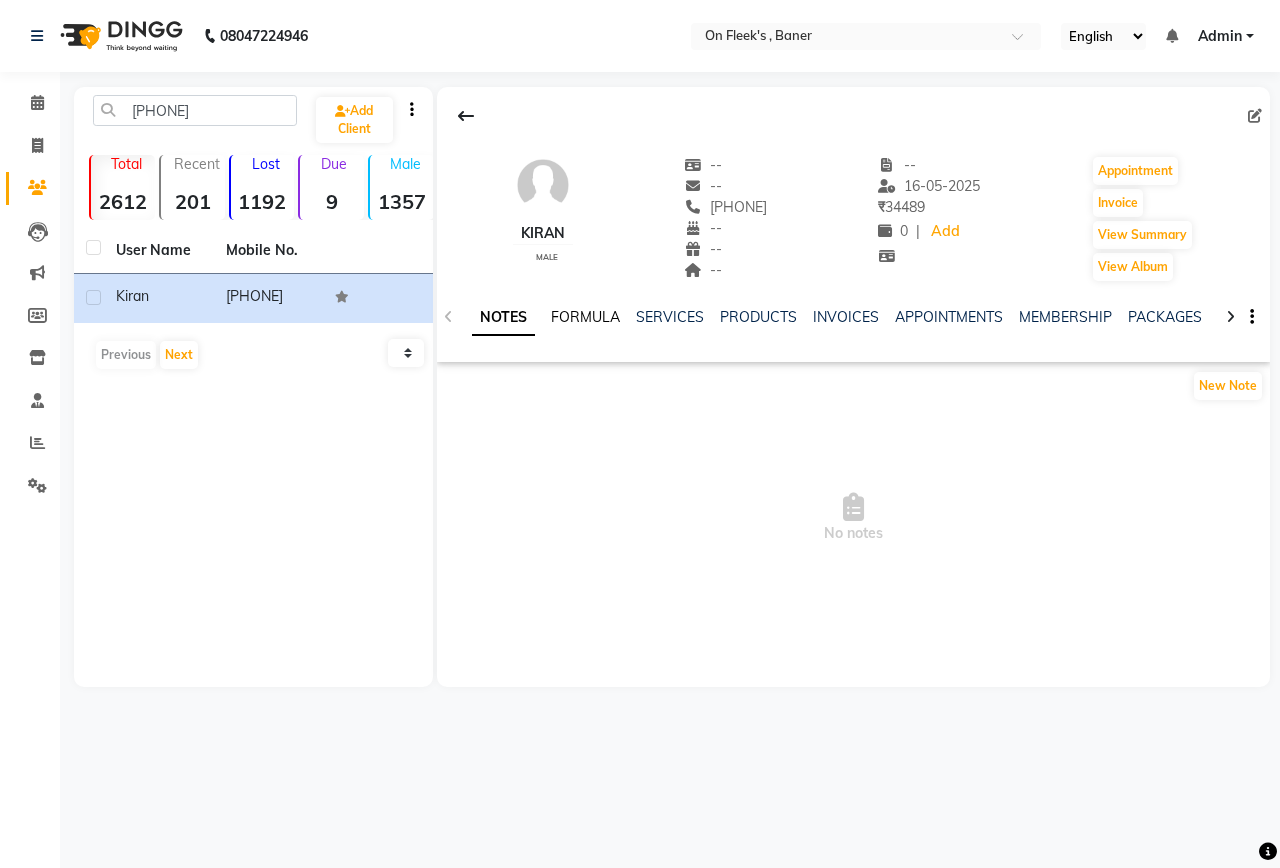 click on "FORMULA" 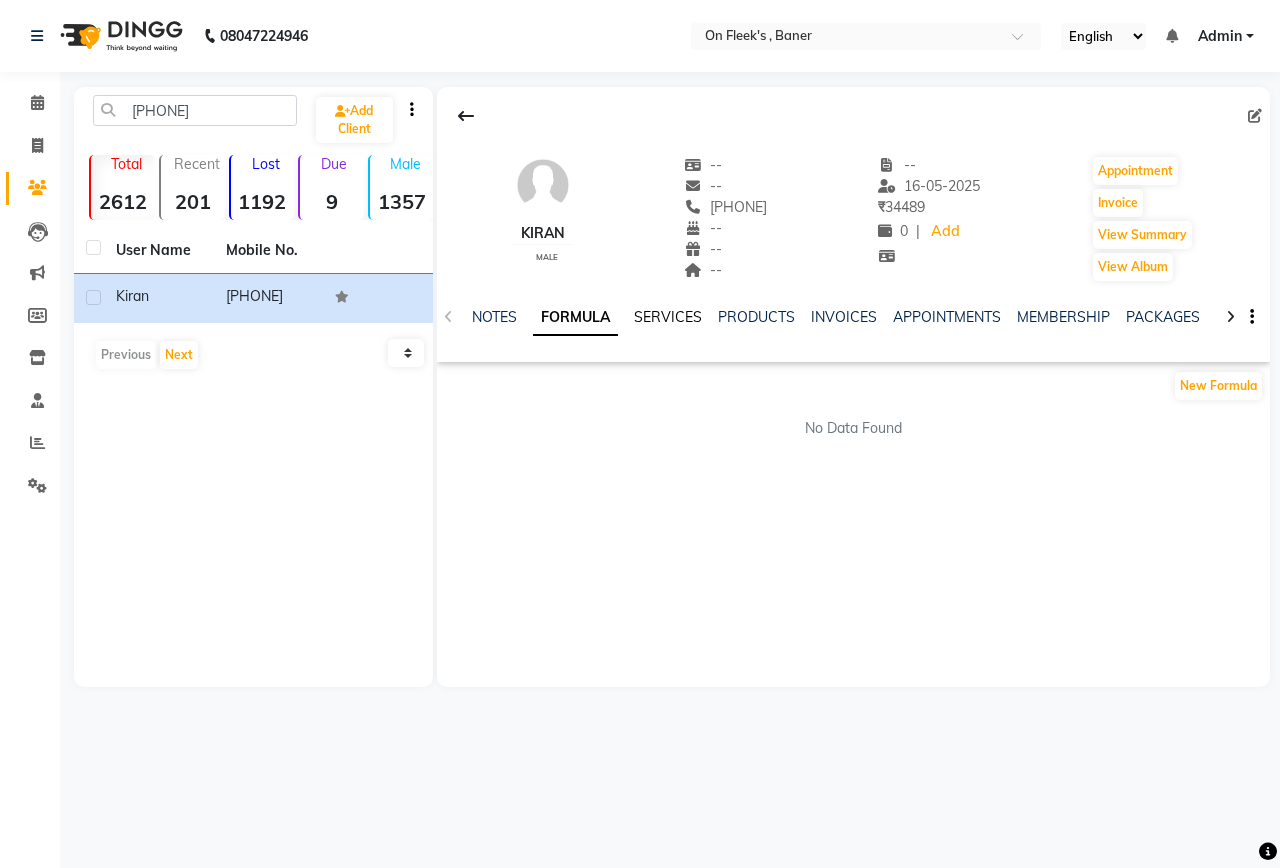 click on "SERVICES" 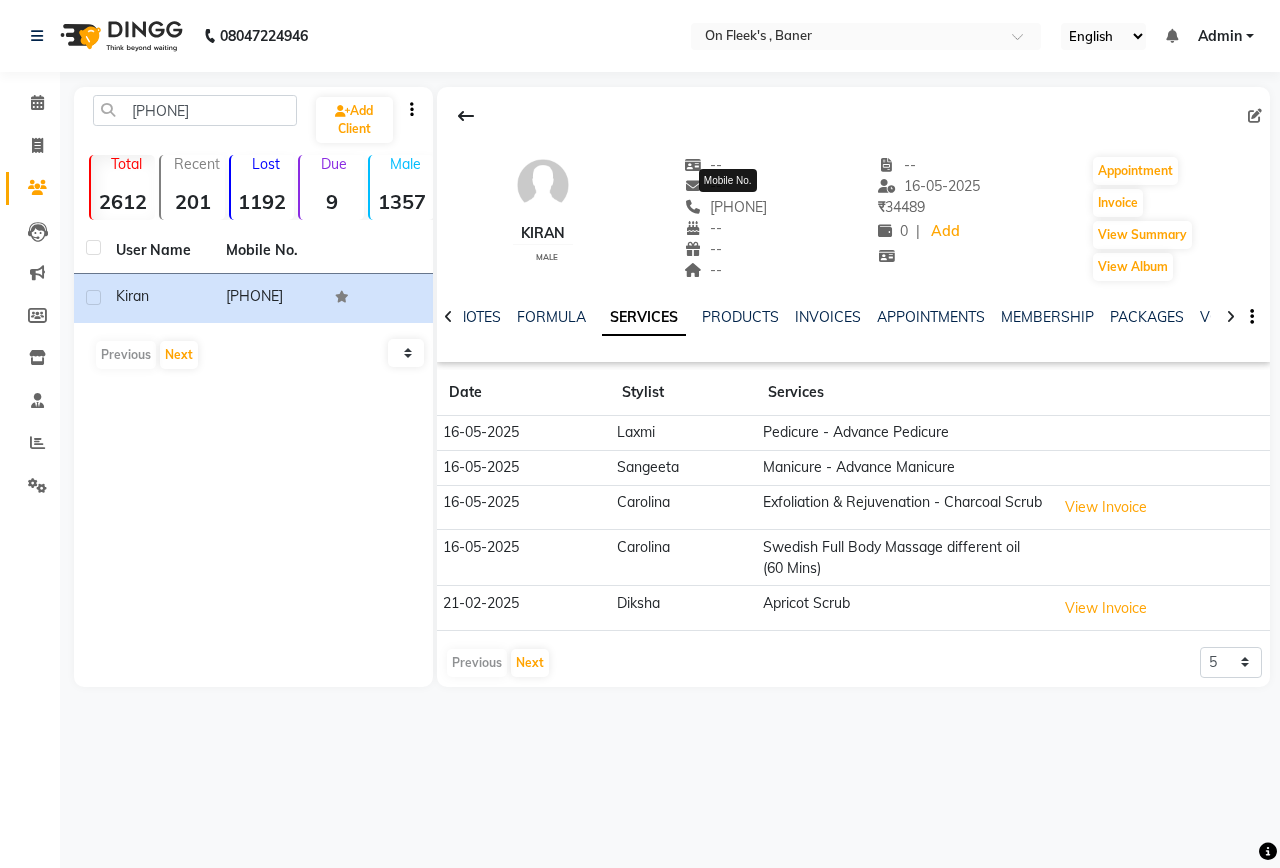 click on "[PHONE]" 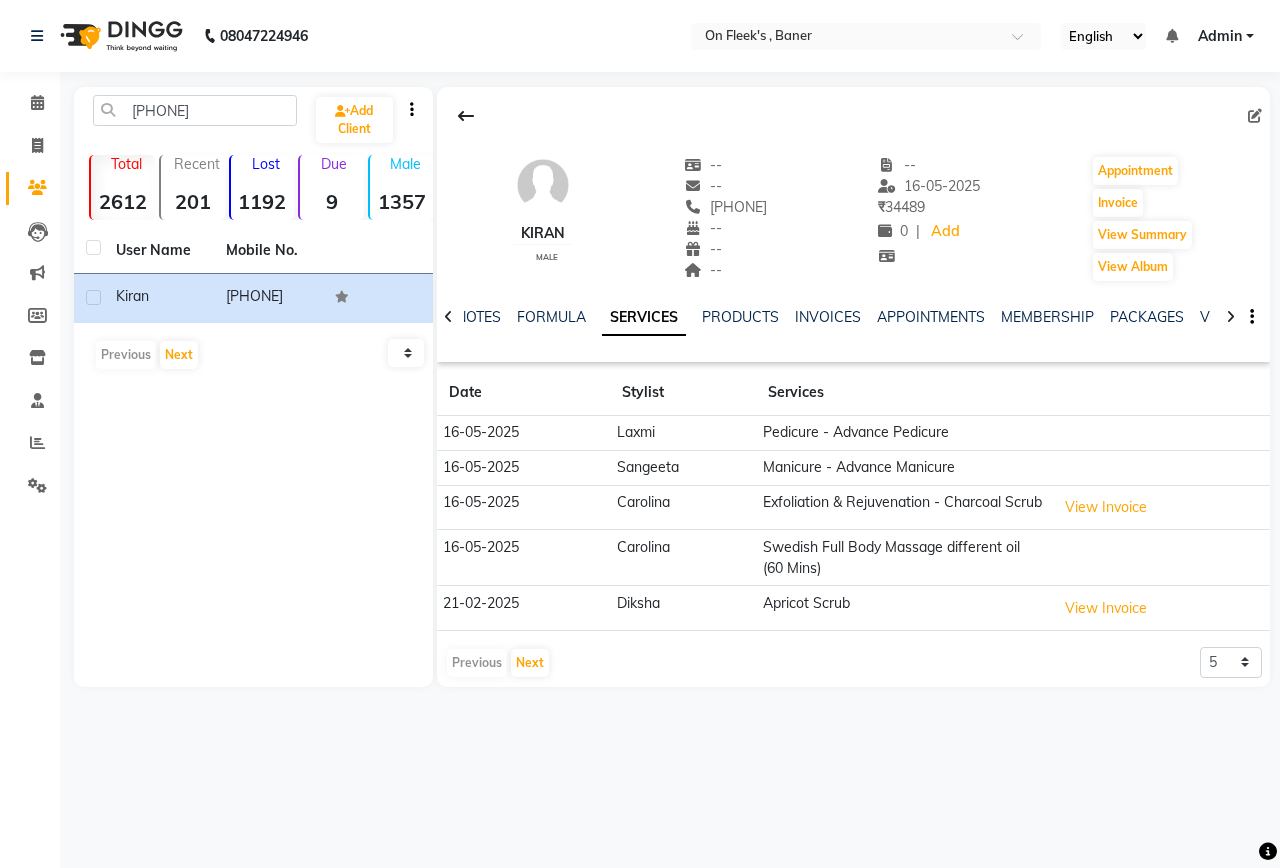 copy on "[PHONE]" 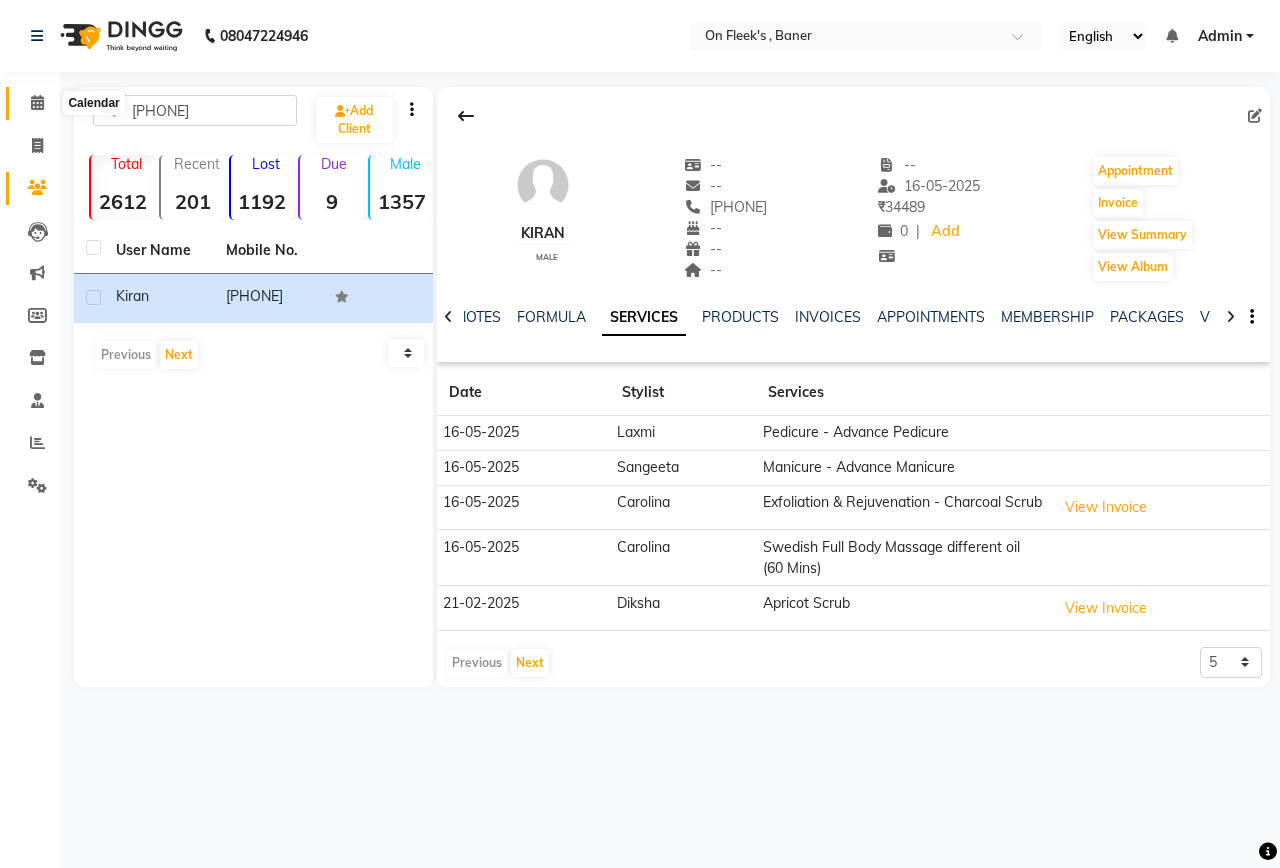 click 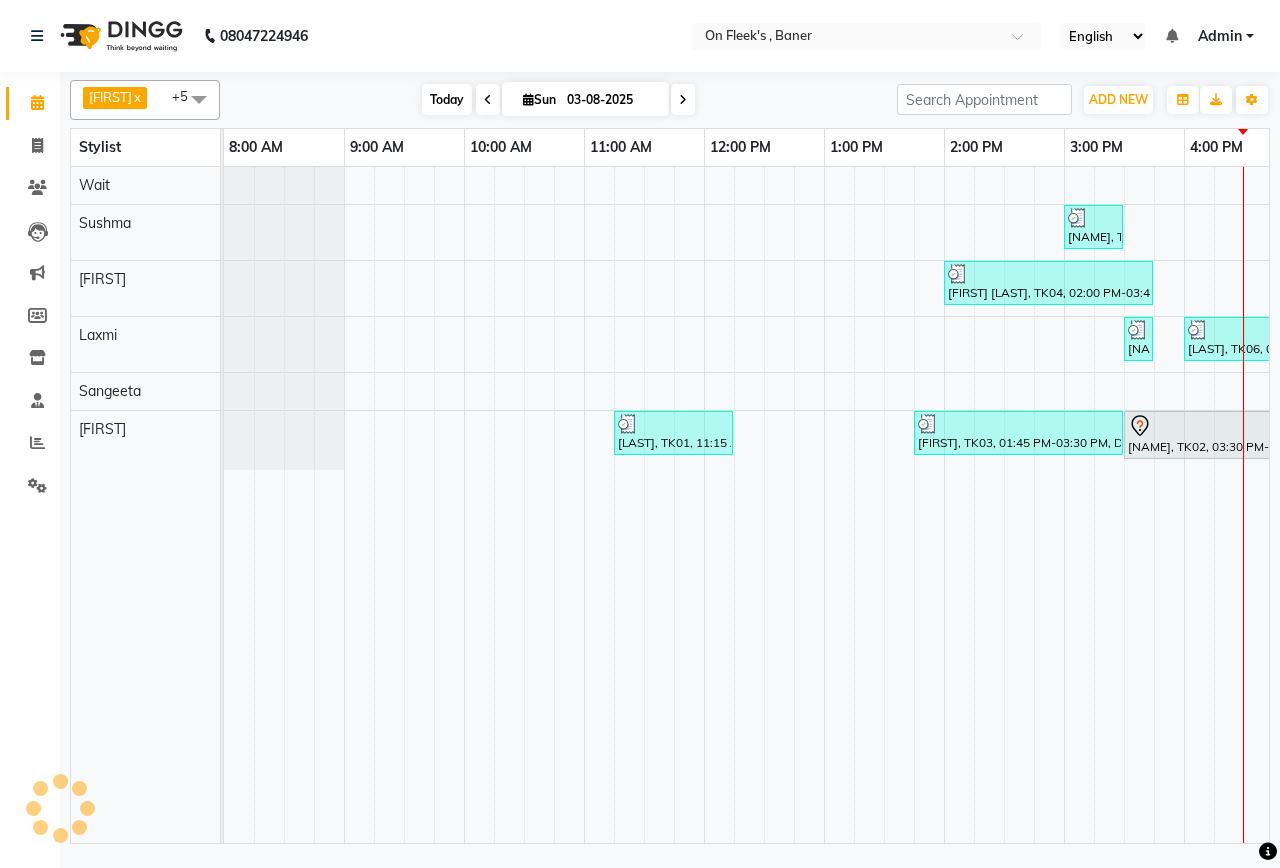 scroll, scrollTop: 0, scrollLeft: 0, axis: both 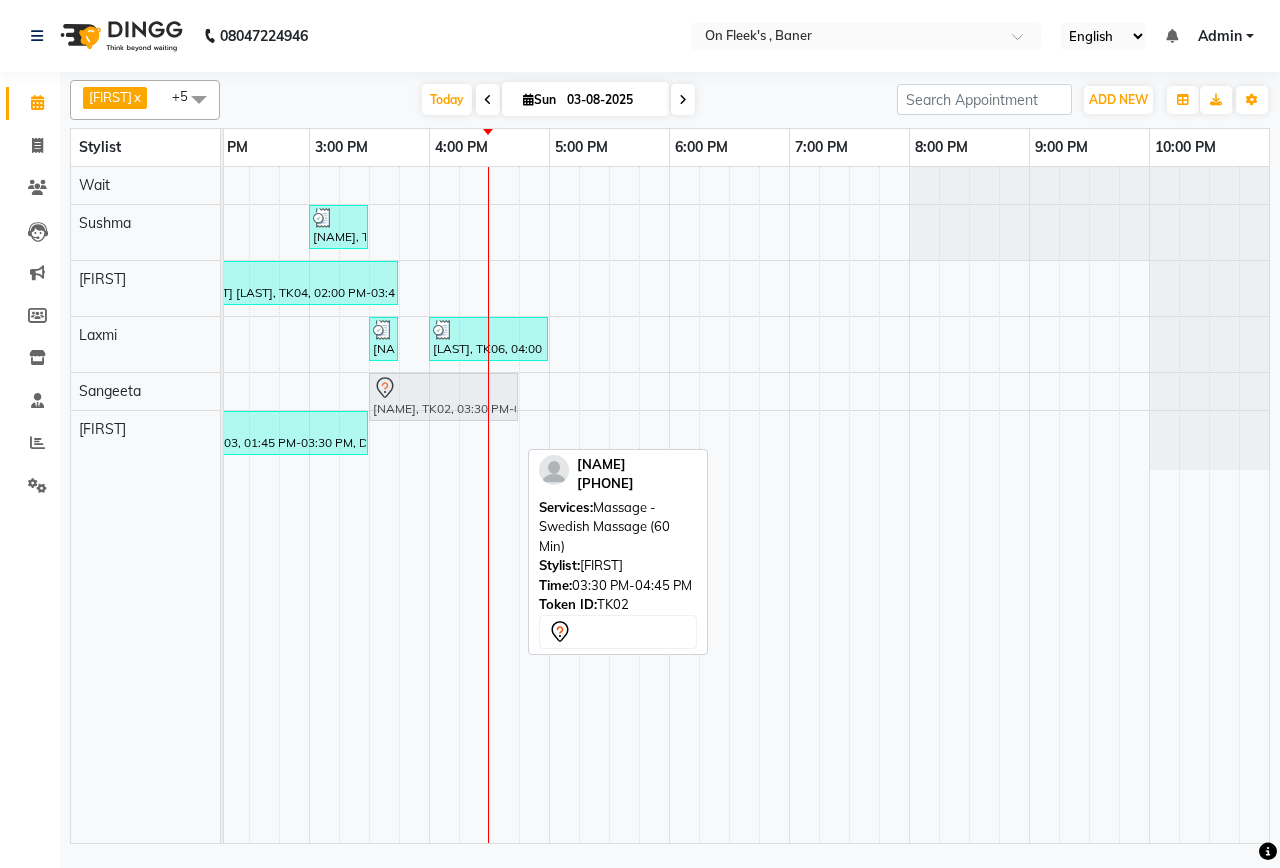 drag, startPoint x: 504, startPoint y: 432, endPoint x: 504, endPoint y: 397, distance: 35 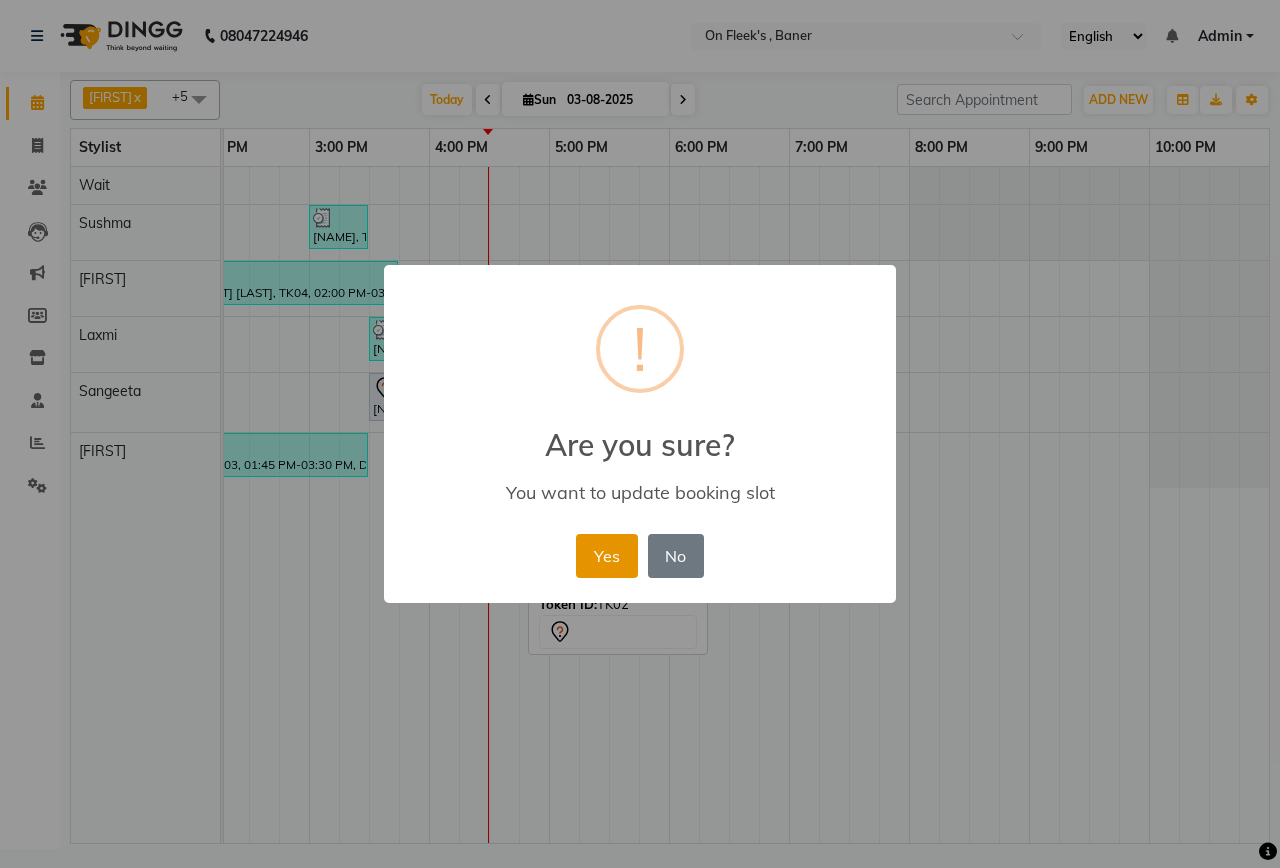 click on "Yes" at bounding box center [606, 556] 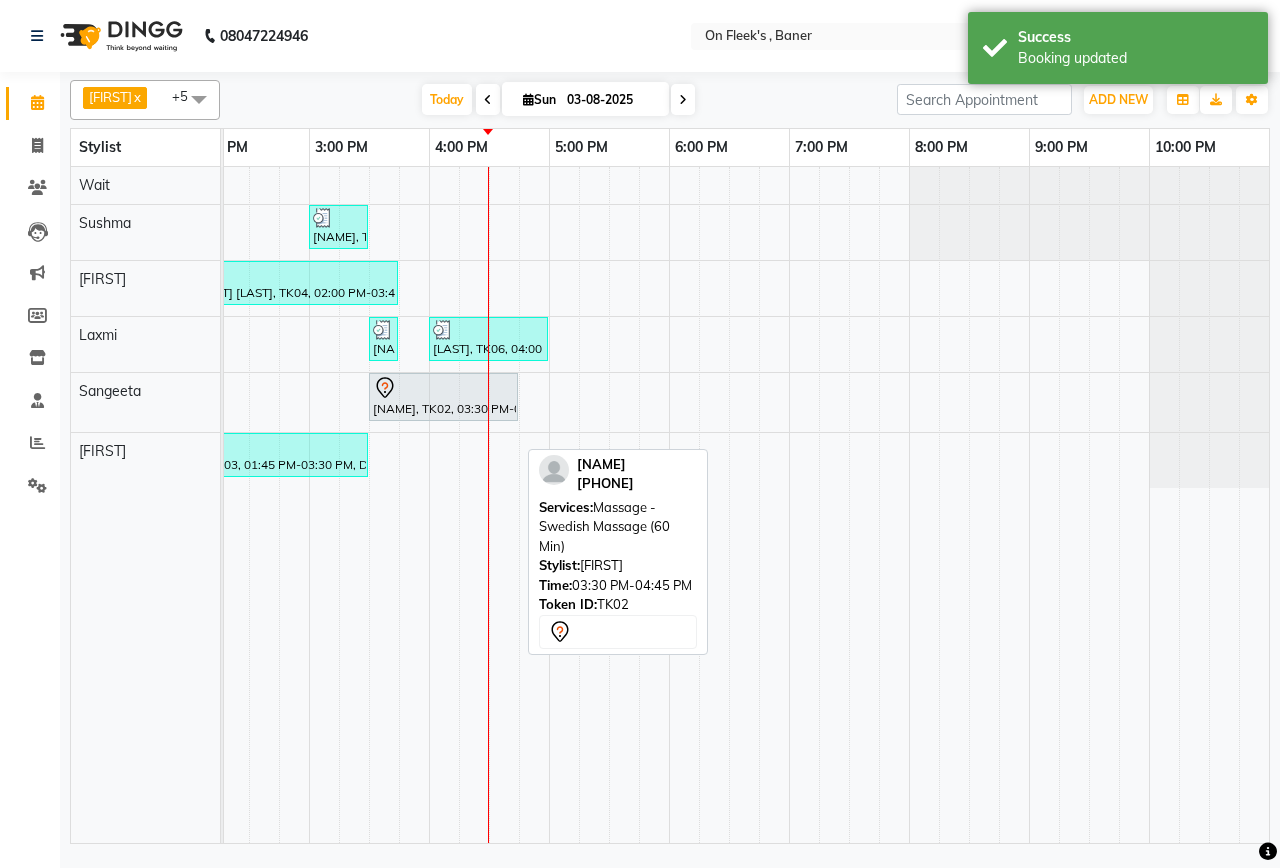 click on "[NAME], TK05, 03:00 PM-03:30 PM, Hair Wash And Blow Dry - Hair Below Shoulder (Female)     [FIRST] [LAST], TK04, 02:00 PM-03:45 PM, Deep Tissue Full Body Massage (90 mins)      [NAME], TK05, 03:30 PM-03:45 PM, Hair - Hair Wash (Female)     [LAST], TK06, 04:00 PM-05:00 PM, Swedish Full Body Massage (45 Mins)              [NAME], TK02, 03:30 PM-04:45 PM, Massage -Swedish  Massage (60 Min)     [LAST], TK01, 11:15 AM-12:15 PM, Massage - Deep Tissue Massage (60 Min)     [FIRST], TK03, 01:45 PM-03:30 PM, Deep Tissue Full Body Massage (90 mins)" at bounding box center [369, 505] 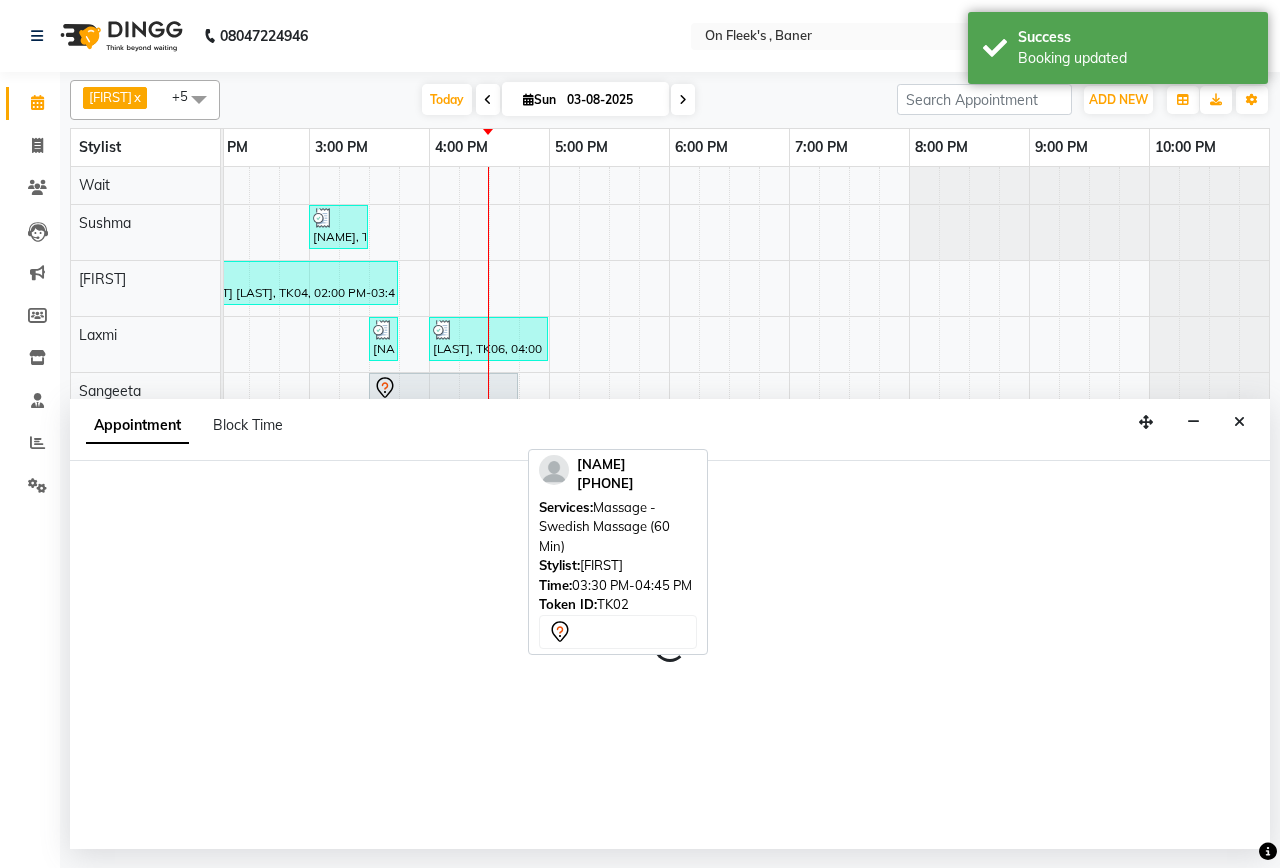 select on "84499" 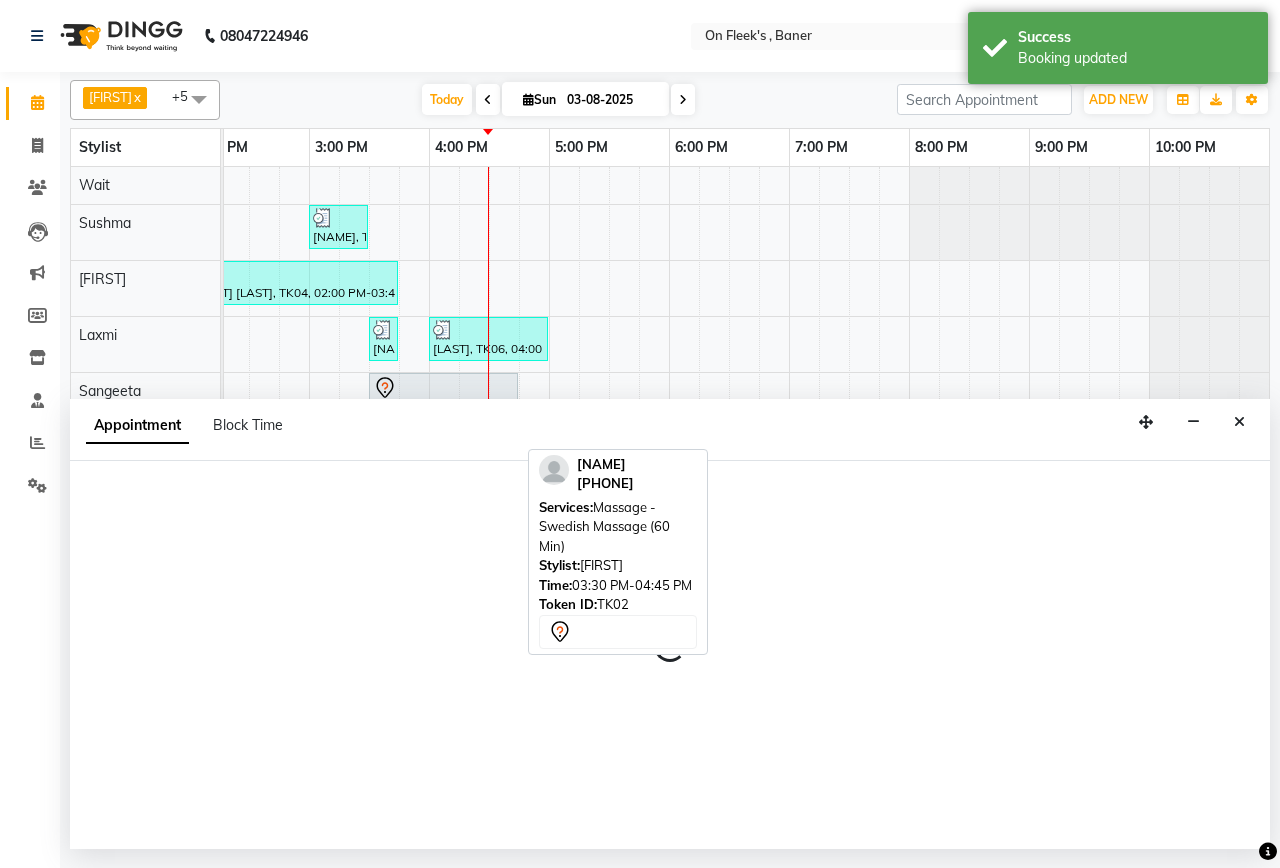 select on "tentative" 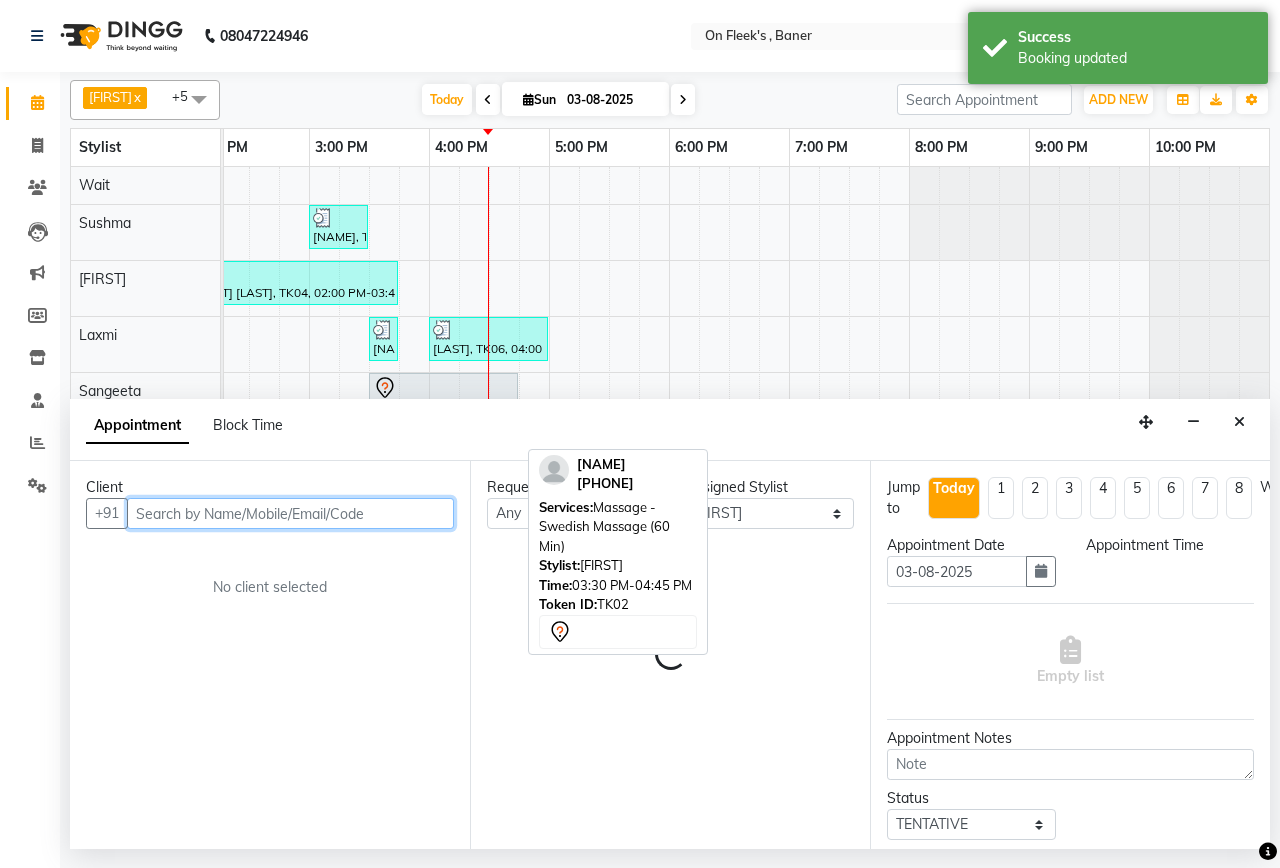 select on "990" 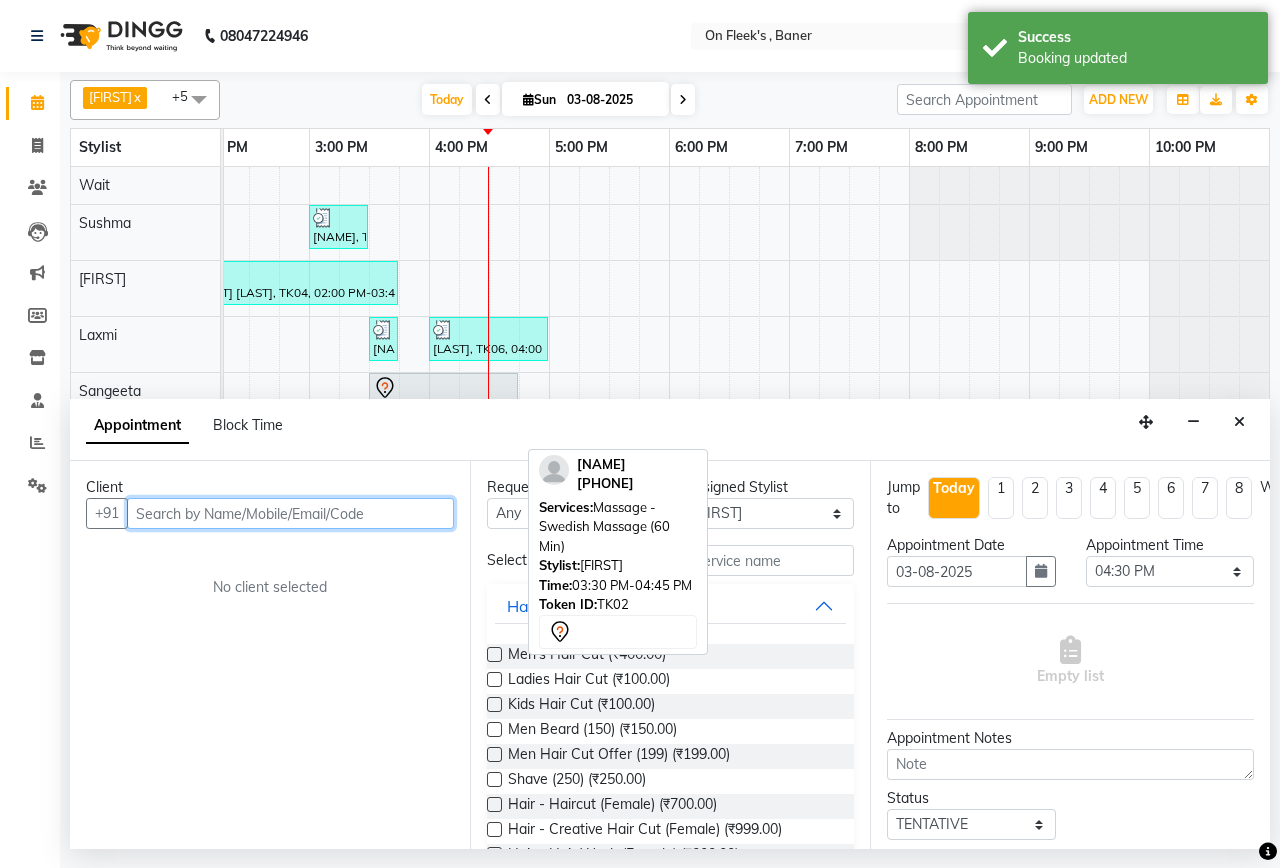 paste on "[PHONE]" 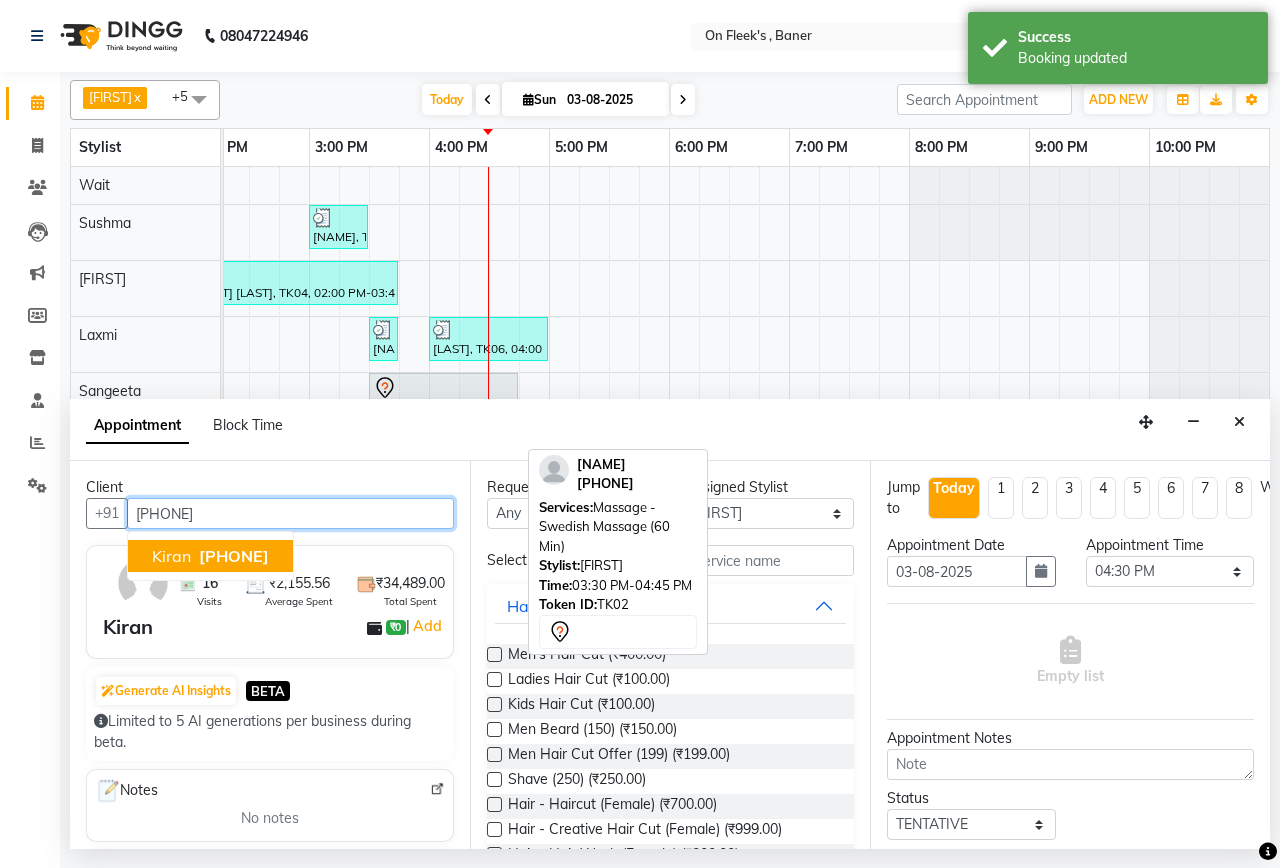 drag, startPoint x: 297, startPoint y: 546, endPoint x: 814, endPoint y: 591, distance: 518.9547 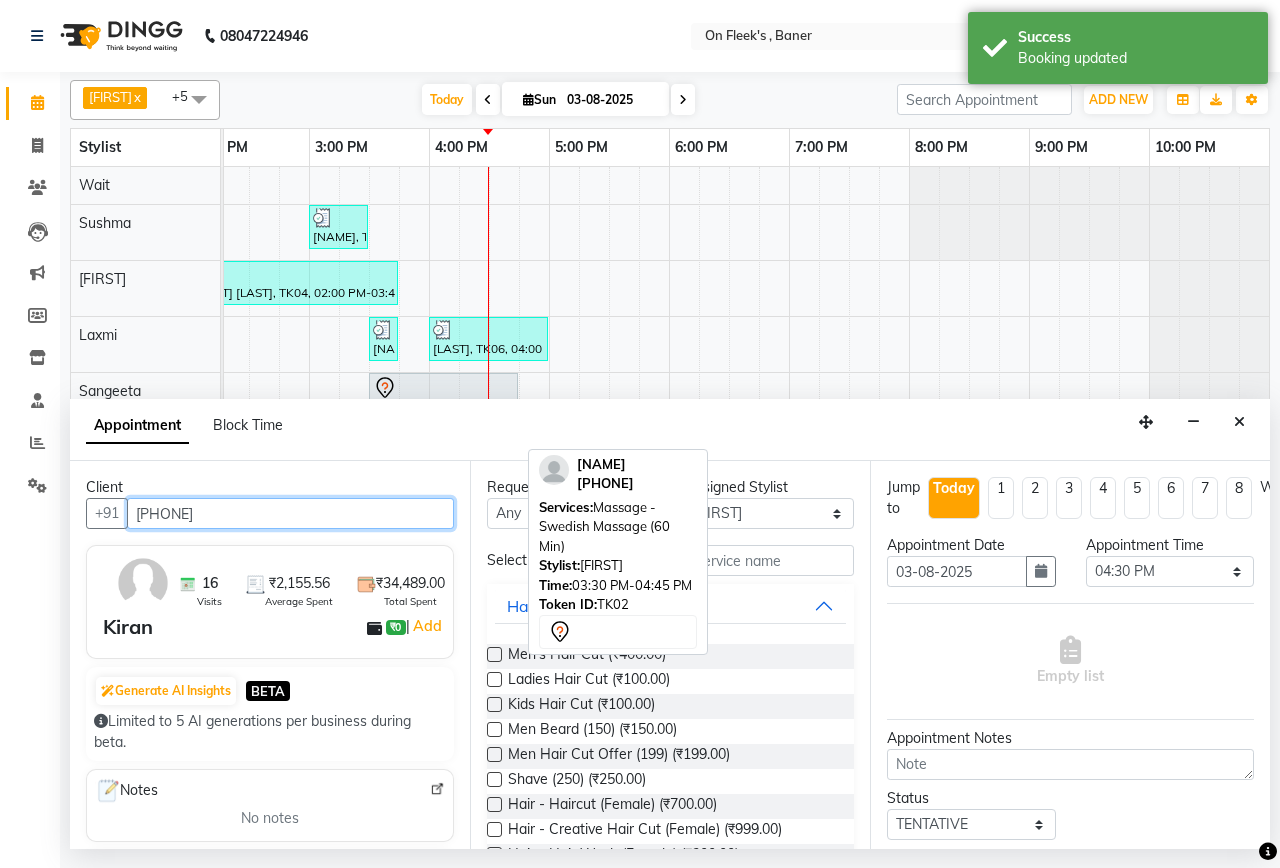 type on "[PHONE]" 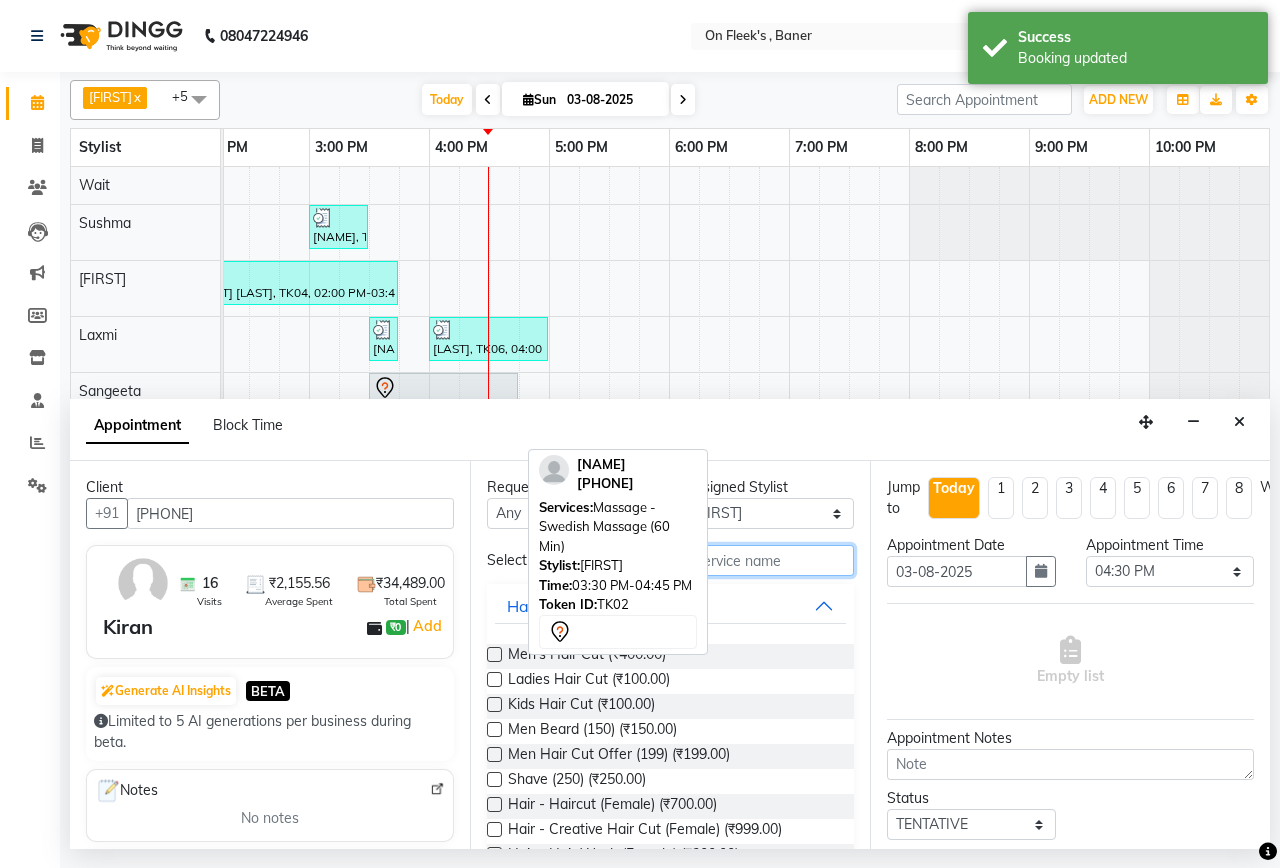 click at bounding box center (736, 560) 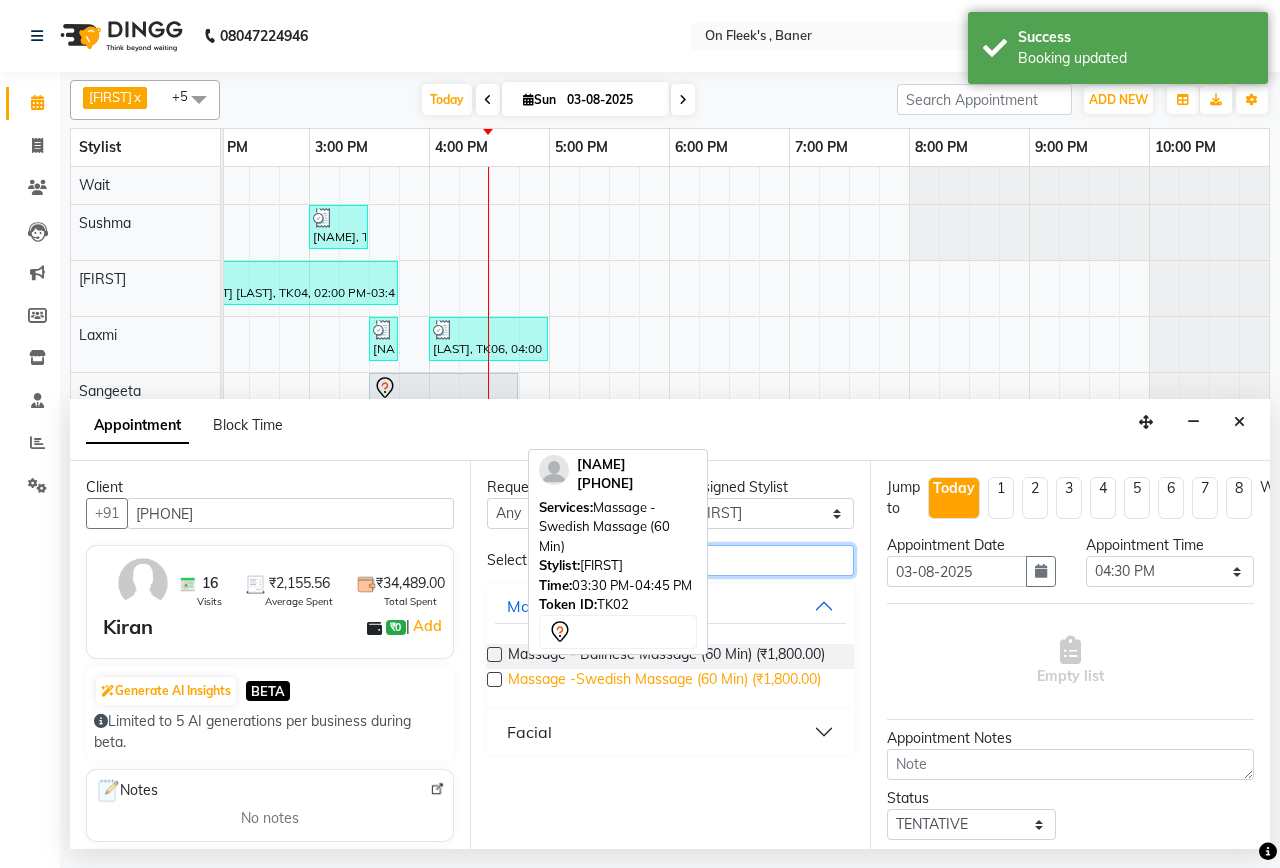 type on "1800" 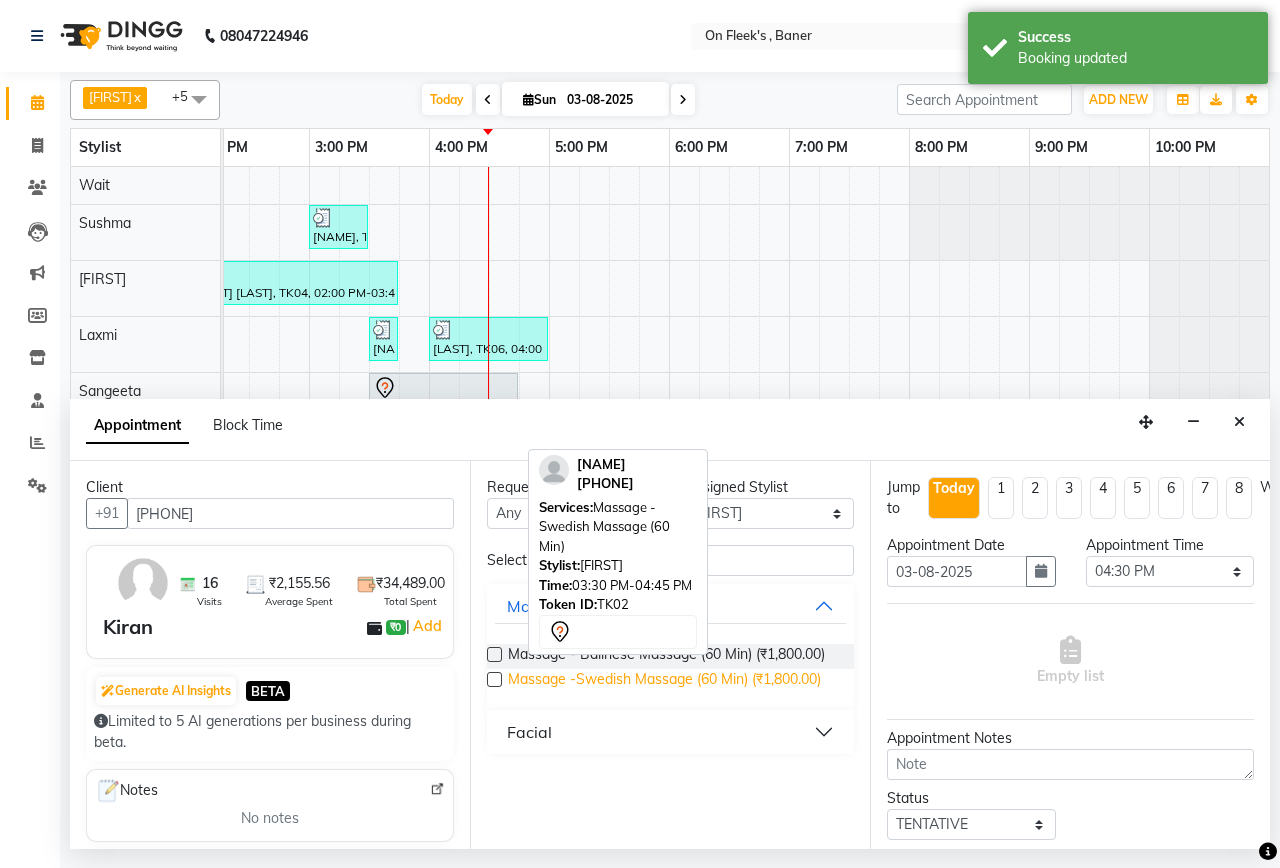 click on "Massage -Swedish  Massage (60 Min) (₹1,800.00)" at bounding box center [664, 681] 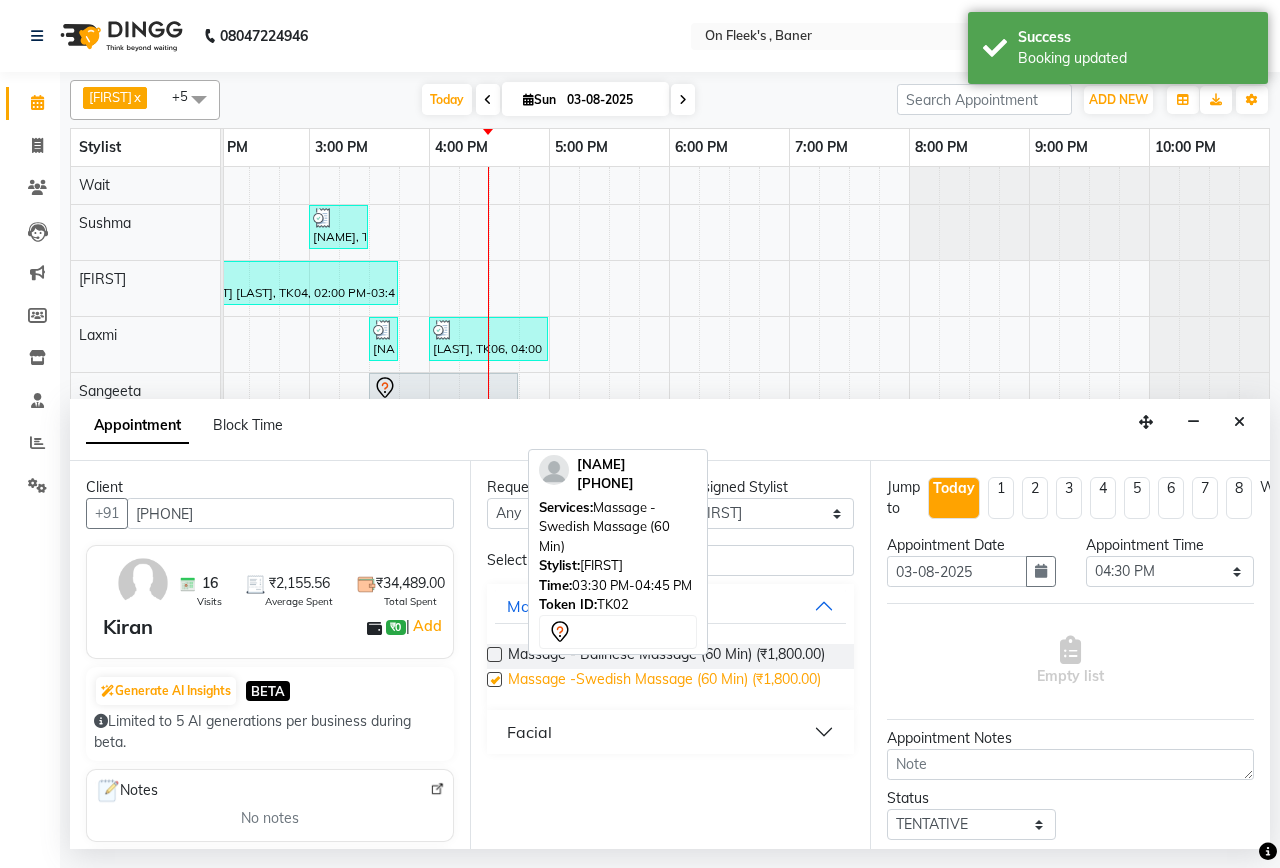 checkbox on "false" 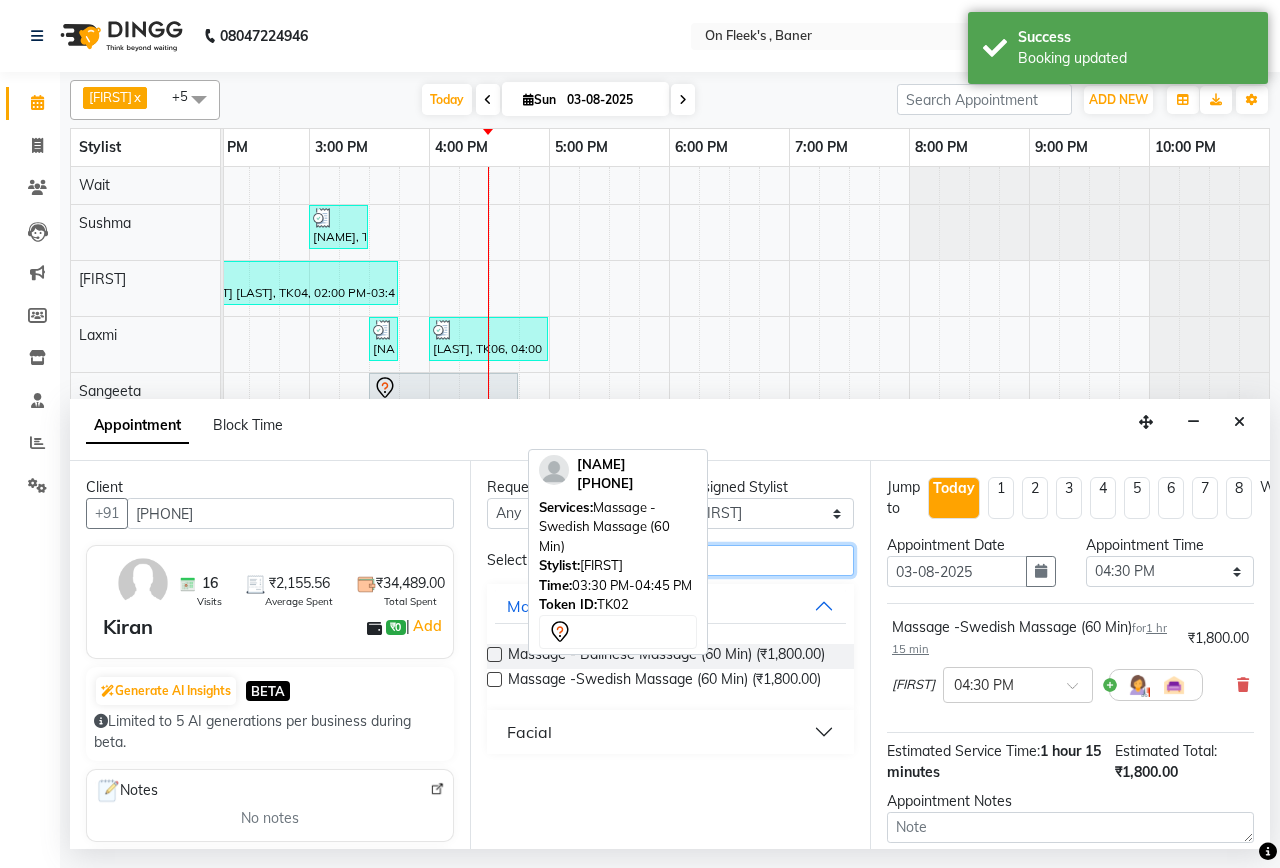 click on "1800" at bounding box center (736, 560) 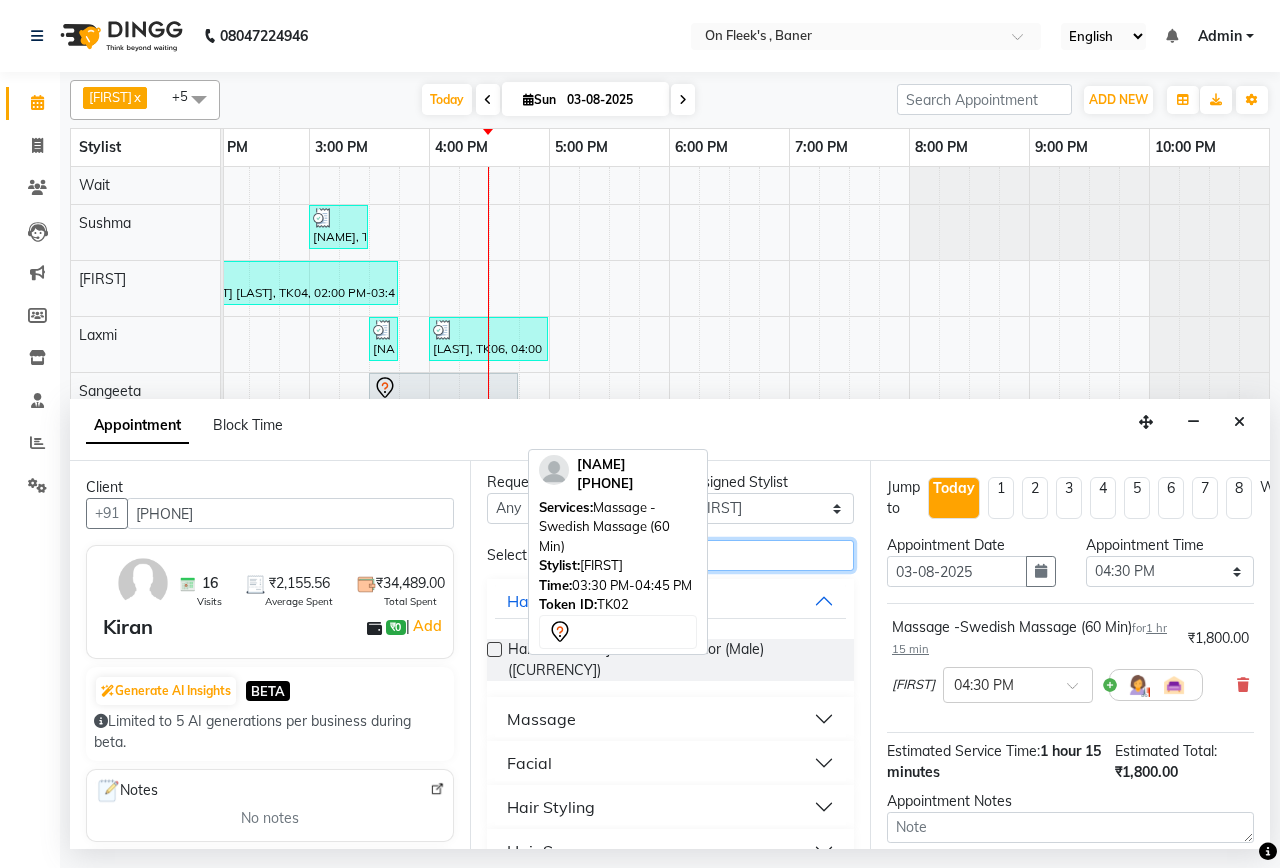 scroll, scrollTop: 0, scrollLeft: 0, axis: both 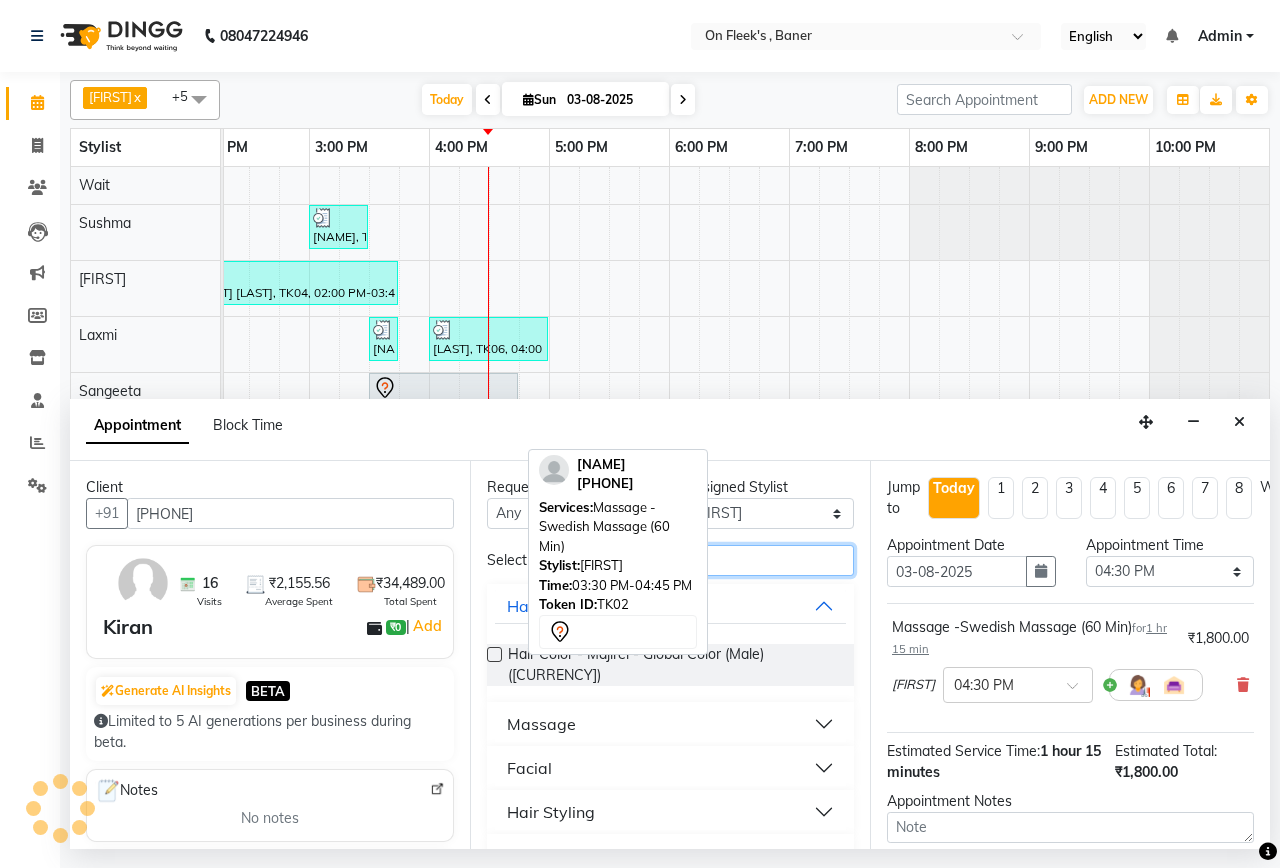 type on "1000" 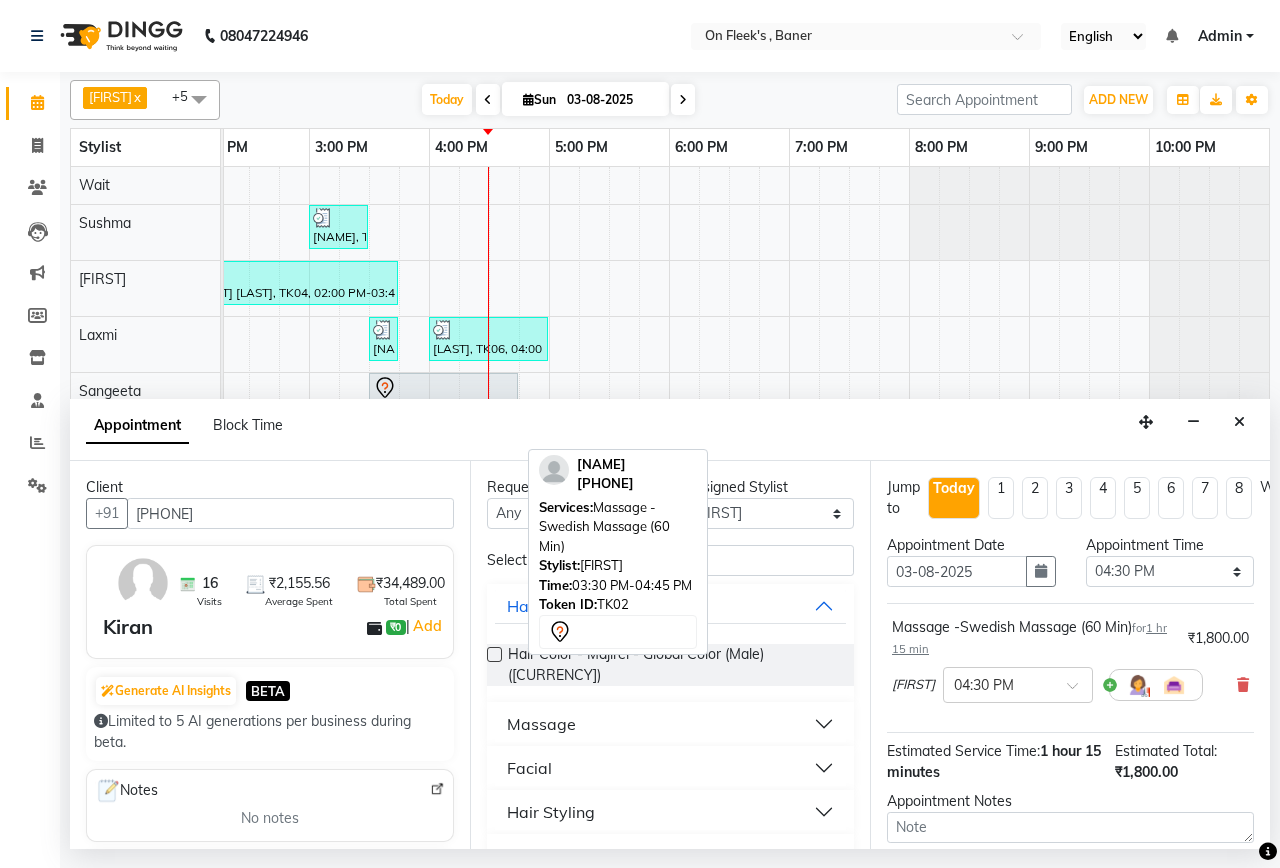 click on "Massage" at bounding box center [670, 724] 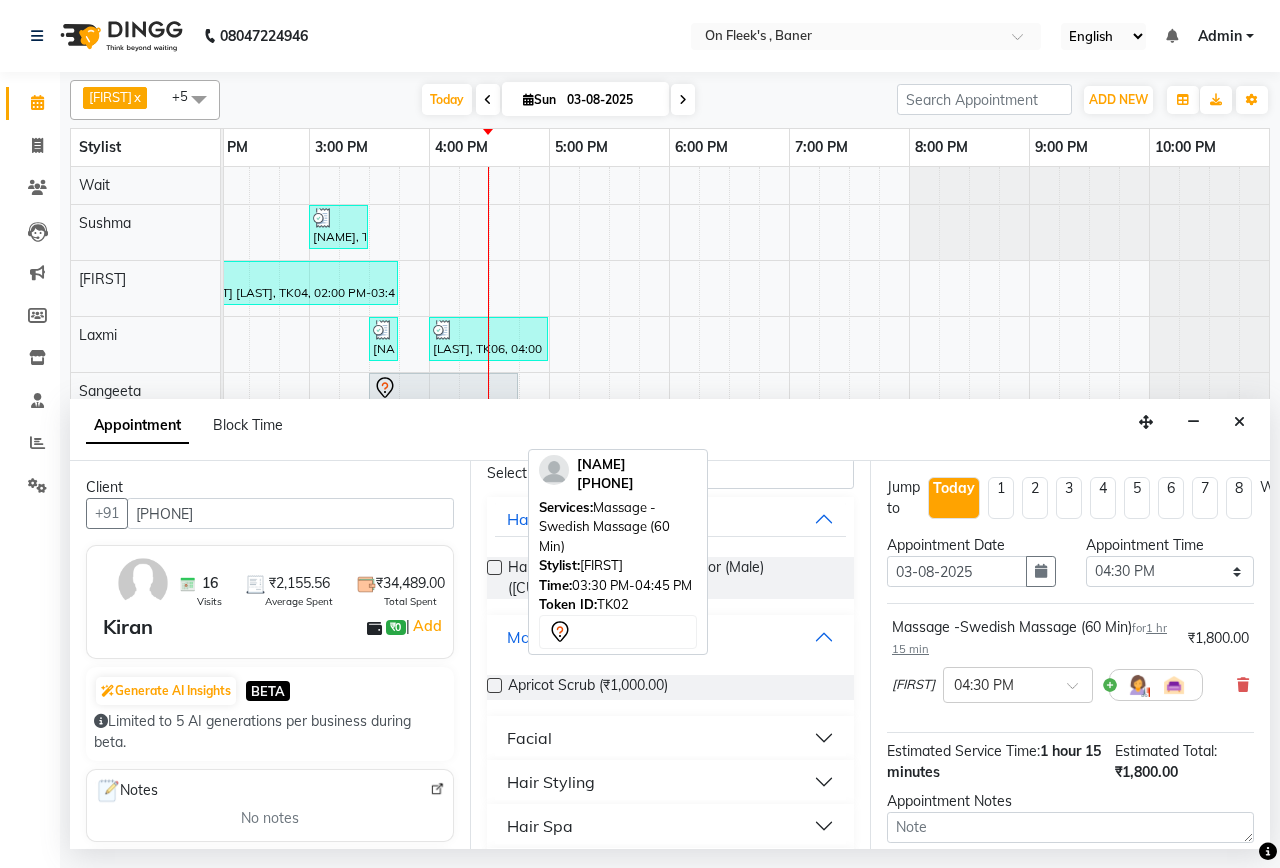 scroll, scrollTop: 100, scrollLeft: 0, axis: vertical 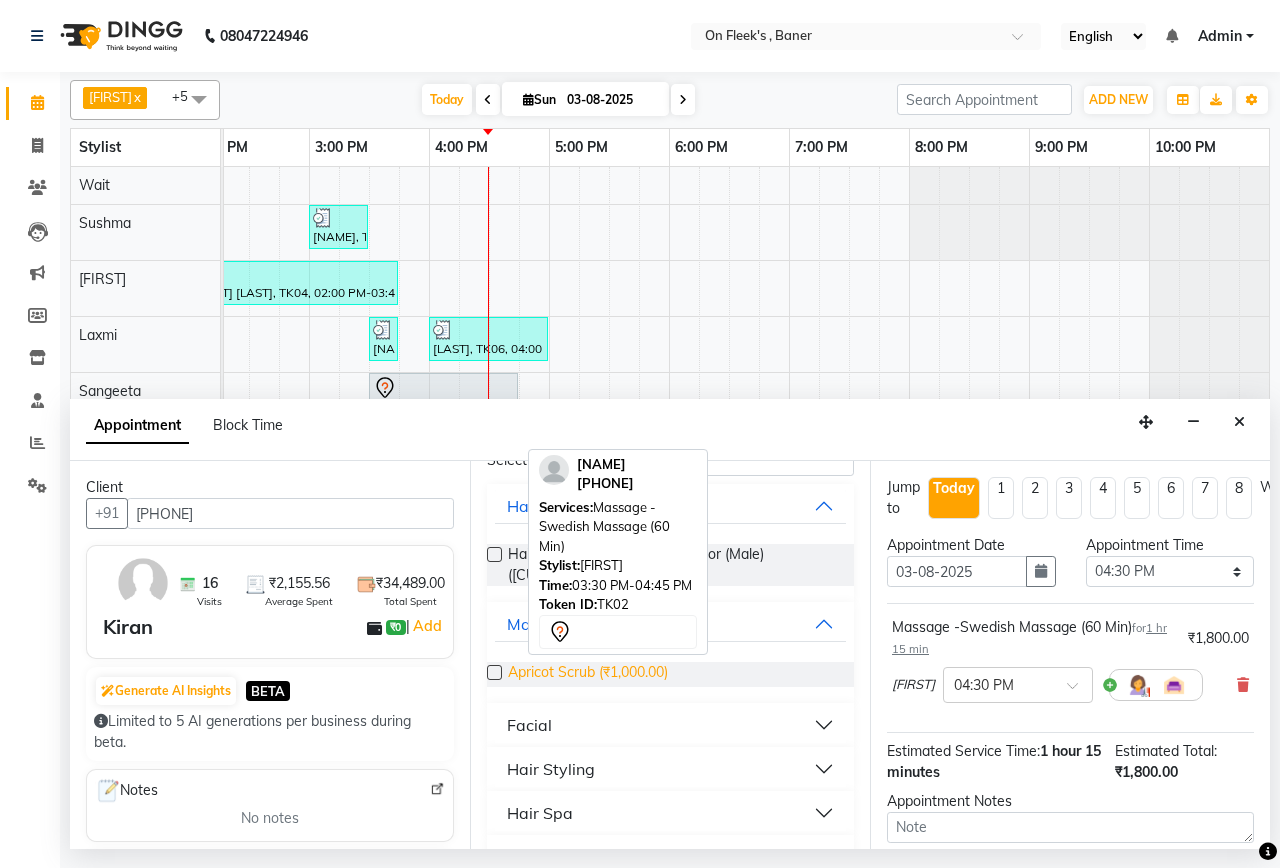 click on "Apricot Scrub  (₹1,000.00)" at bounding box center [588, 674] 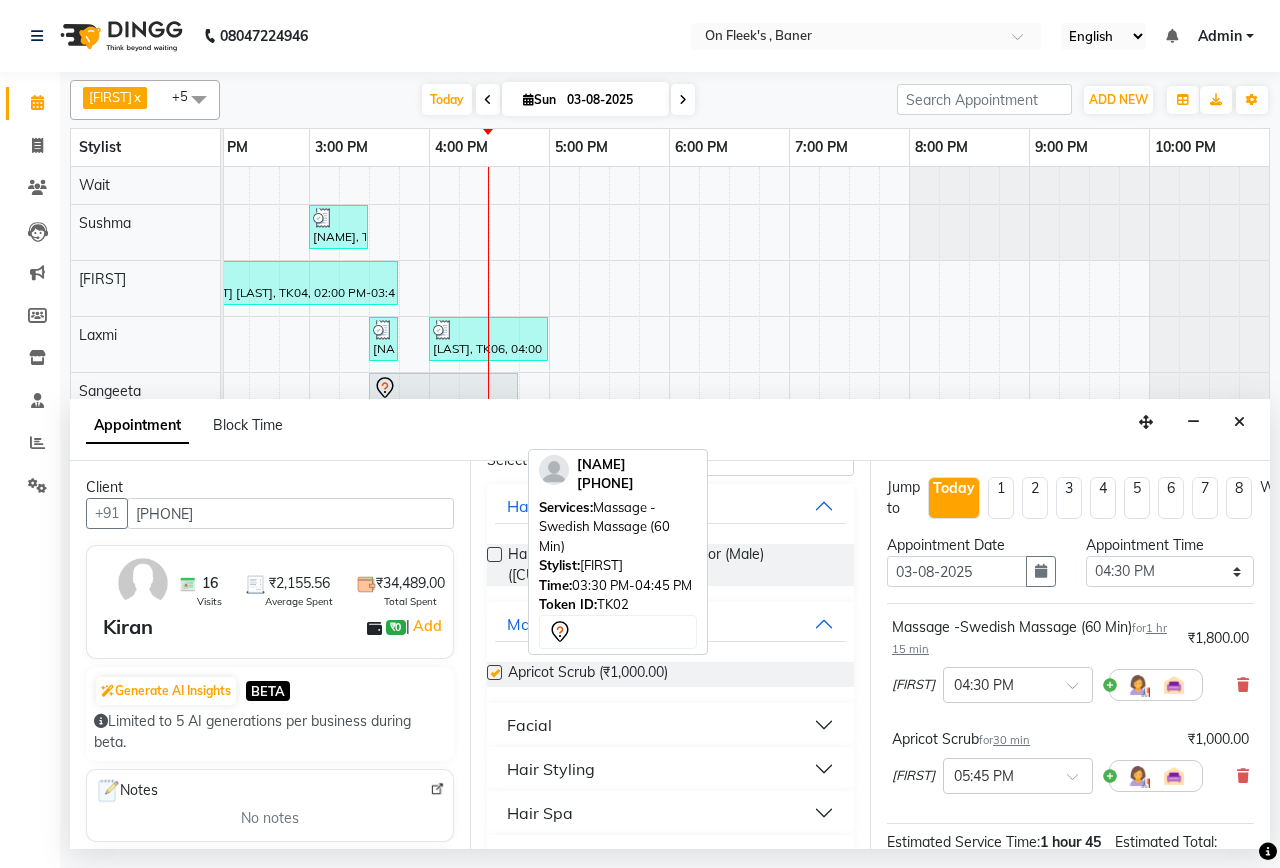 checkbox on "false" 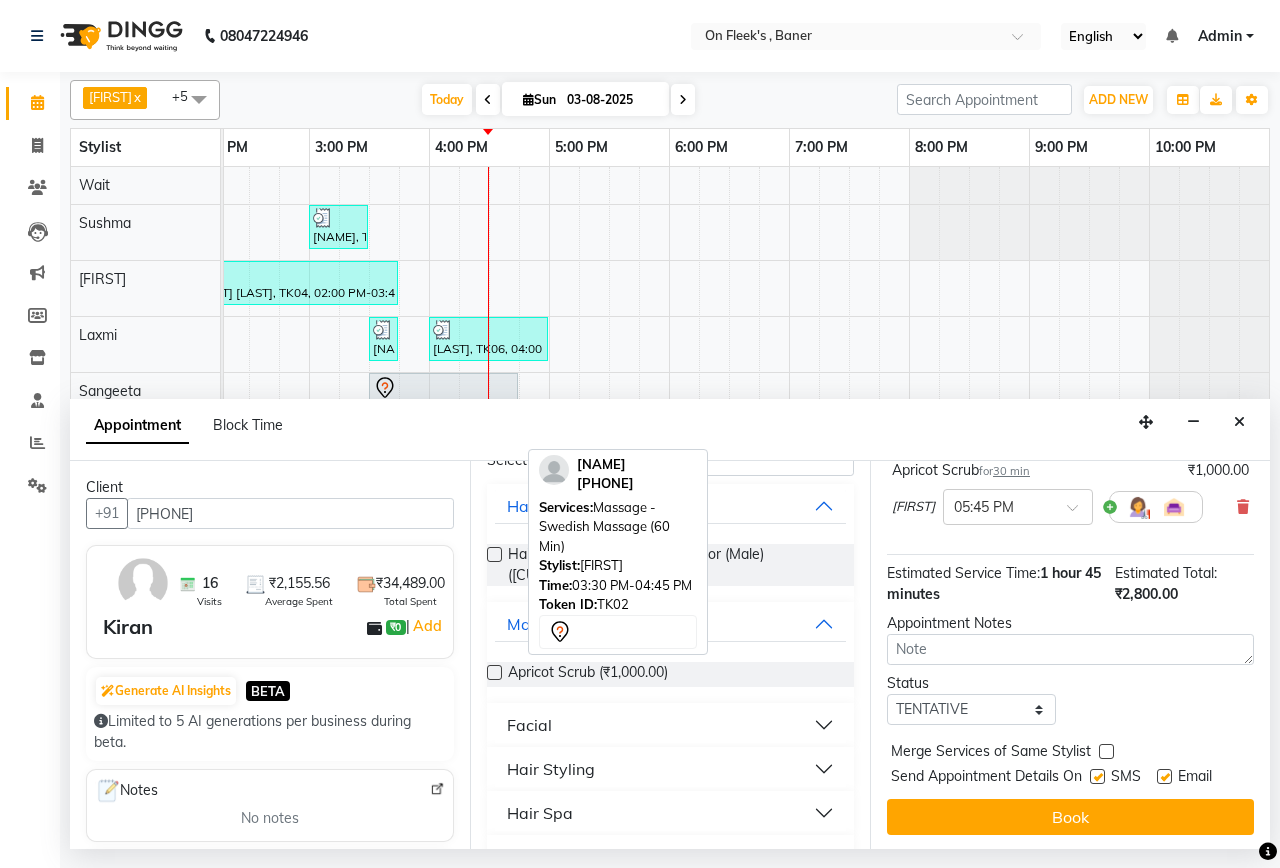 scroll, scrollTop: 288, scrollLeft: 0, axis: vertical 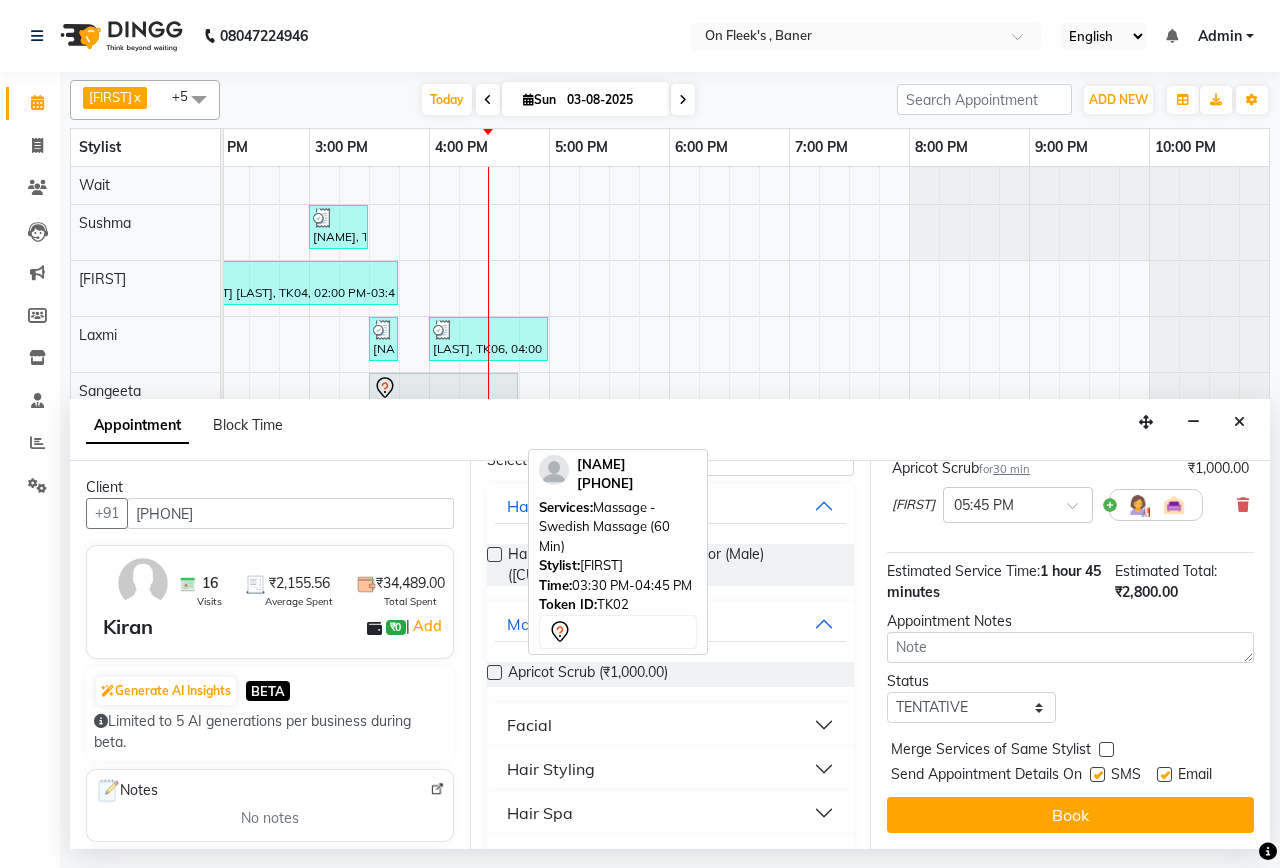 click at bounding box center [1106, 749] 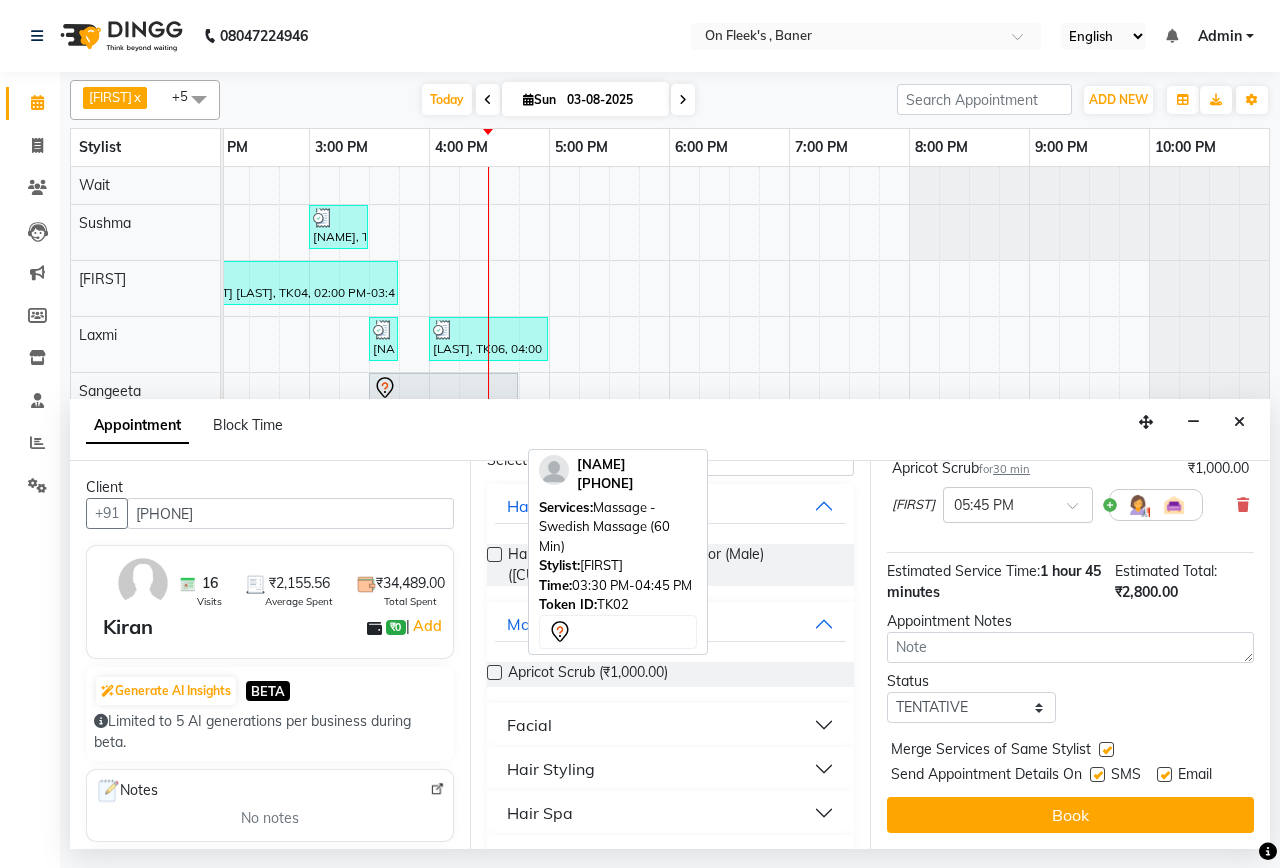 click at bounding box center [1097, 774] 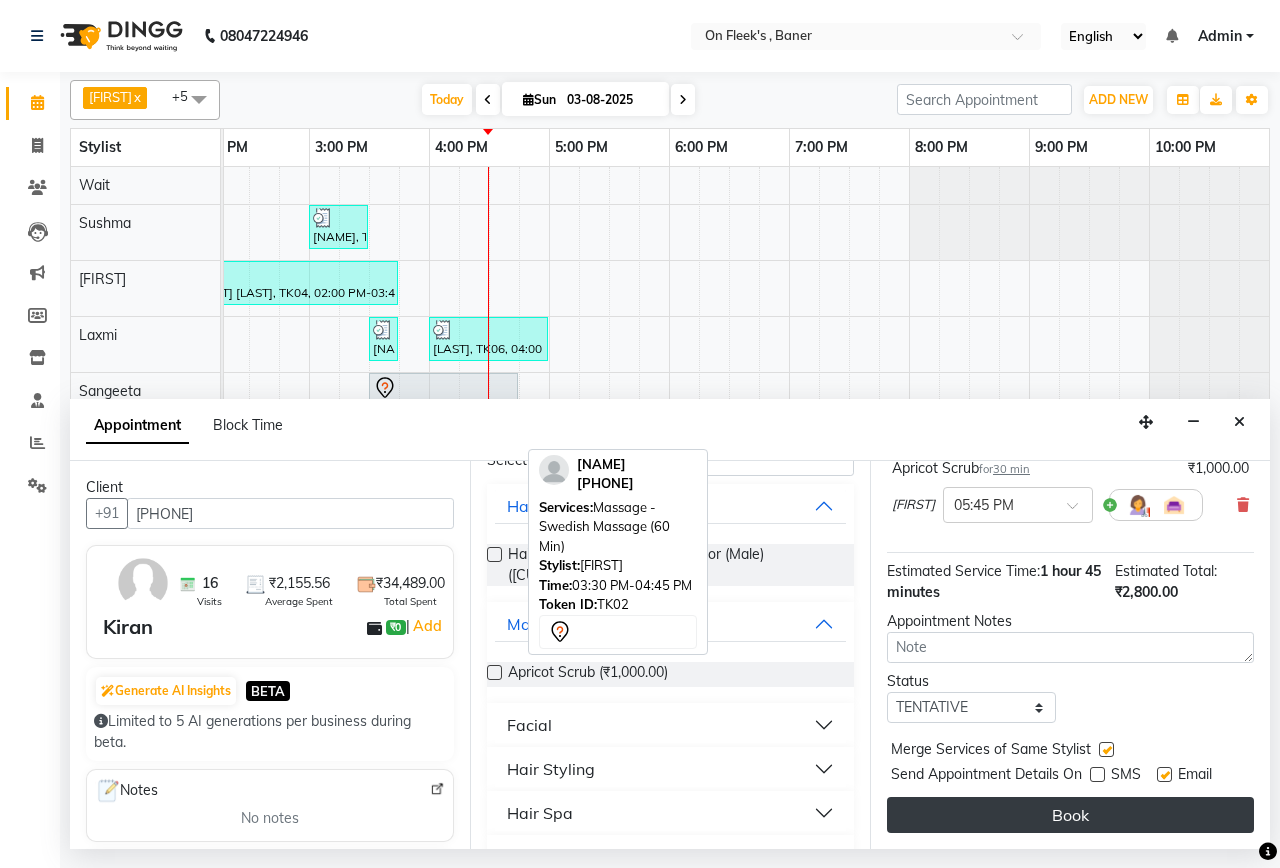 click on "Book" at bounding box center [1070, 815] 